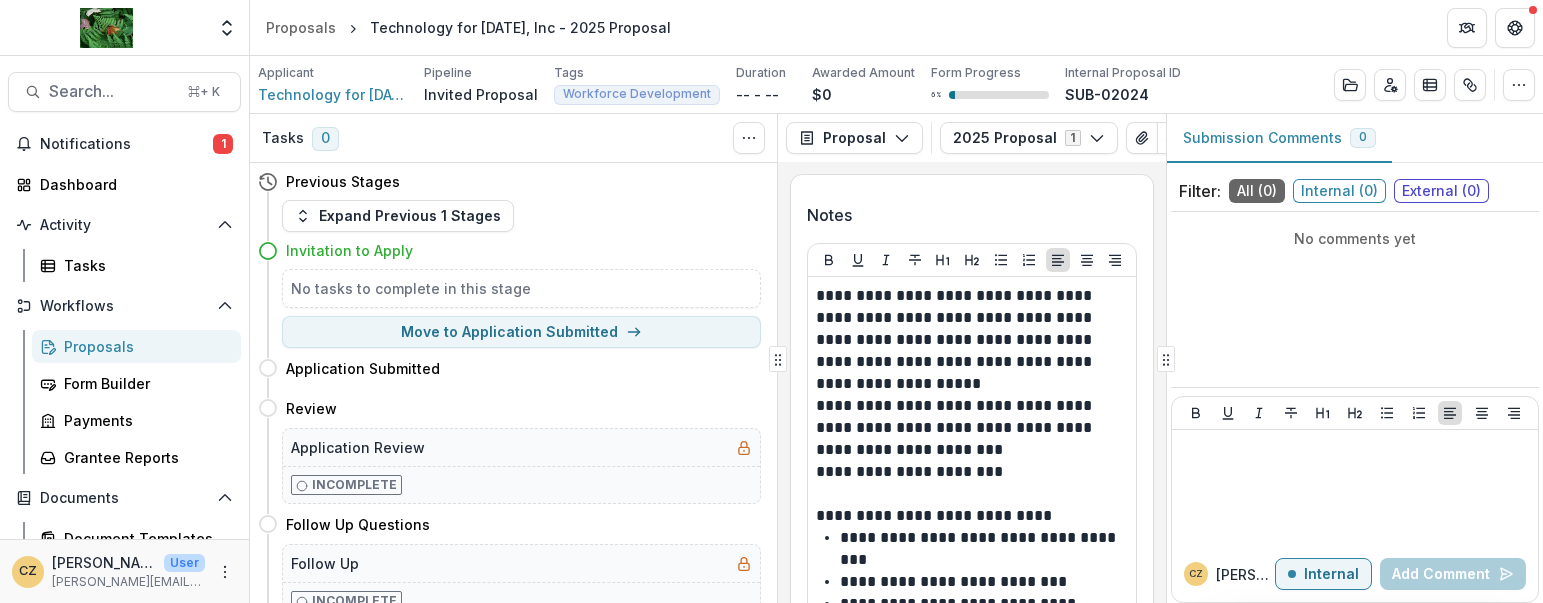 scroll, scrollTop: 0, scrollLeft: 0, axis: both 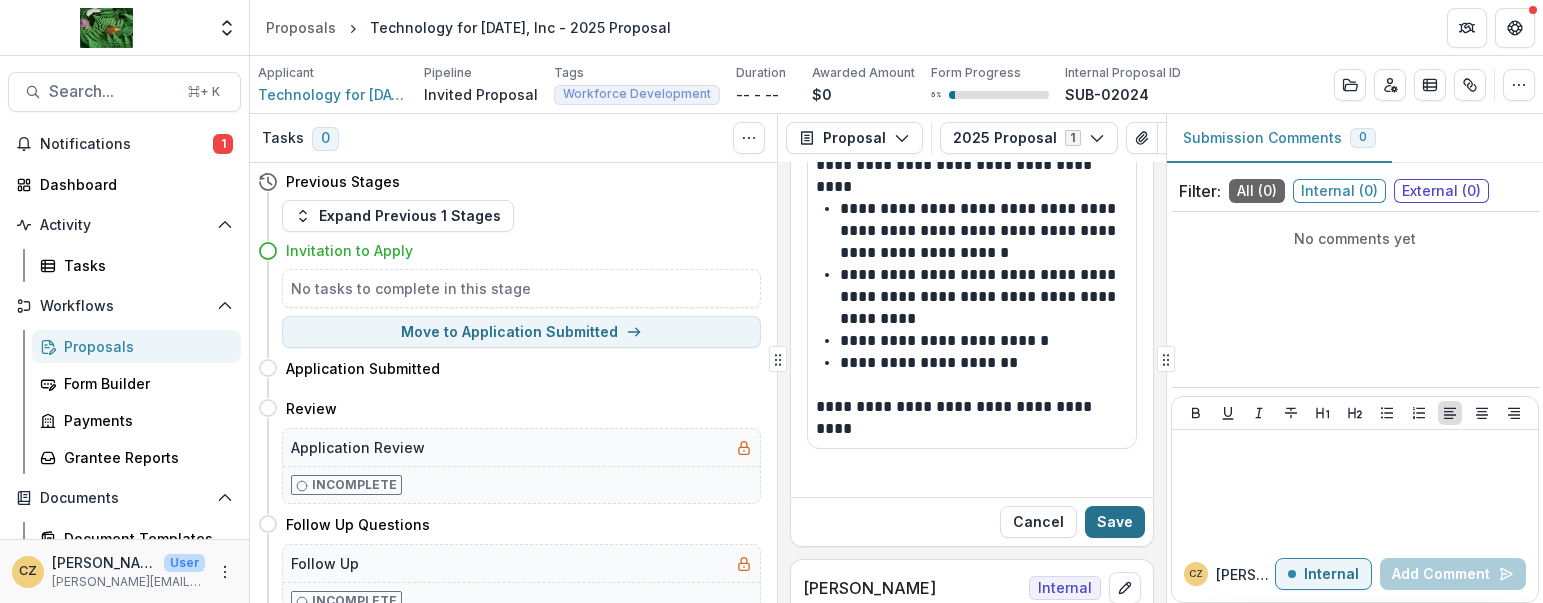 click on "Save" at bounding box center [1115, 522] 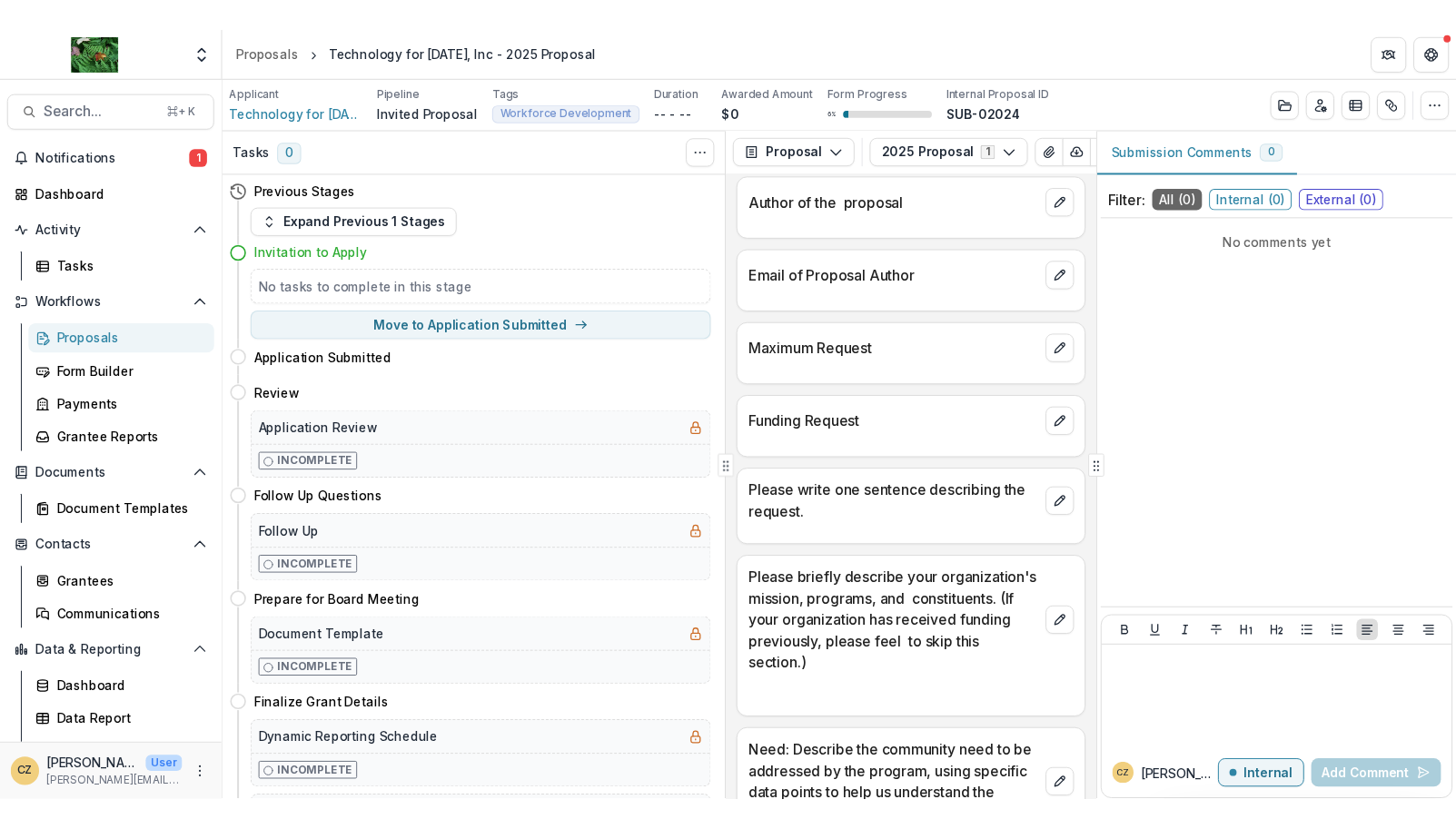 scroll, scrollTop: 2630, scrollLeft: 0, axis: vertical 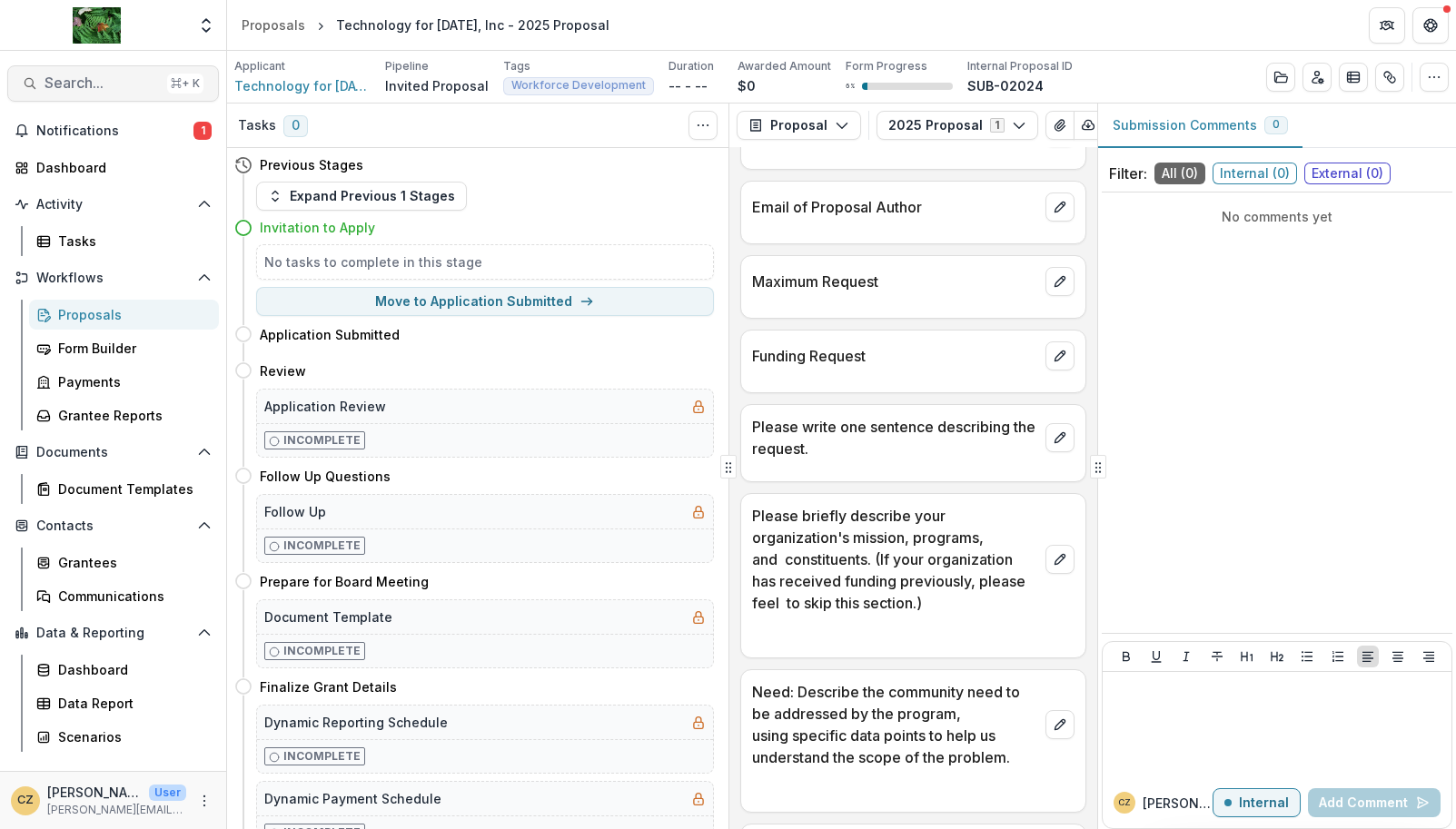 click on "Search..." at bounding box center [102, 83] 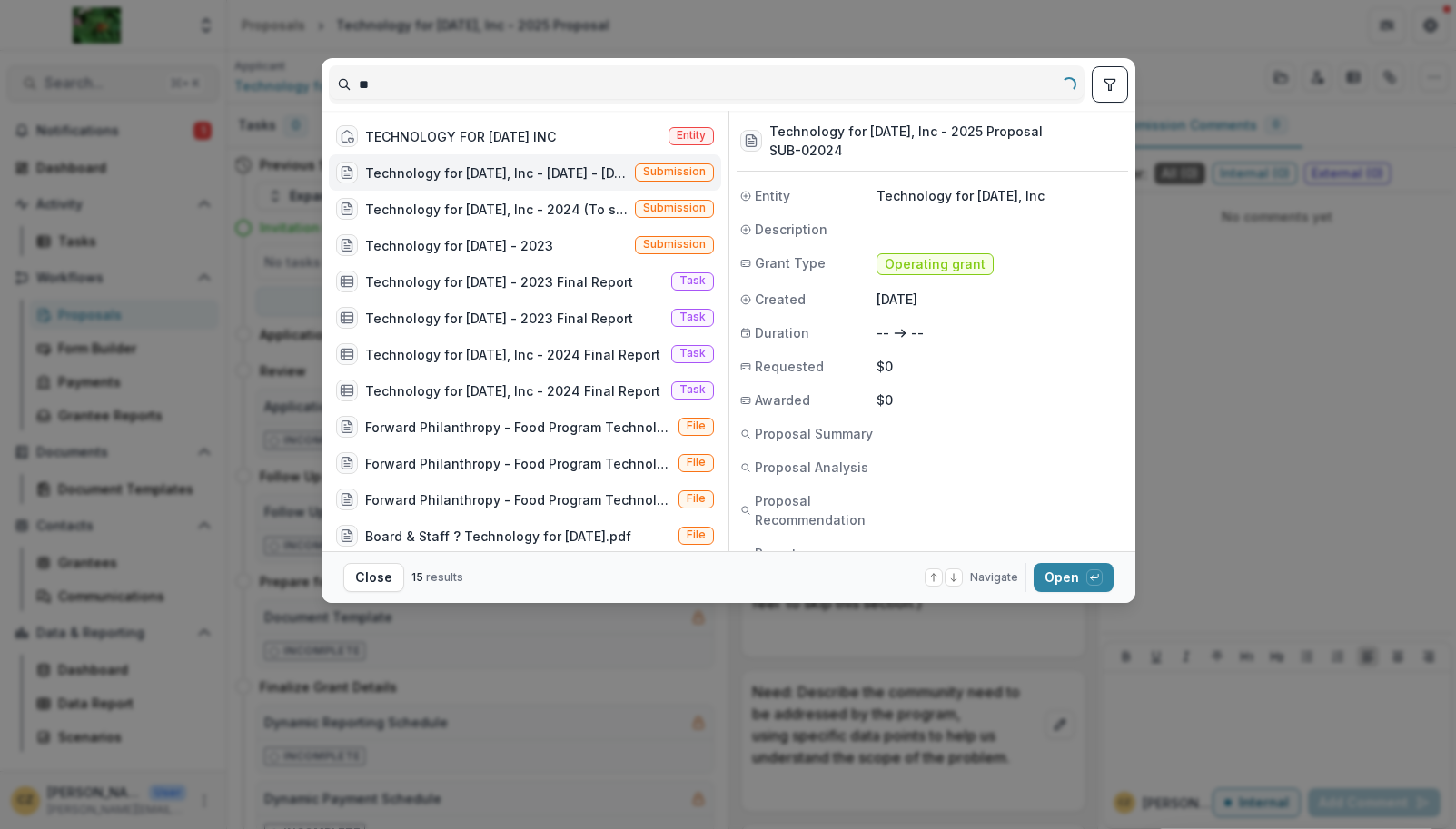 type on "*" 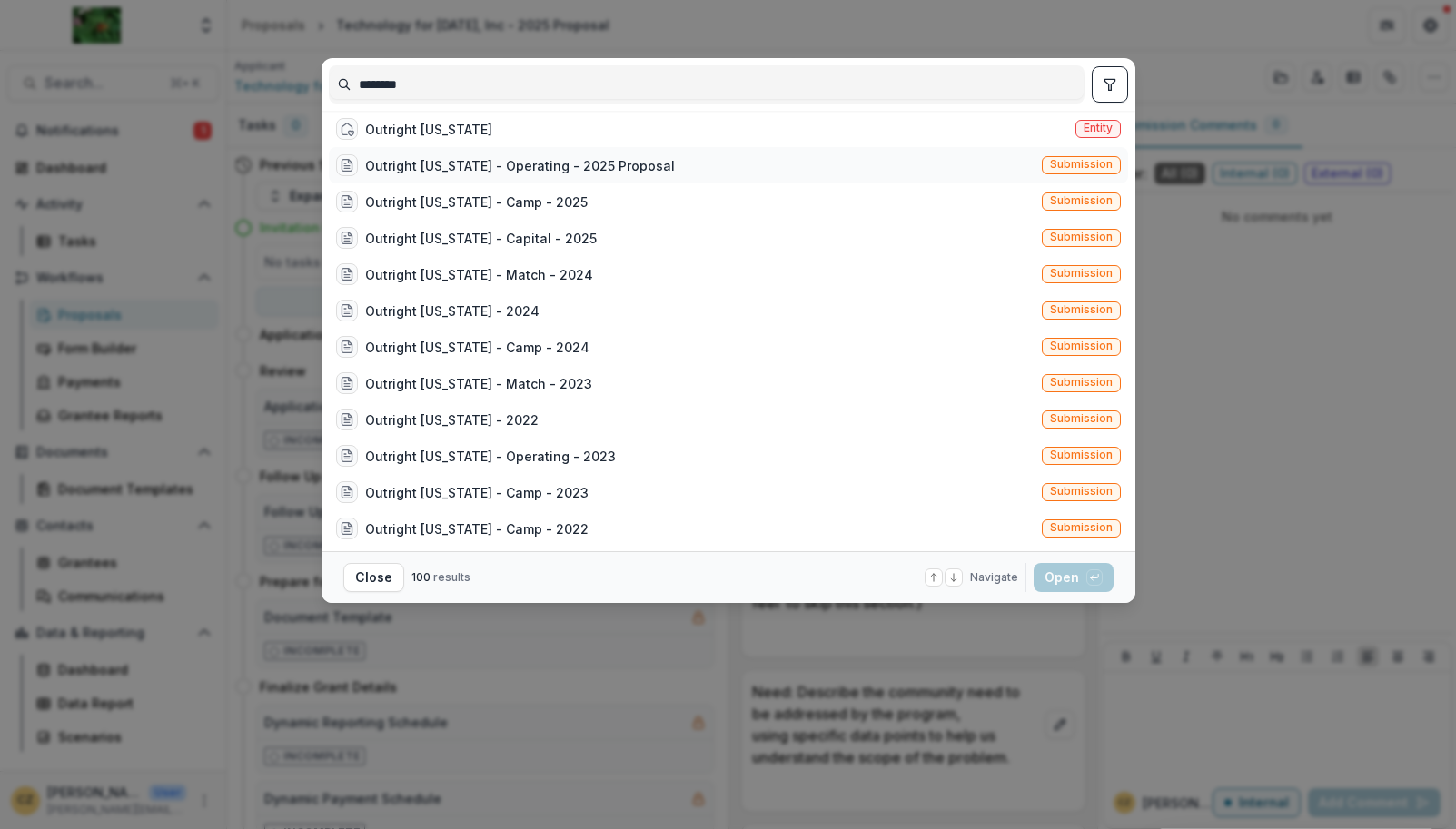 type on "********" 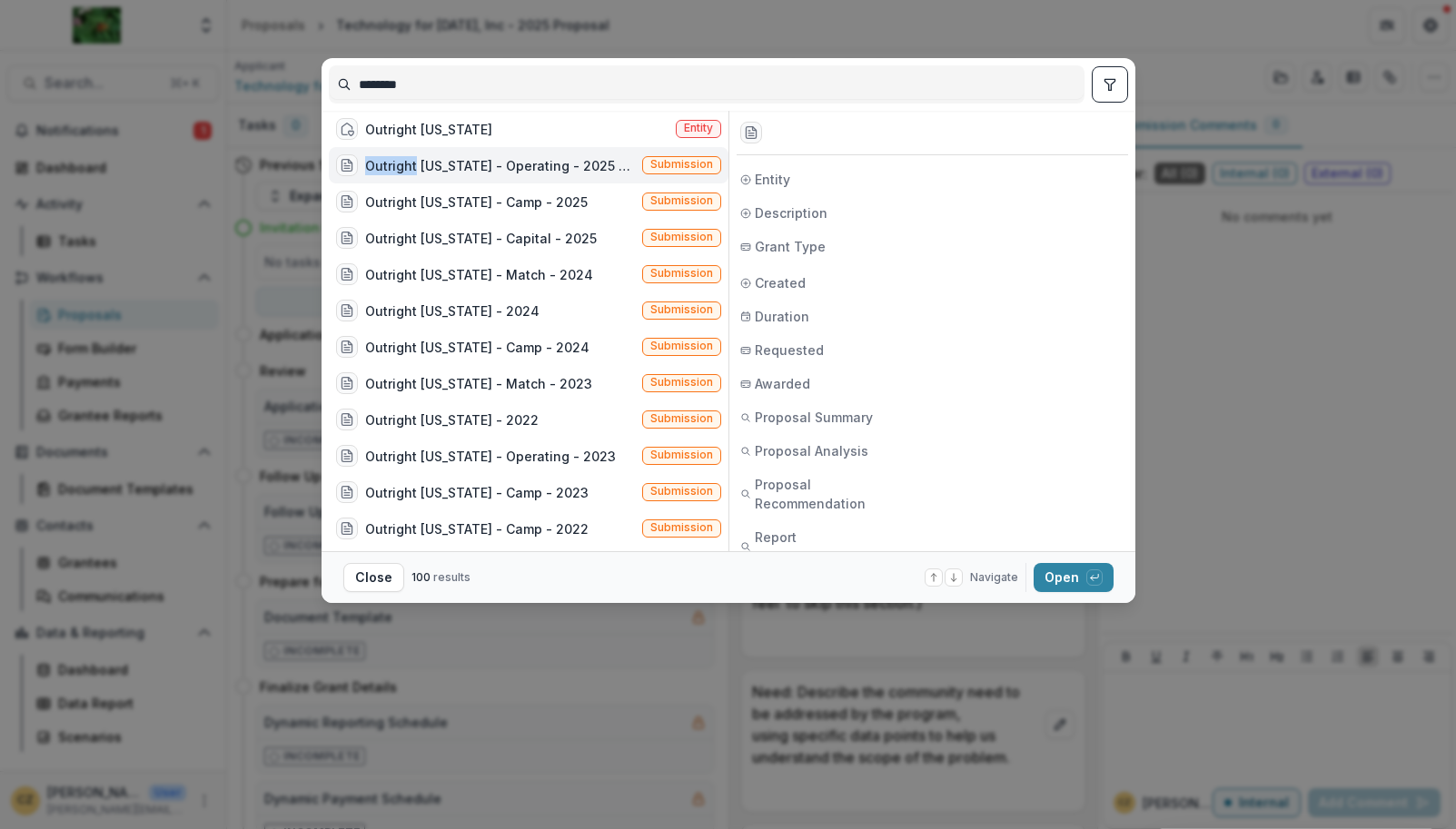 click on "Outright [US_STATE] - Operating - 2025 Proposal" at bounding box center [500, 165] 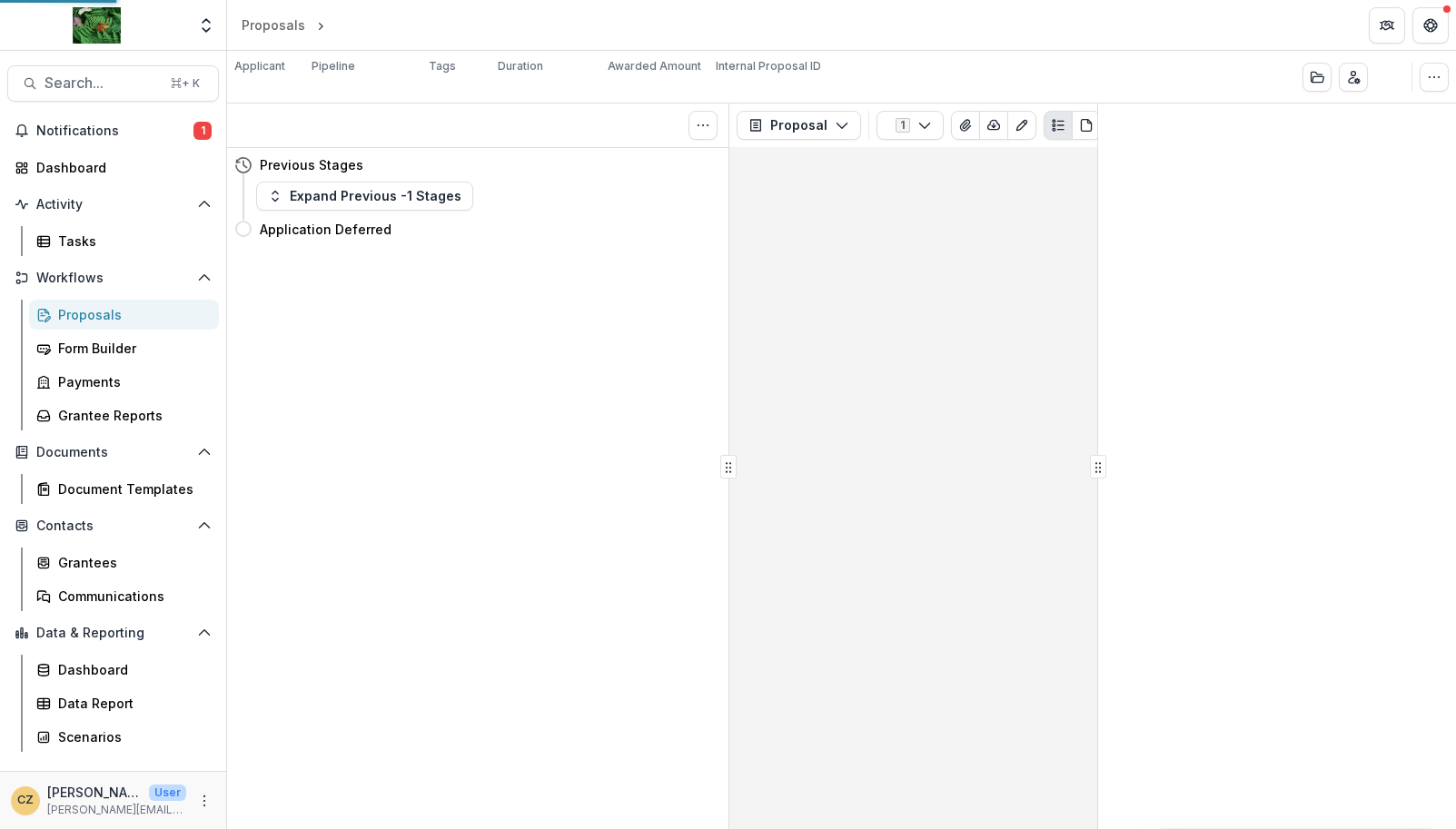 scroll, scrollTop: 0, scrollLeft: 0, axis: both 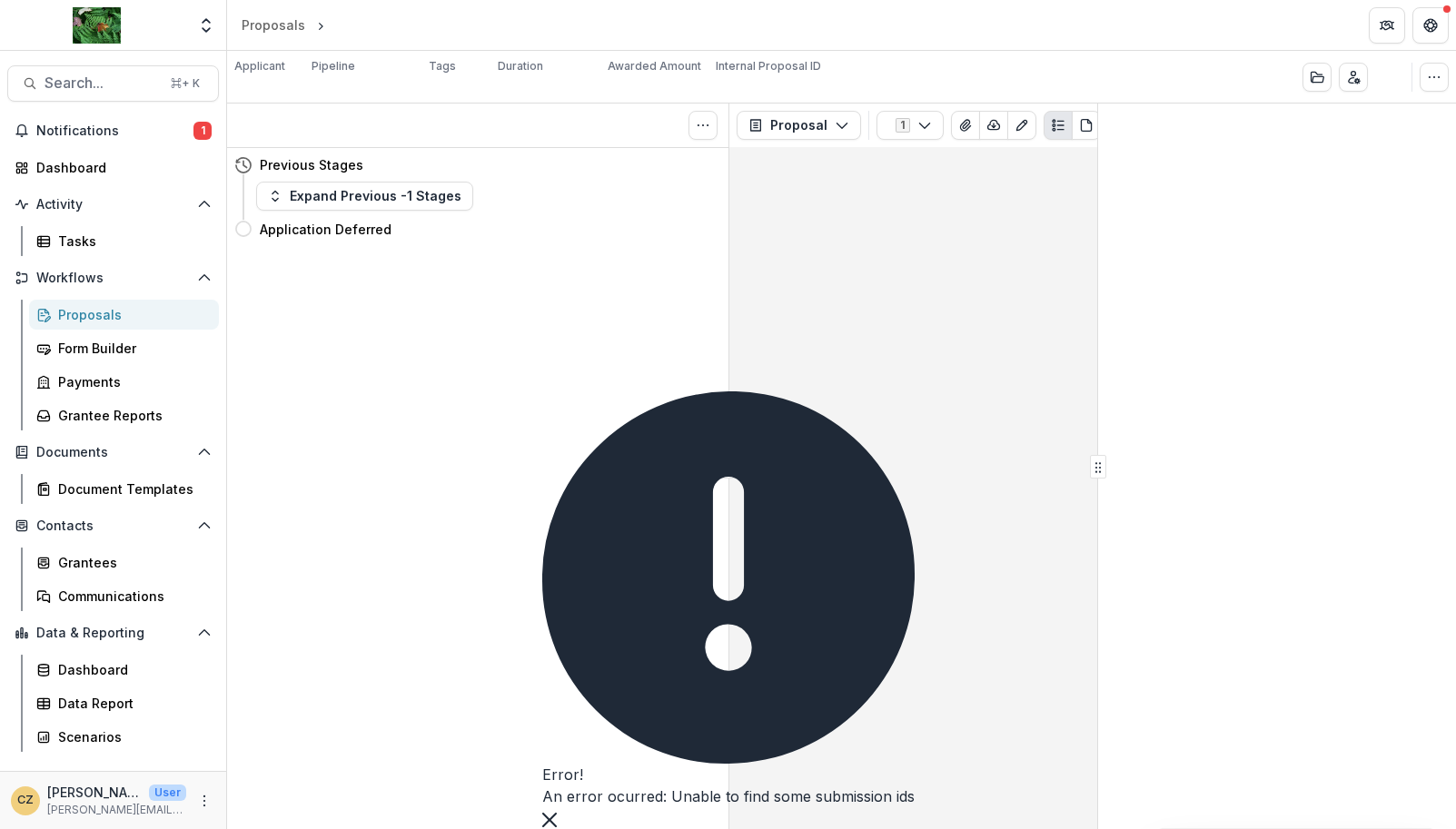 click 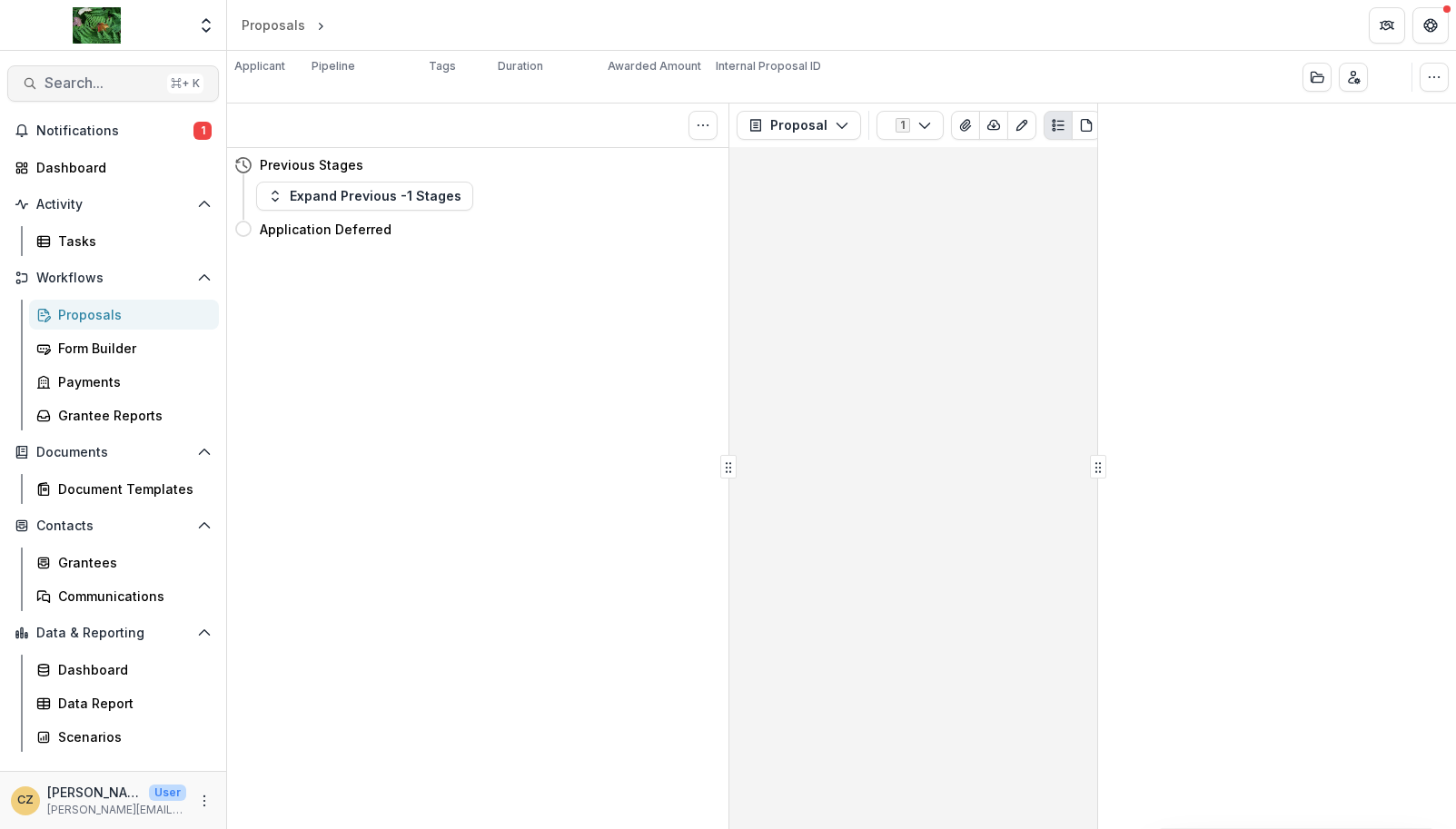 click on "Search..." at bounding box center [102, 83] 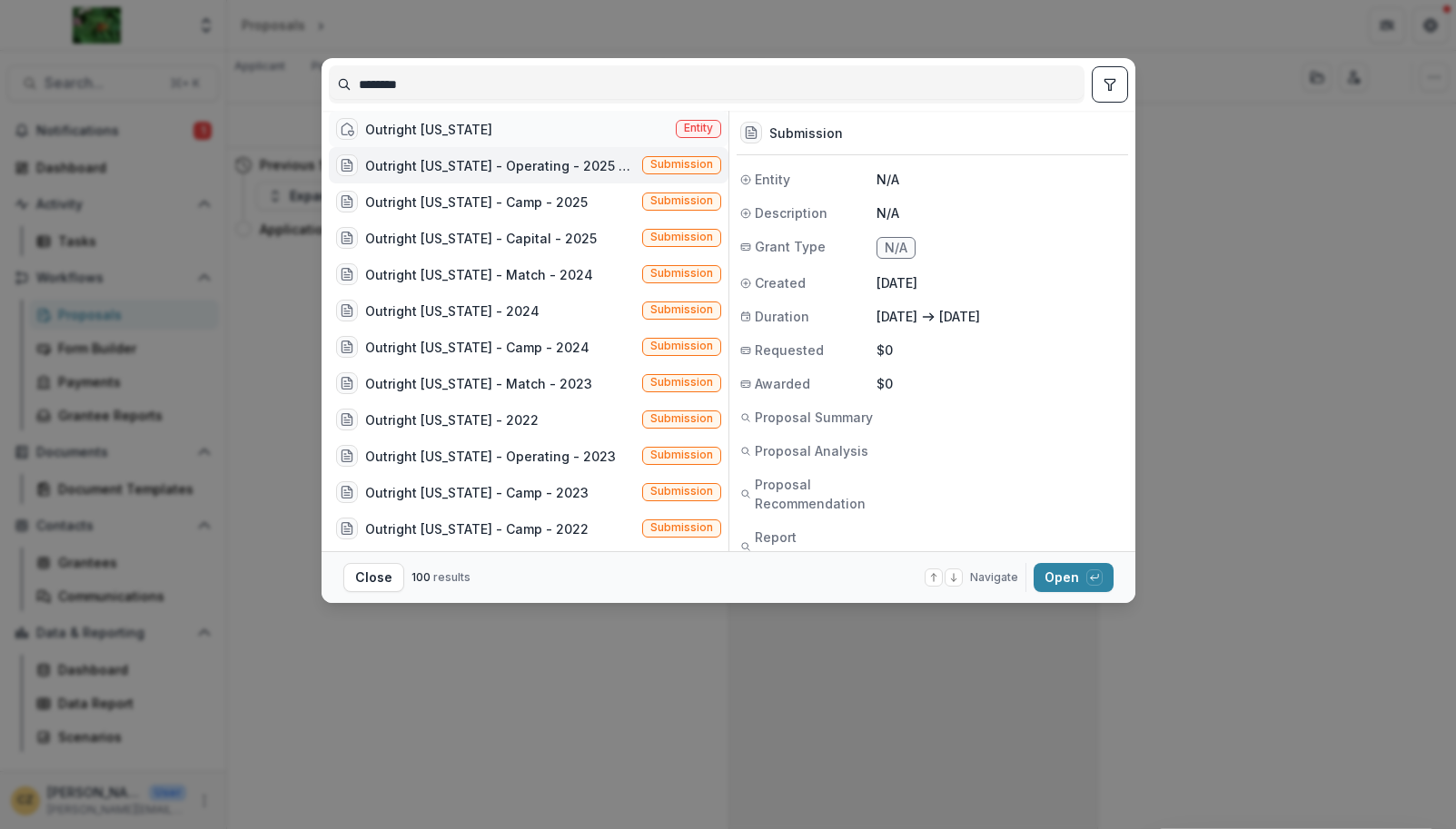 click on "Outright [US_STATE]" at bounding box center (429, 129) 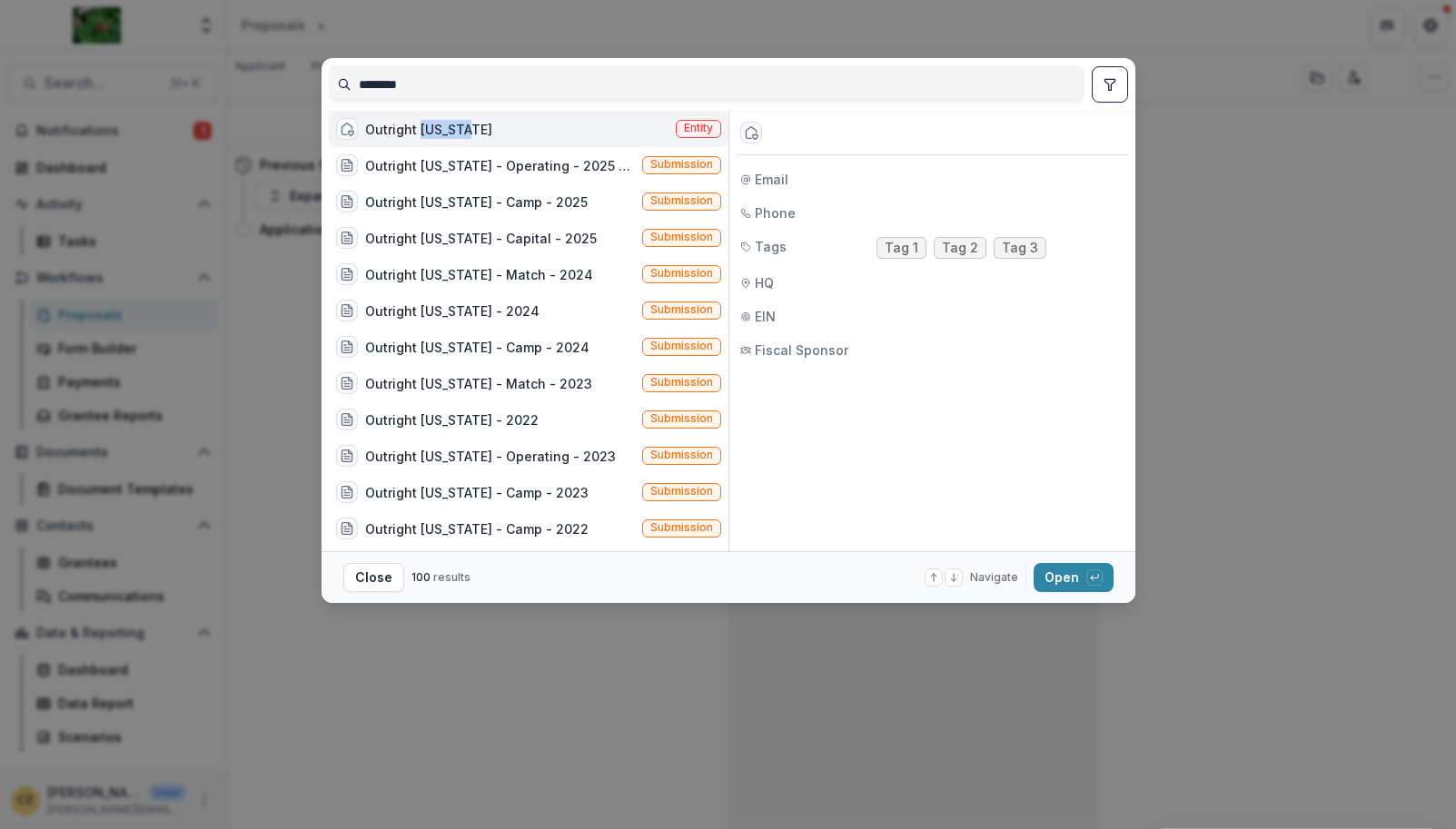 click on "Outright [US_STATE]" at bounding box center (429, 129) 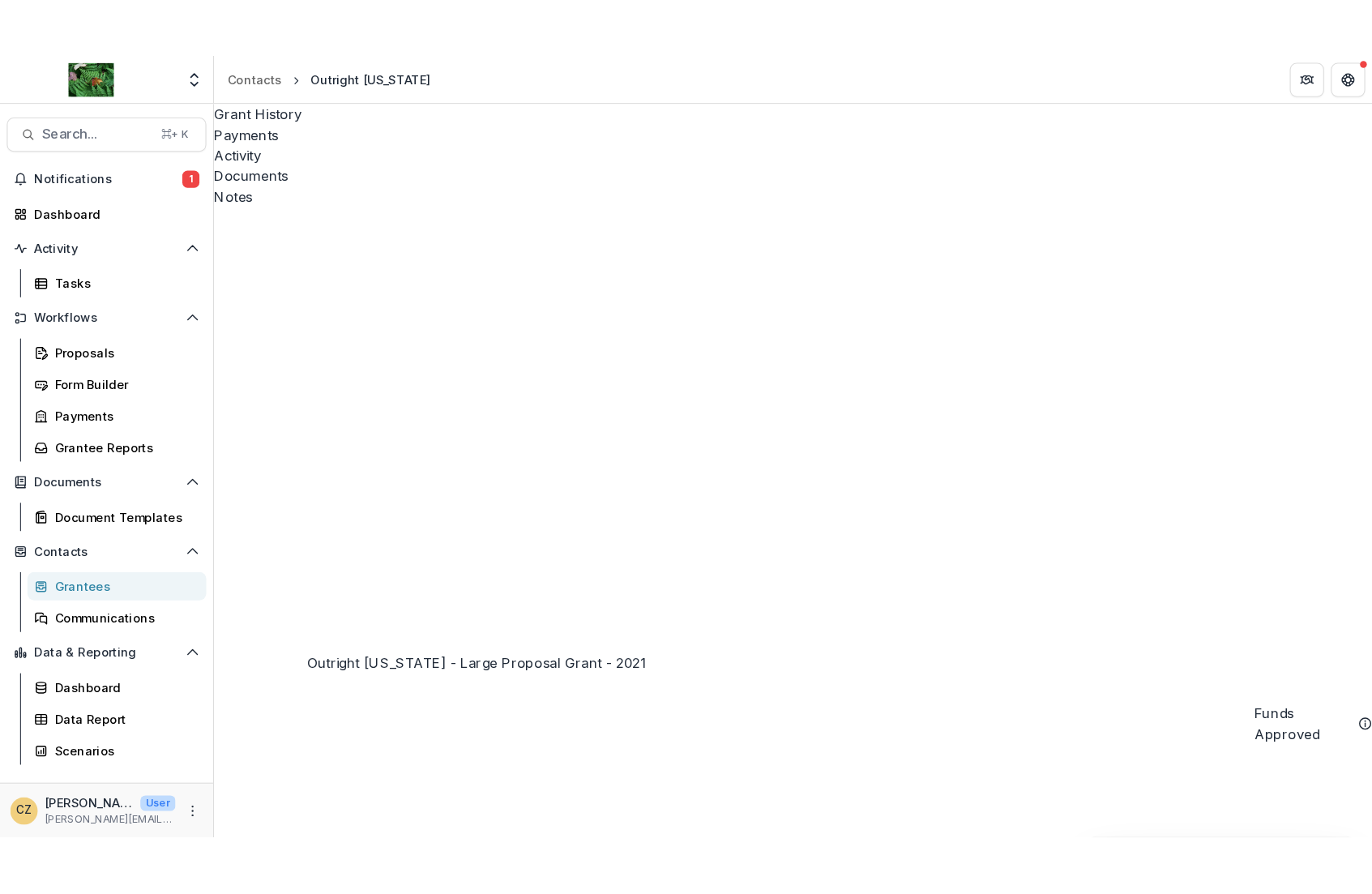 scroll, scrollTop: 0, scrollLeft: 0, axis: both 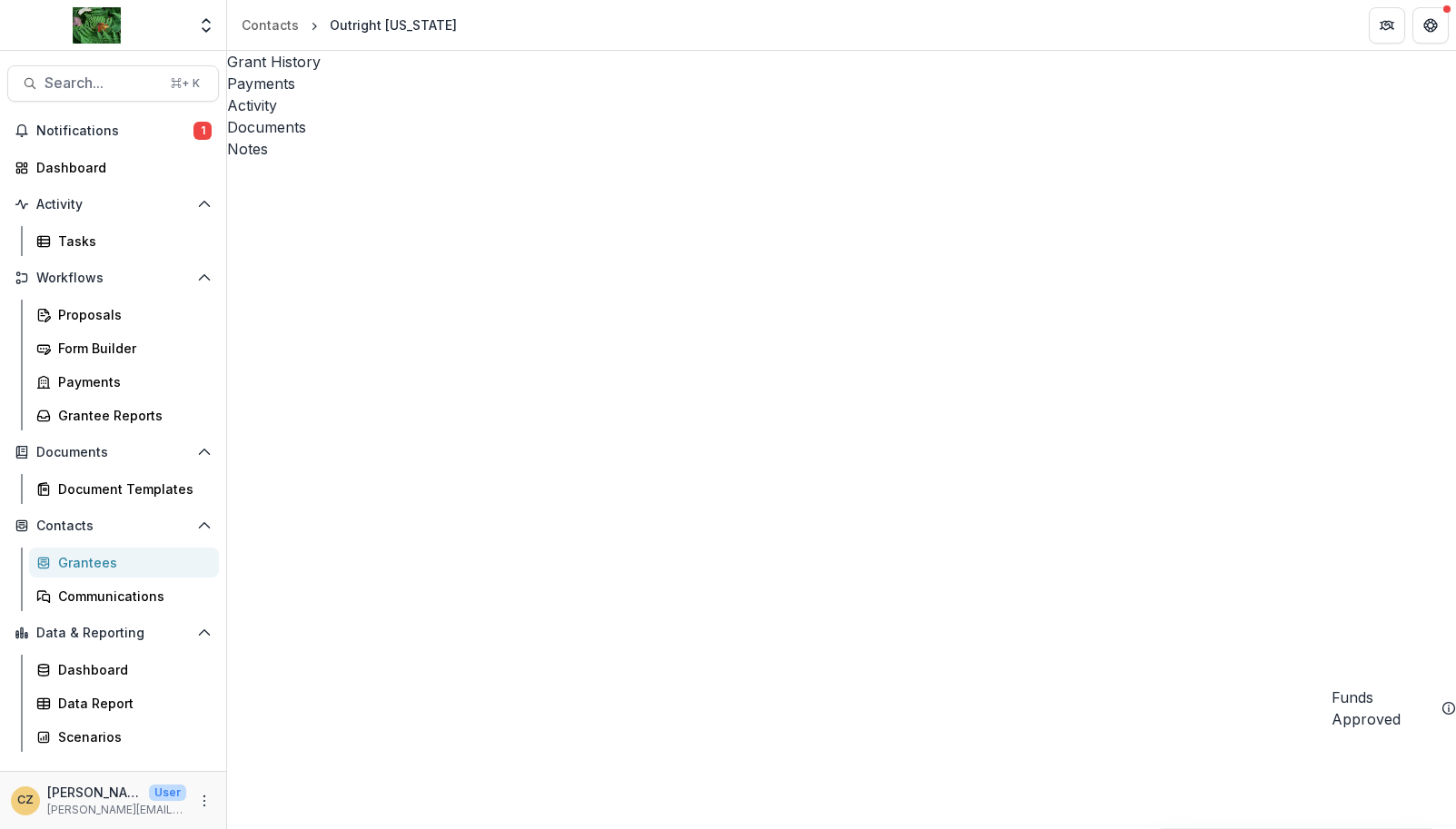 click on "Activity" at bounding box center (841, 105) 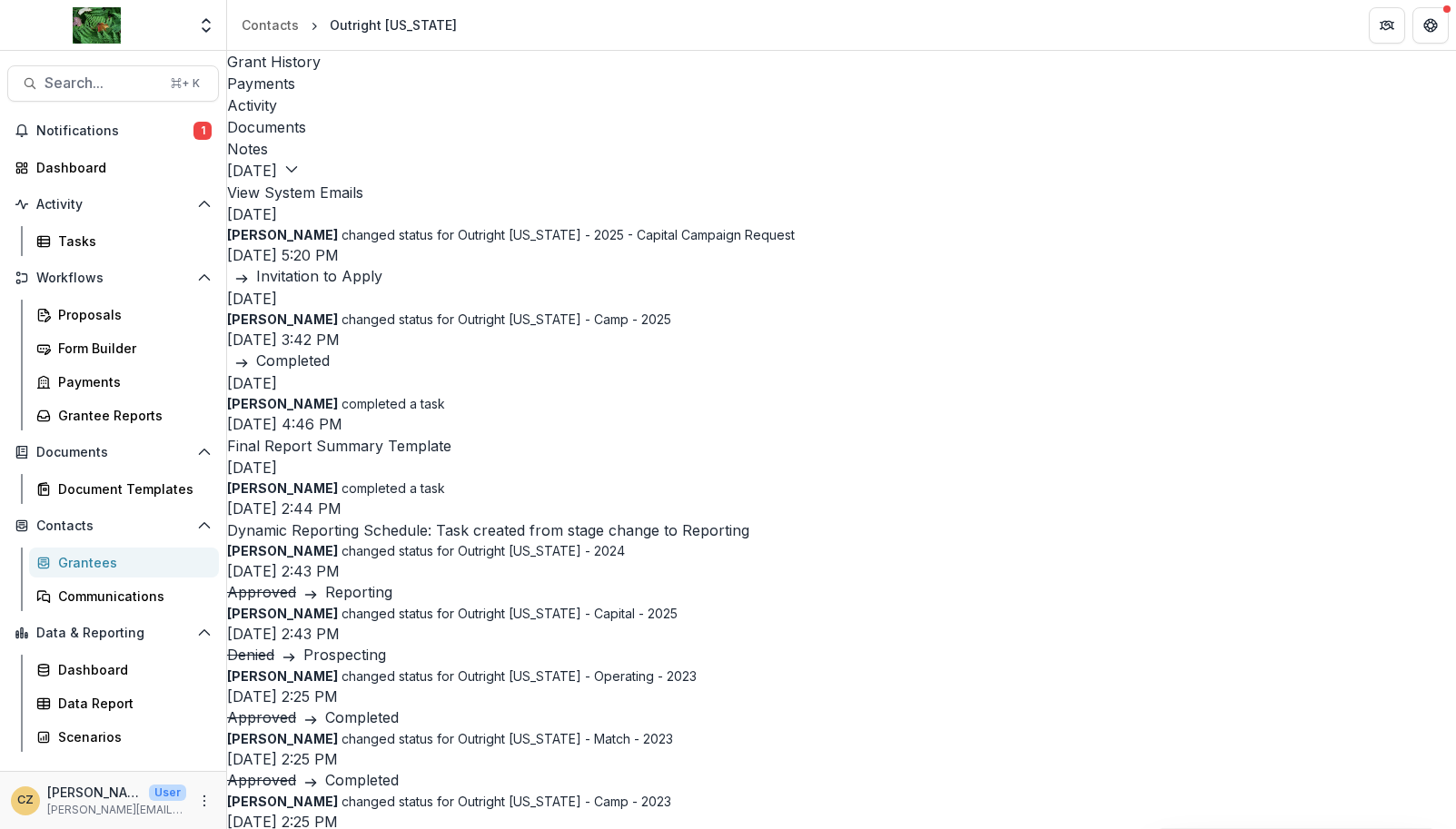 click on "Grant History" at bounding box center (841, 62) 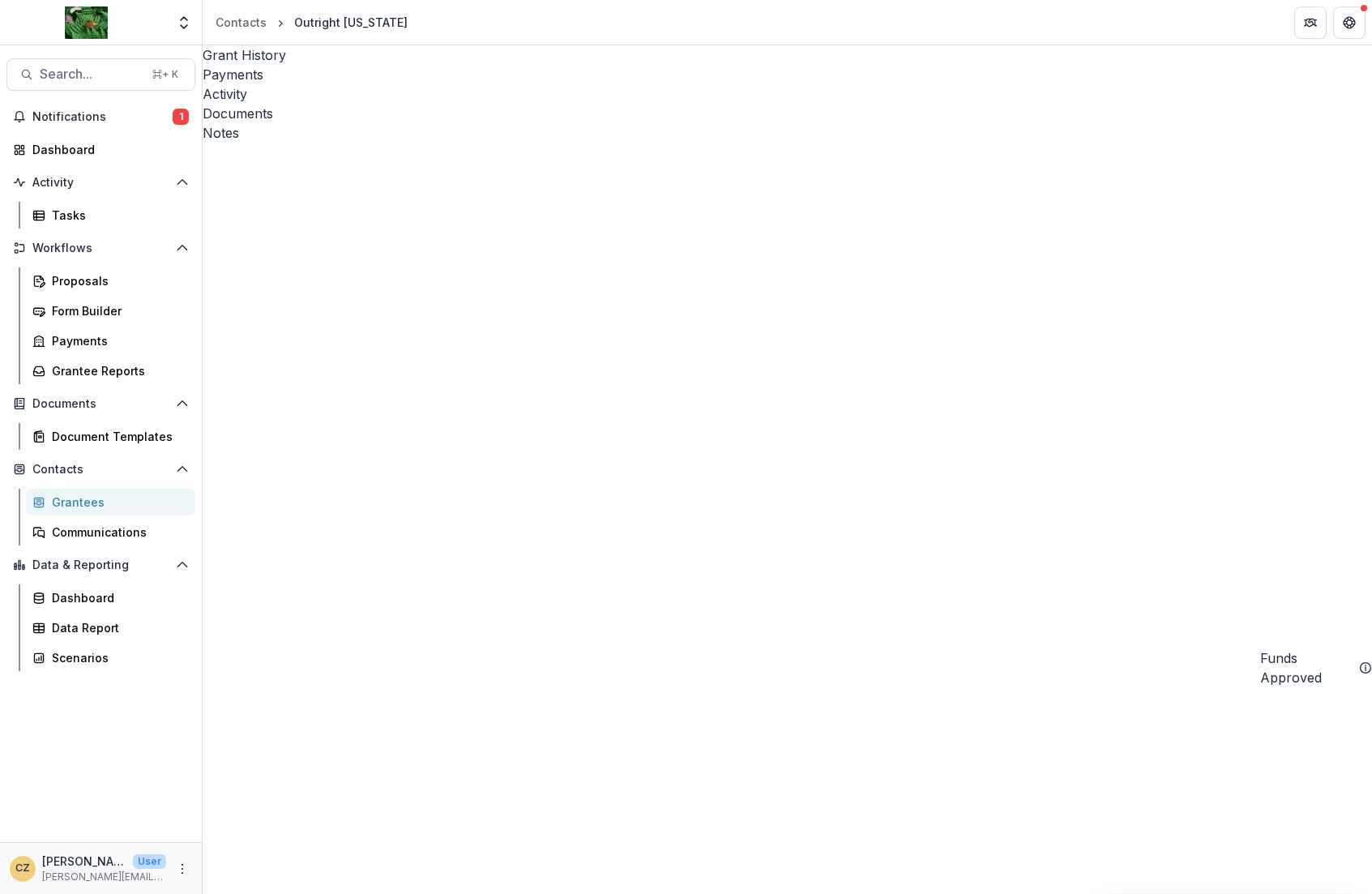 click on "Outright [US_STATE] - 2025 - Capital Campaign Request" at bounding box center [360, 5838] 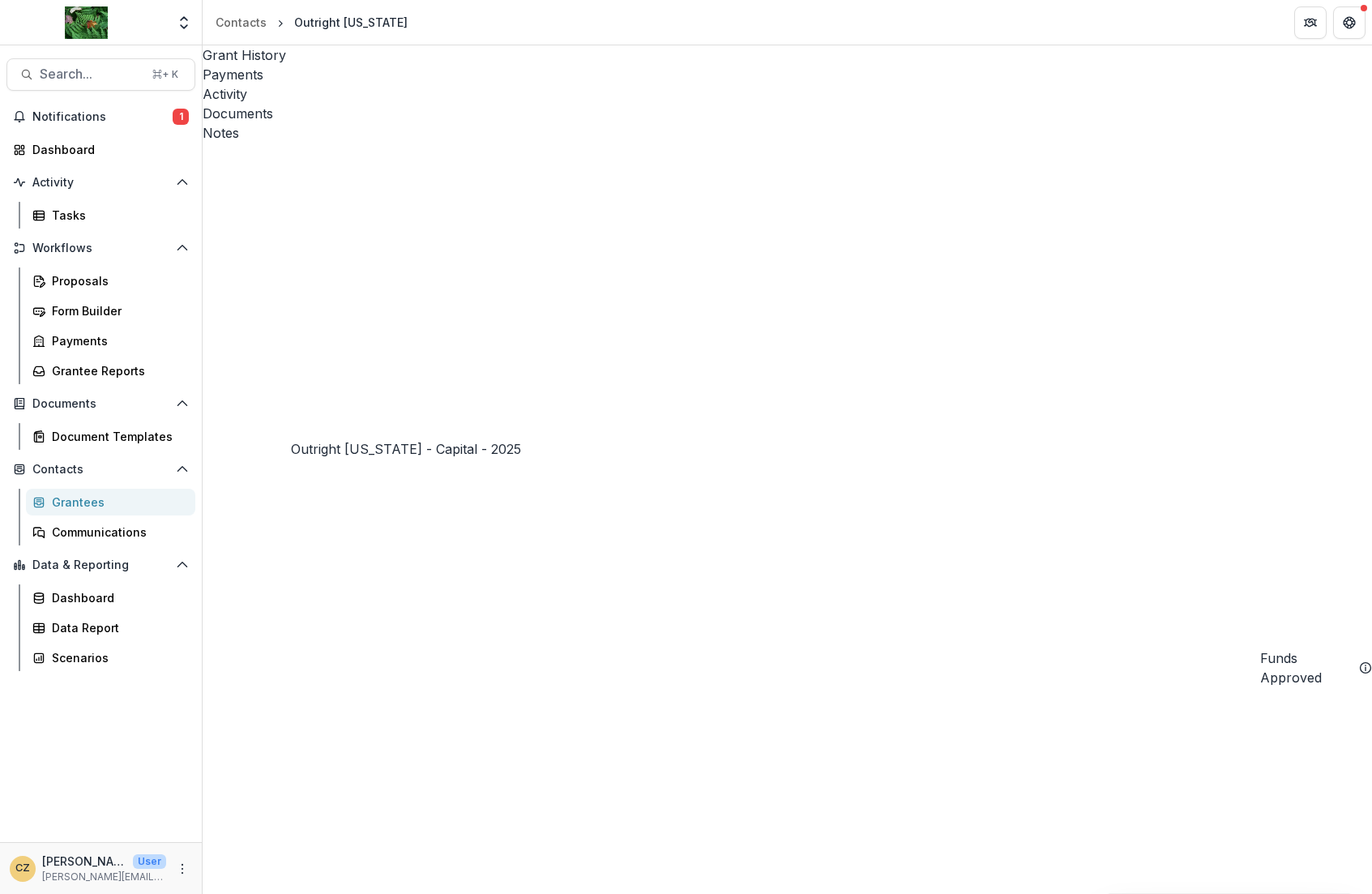 click on "Outright [US_STATE] - Capital - 2025" at bounding box center [365, 6248] 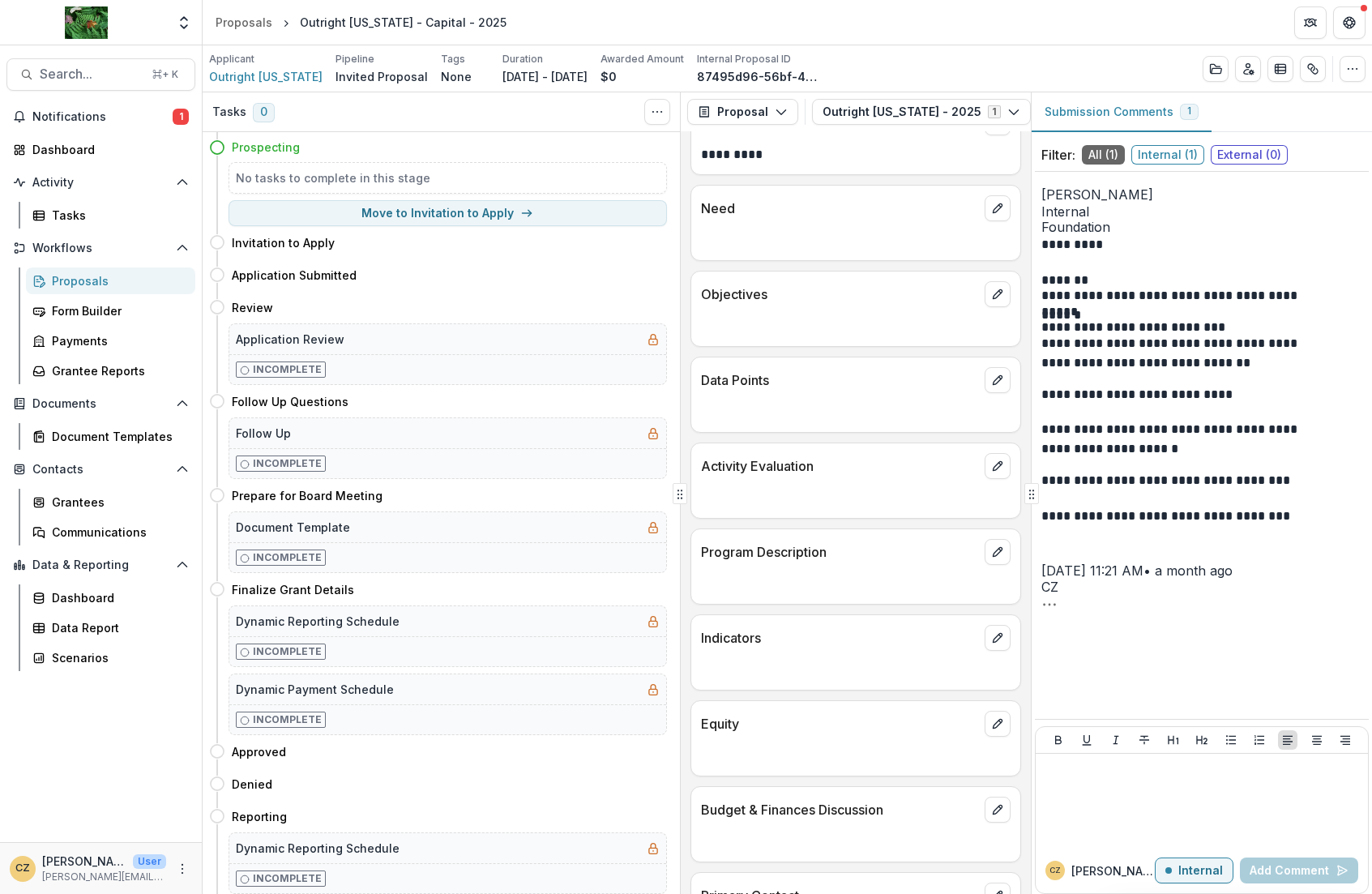 scroll, scrollTop: 0, scrollLeft: 0, axis: both 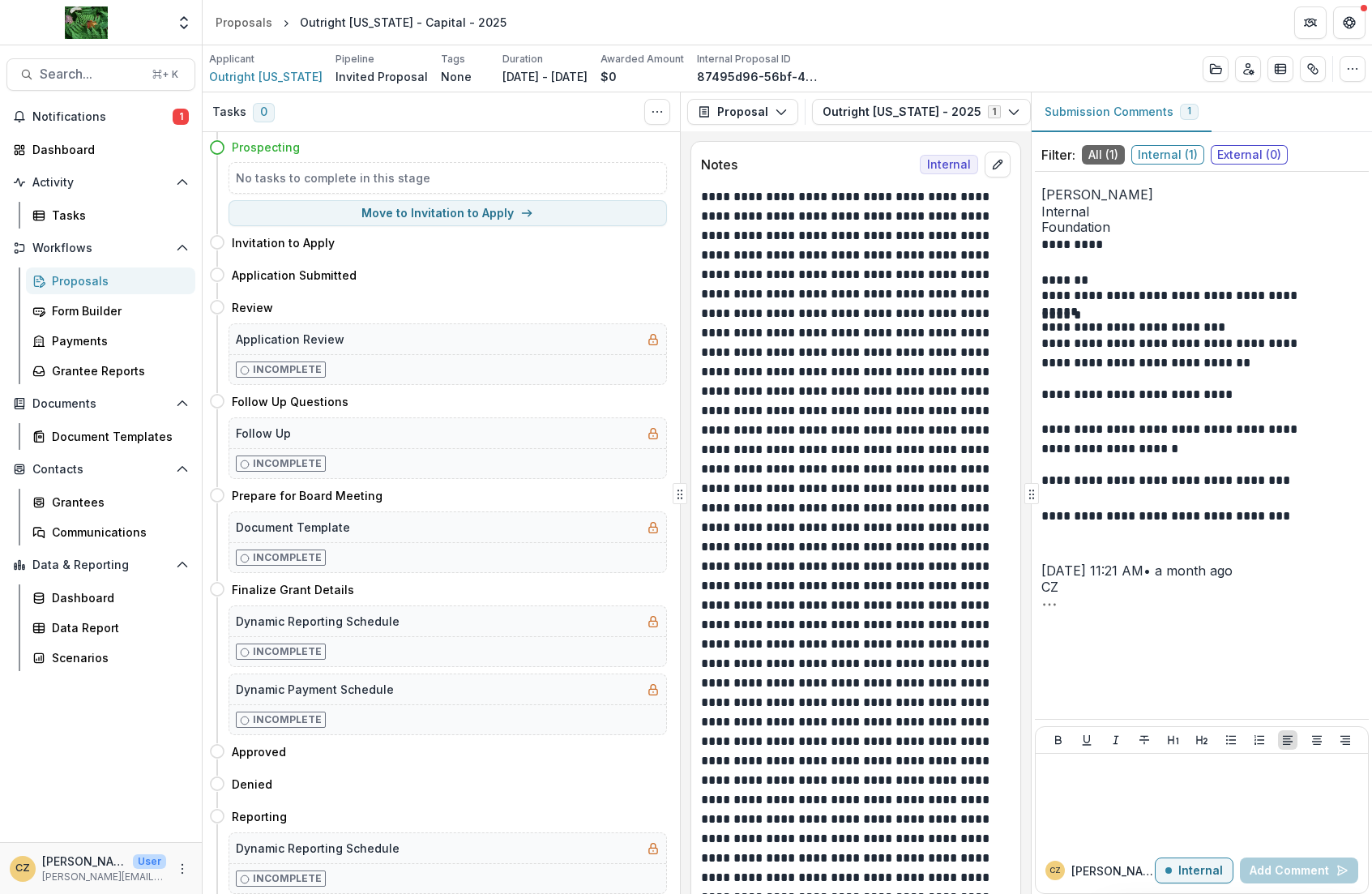 click at bounding box center (853, 781) 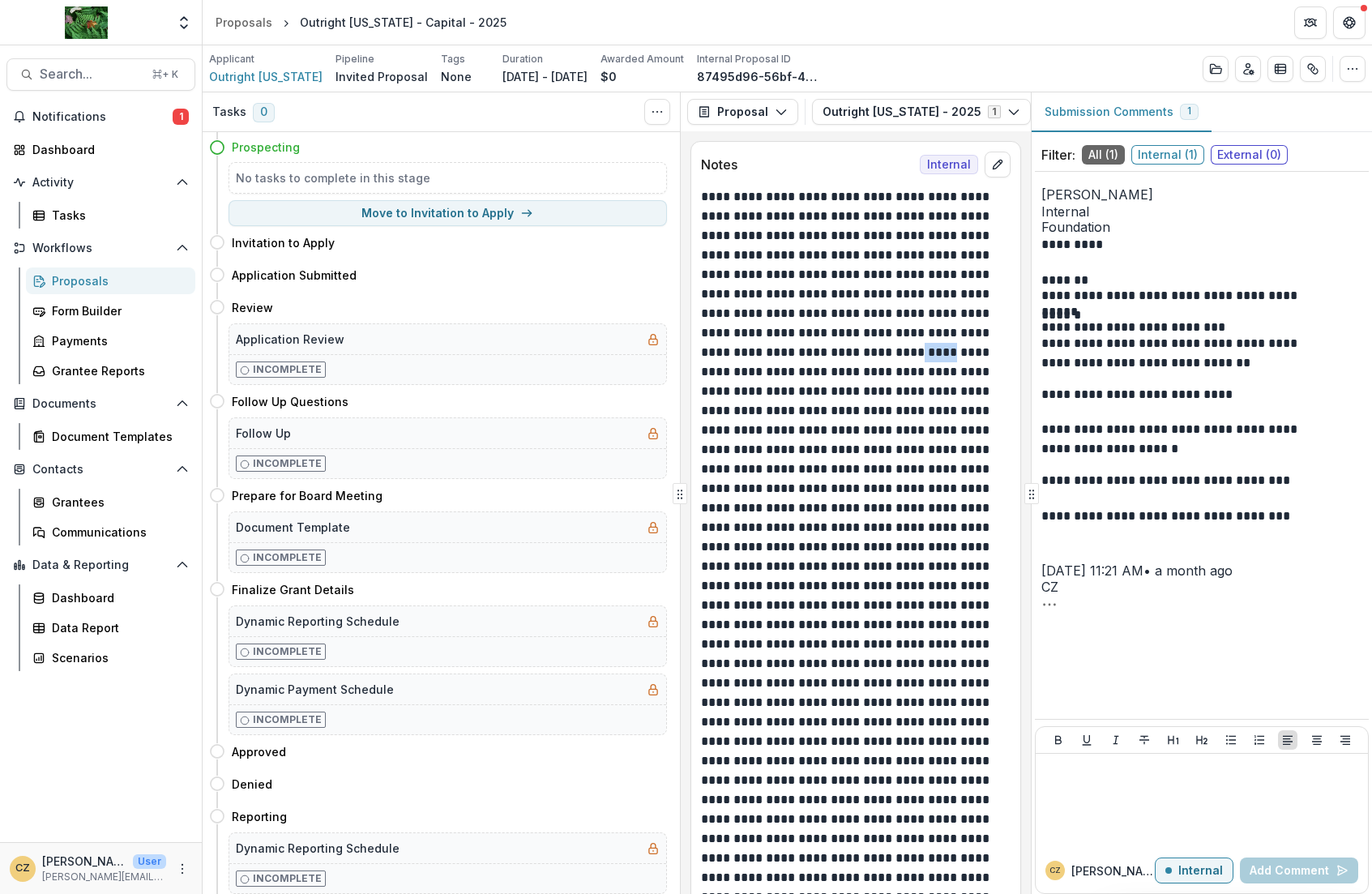 click at bounding box center [853, 781] 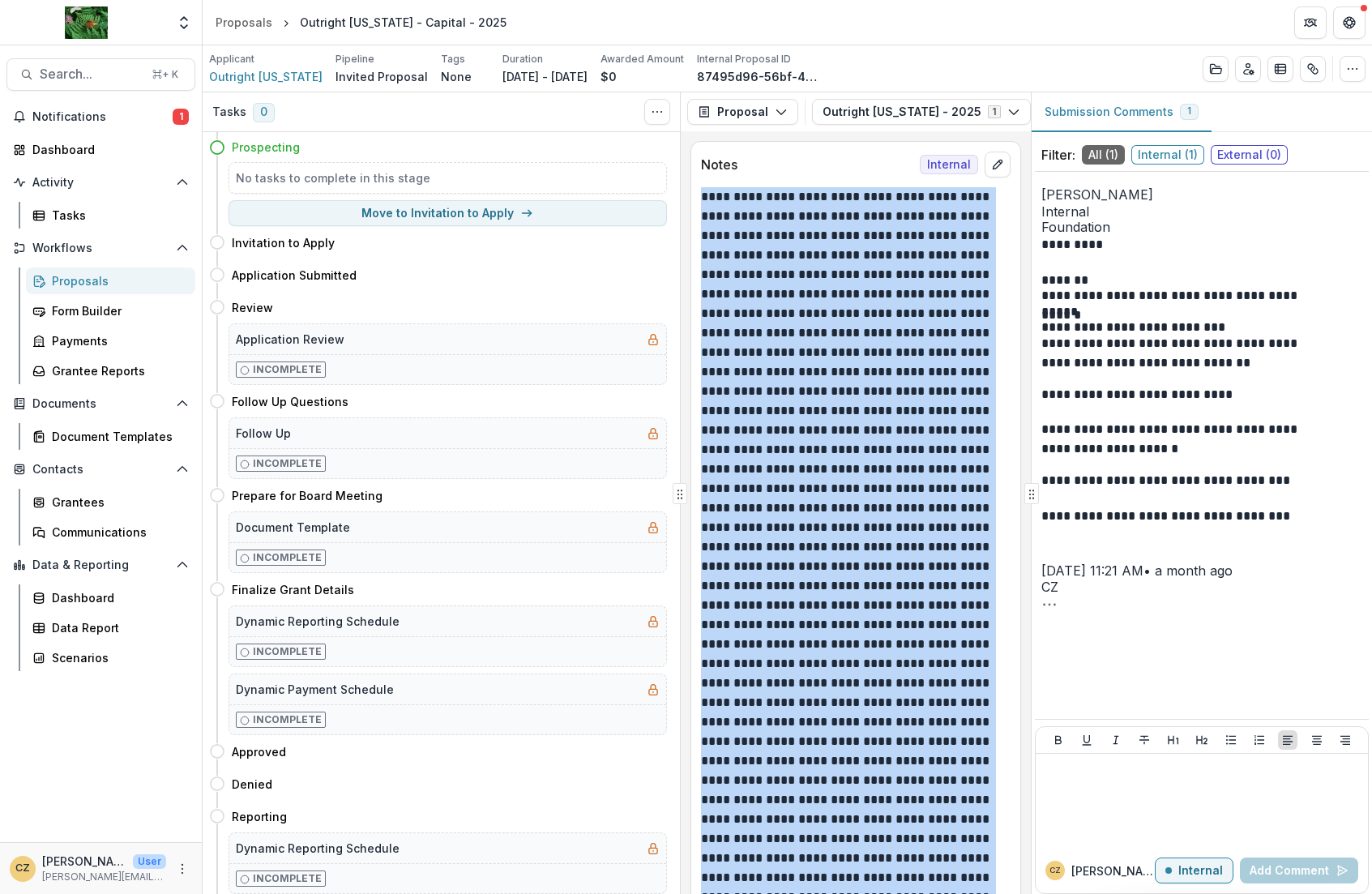 click at bounding box center (853, 781) 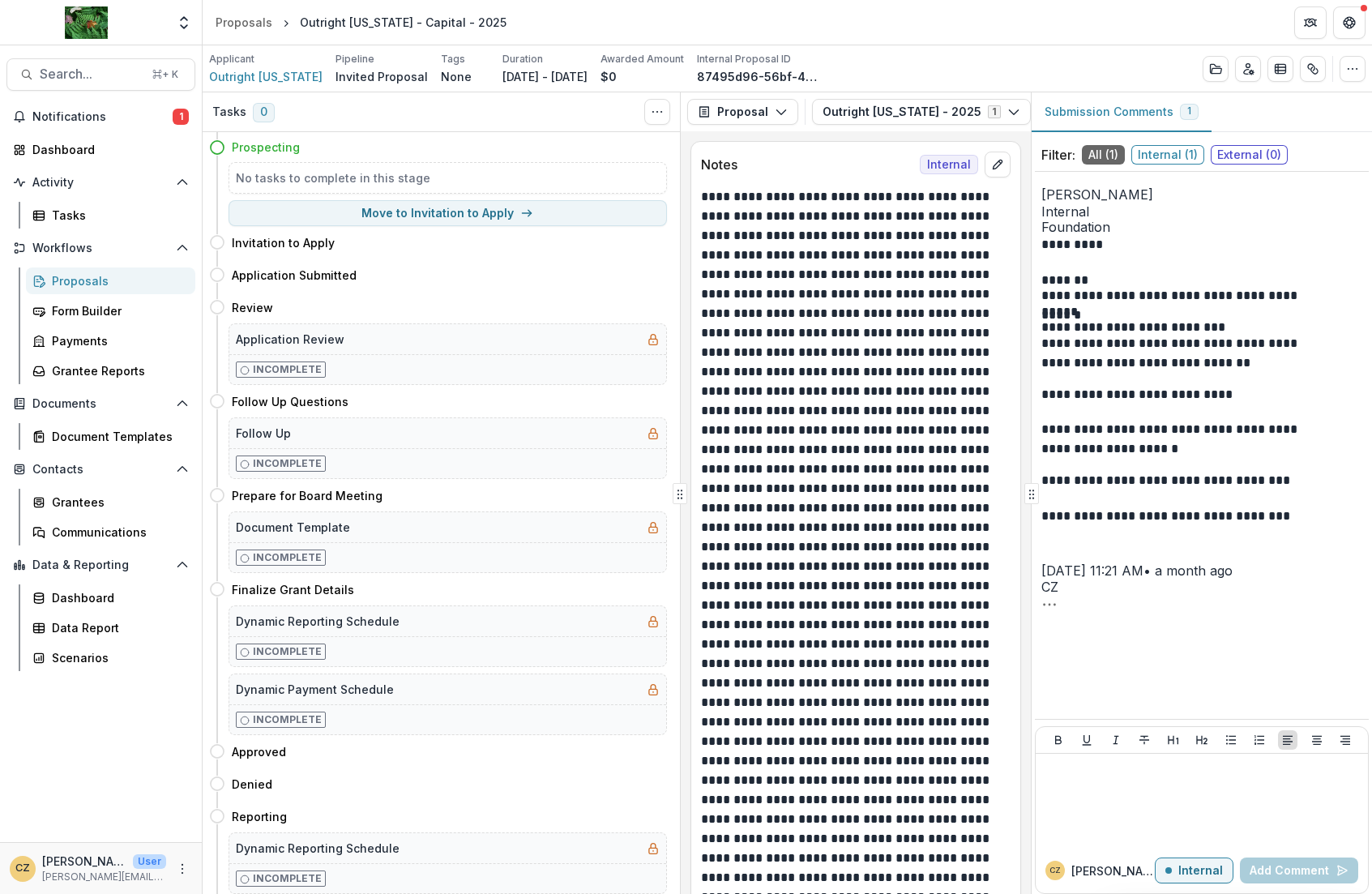 click at bounding box center (853, 781) 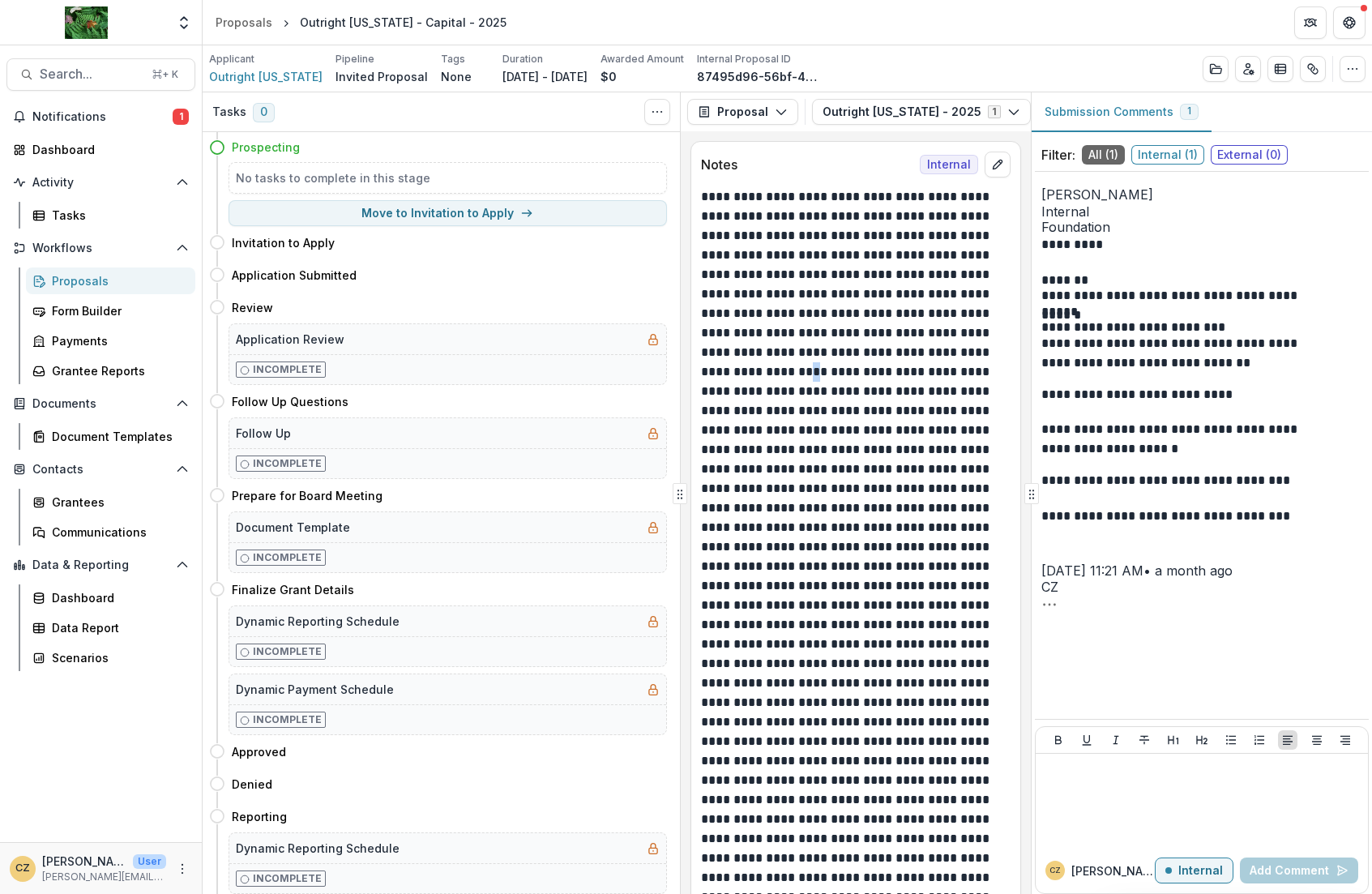 click at bounding box center (853, 781) 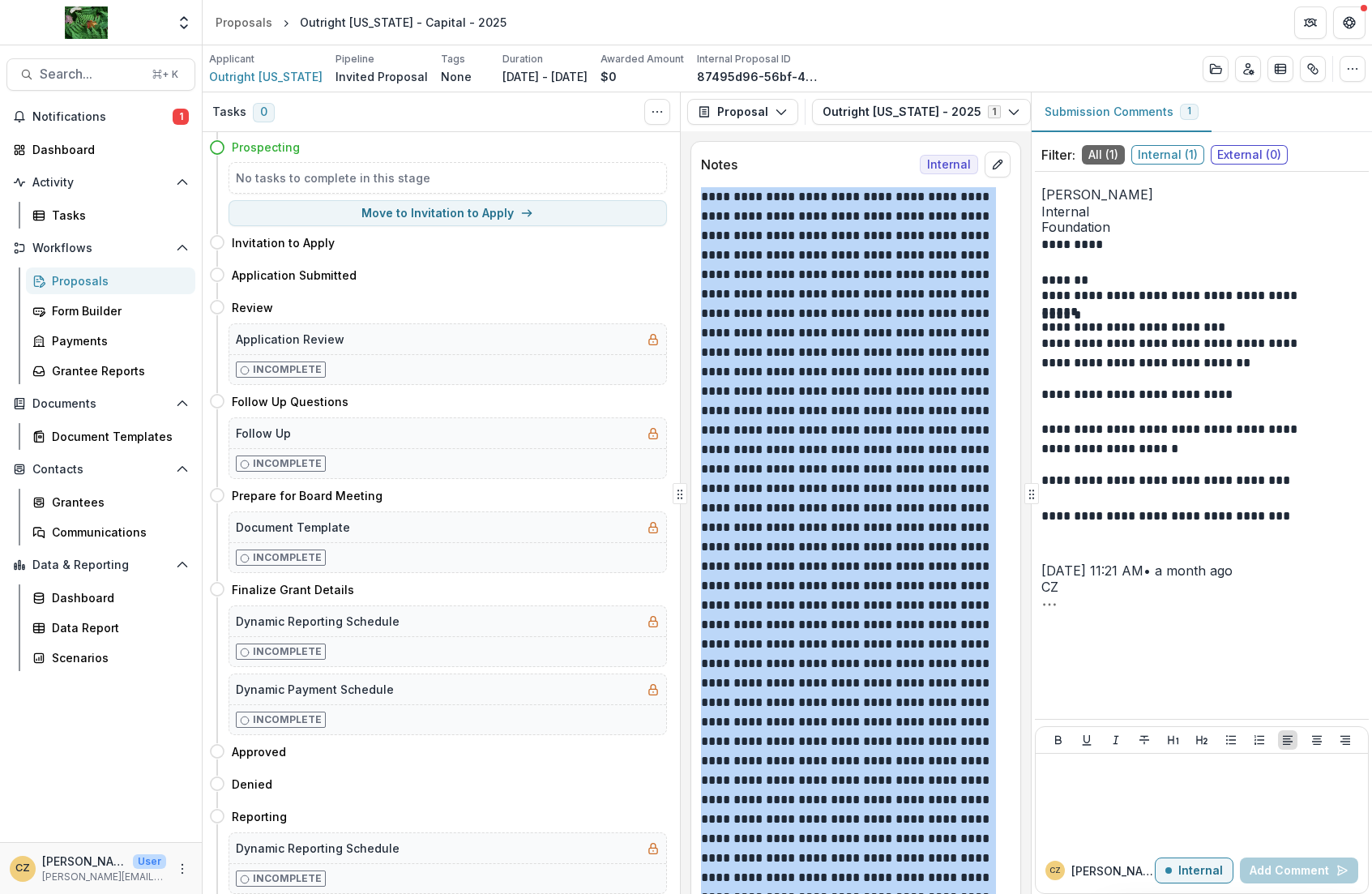 click at bounding box center (853, 781) 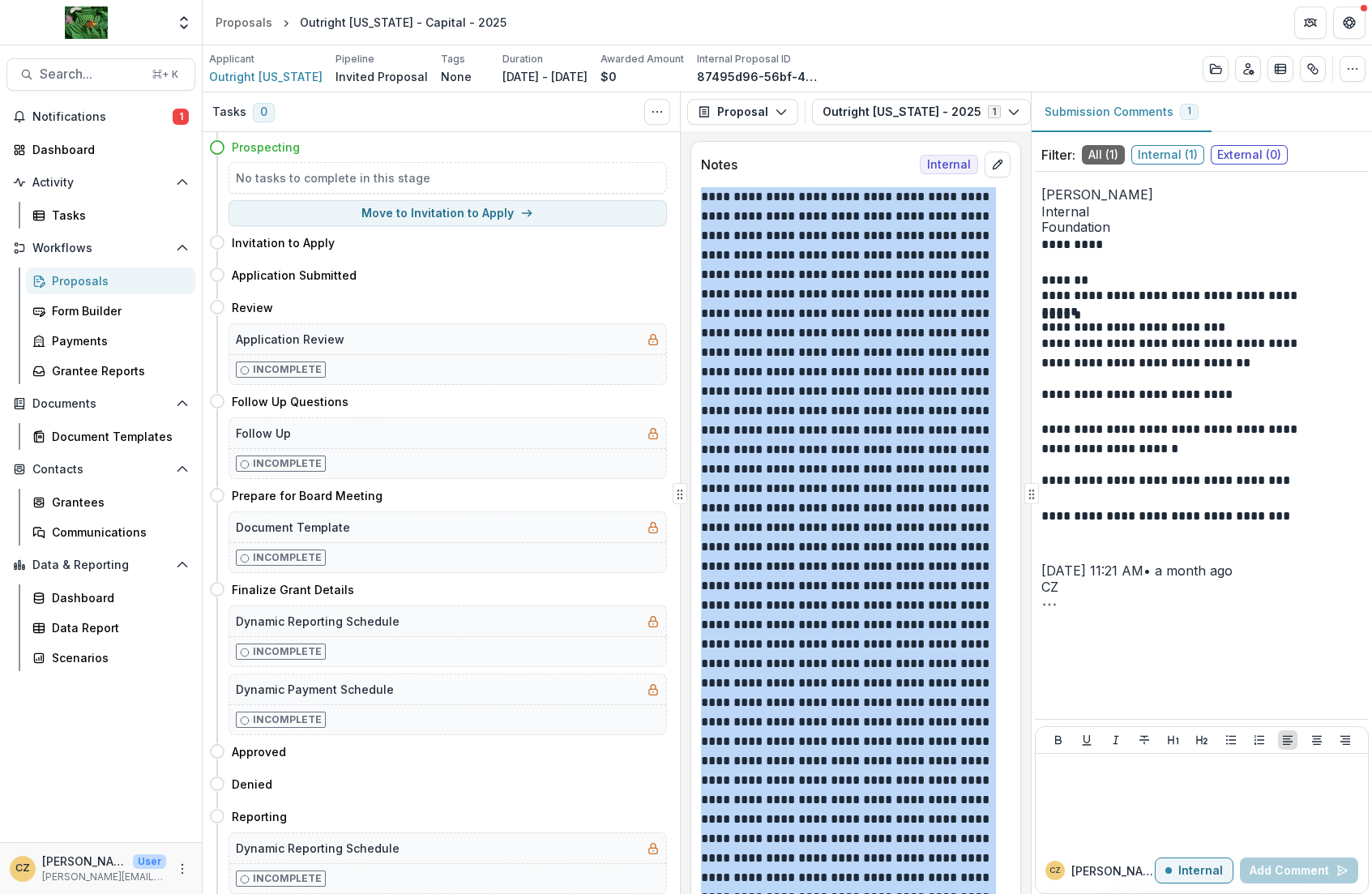 copy on "**********" 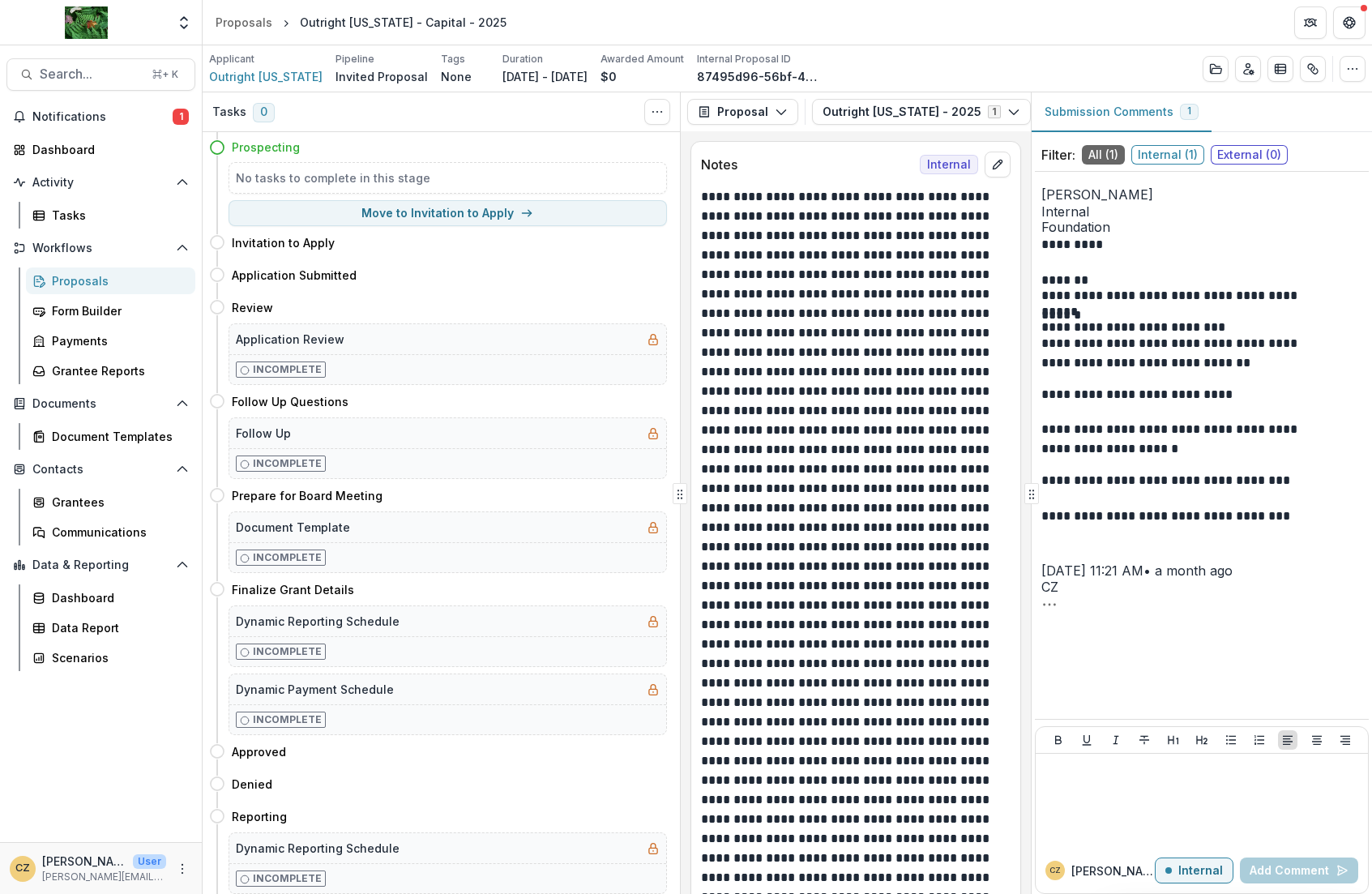 click on "**********" at bounding box center (1173, 435) 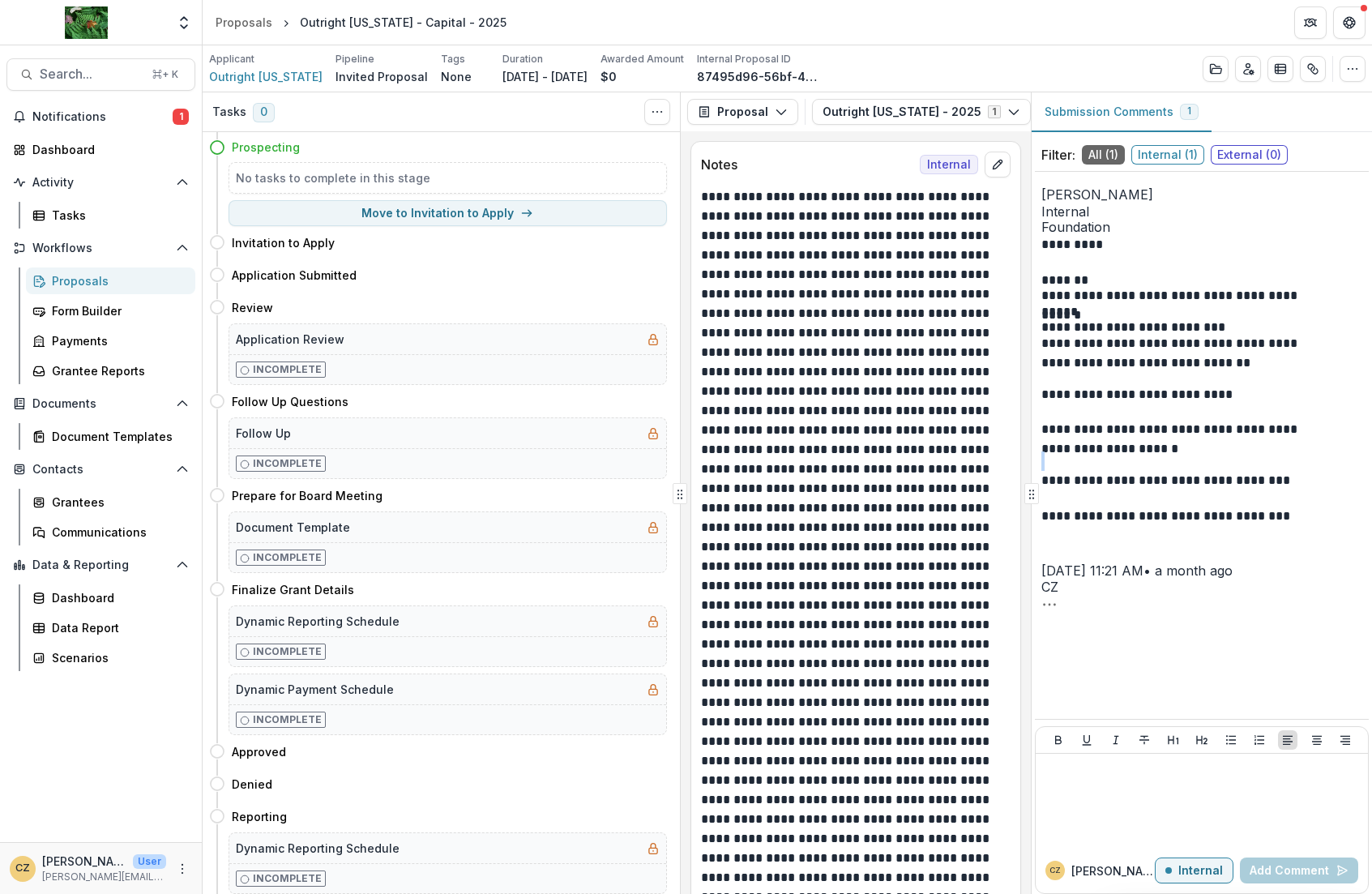 click on "**********" at bounding box center [1173, 435] 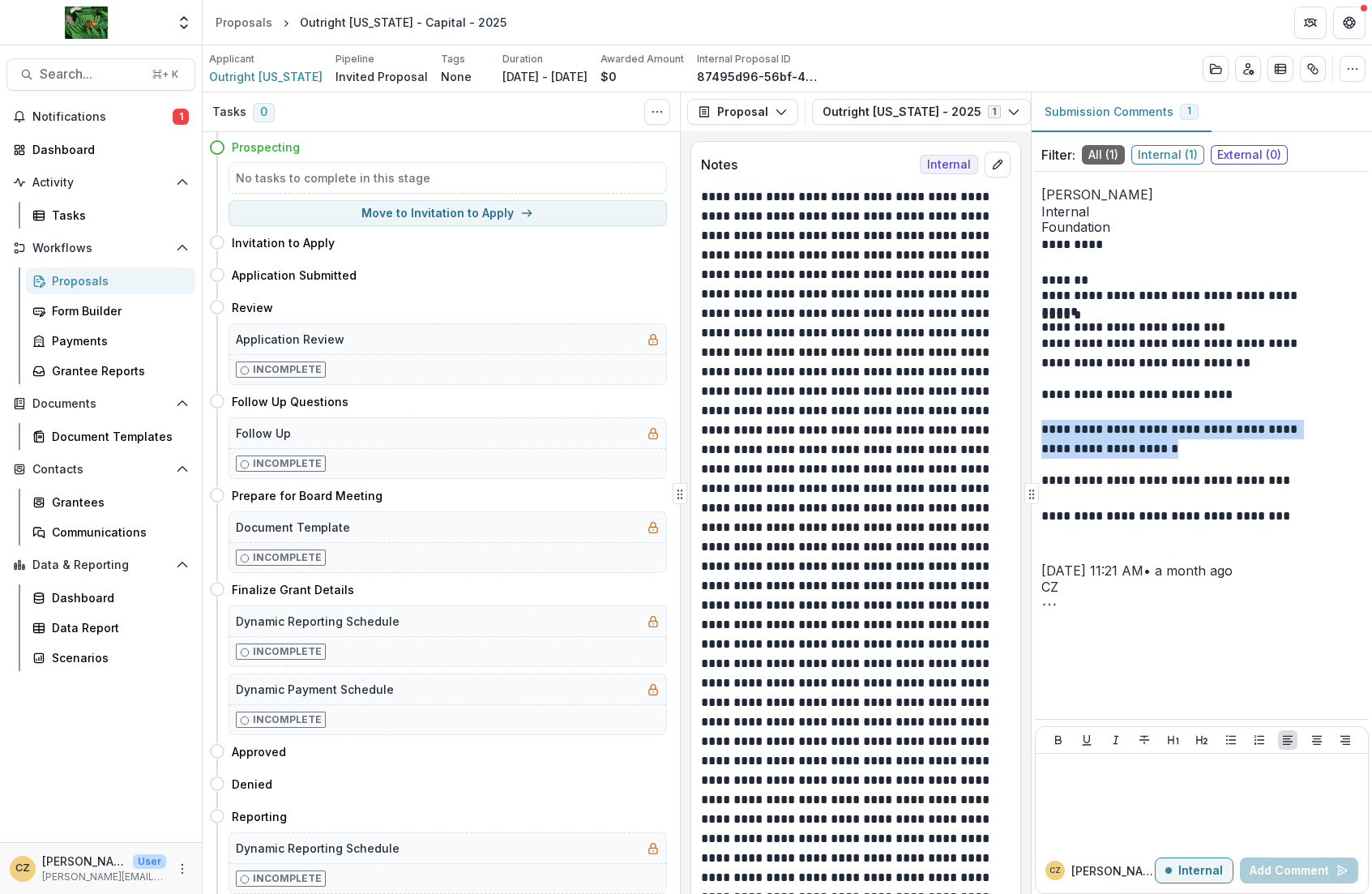 click on "**********" at bounding box center (1173, 435) 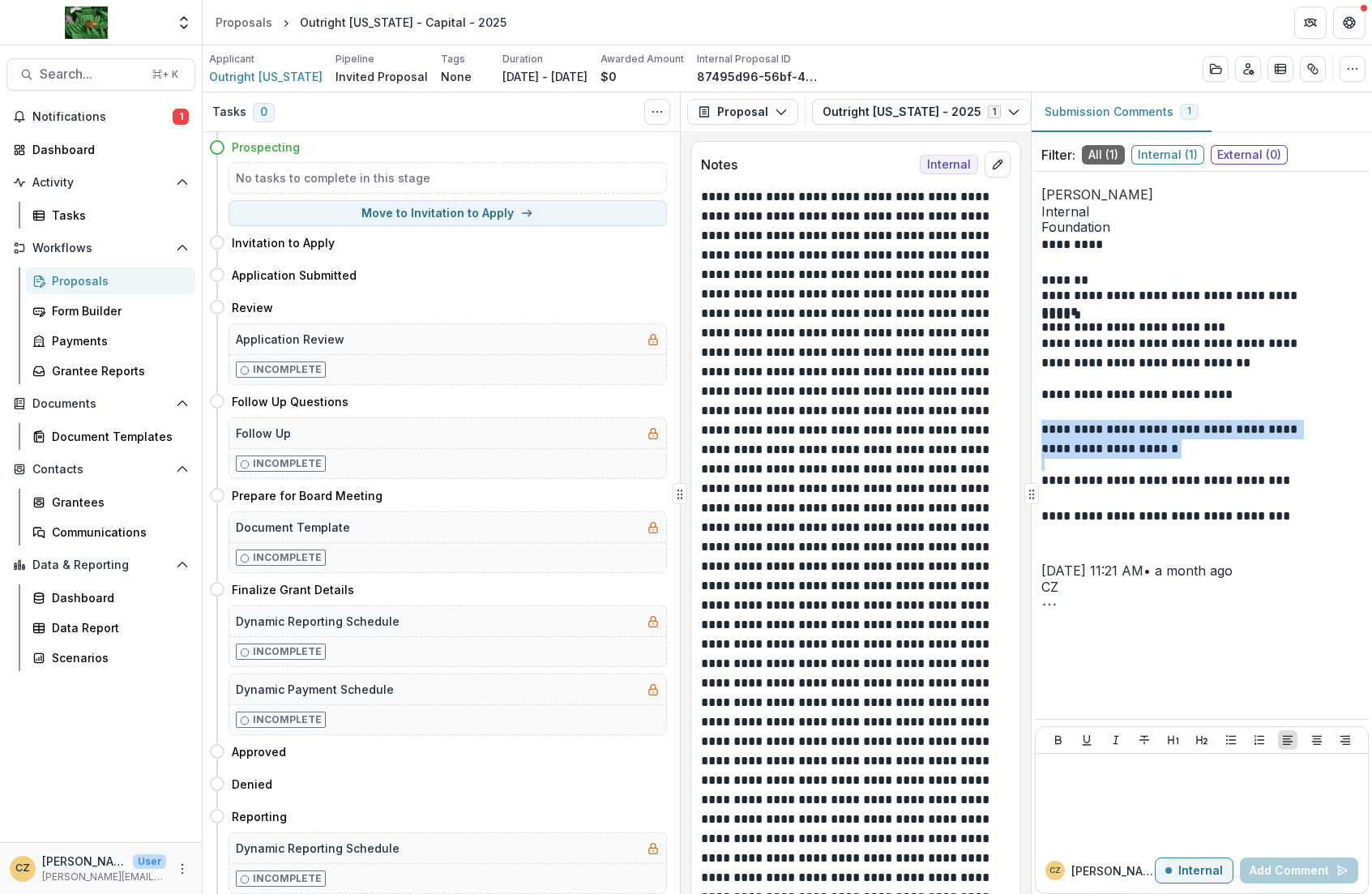 click on "**********" at bounding box center [1173, 435] 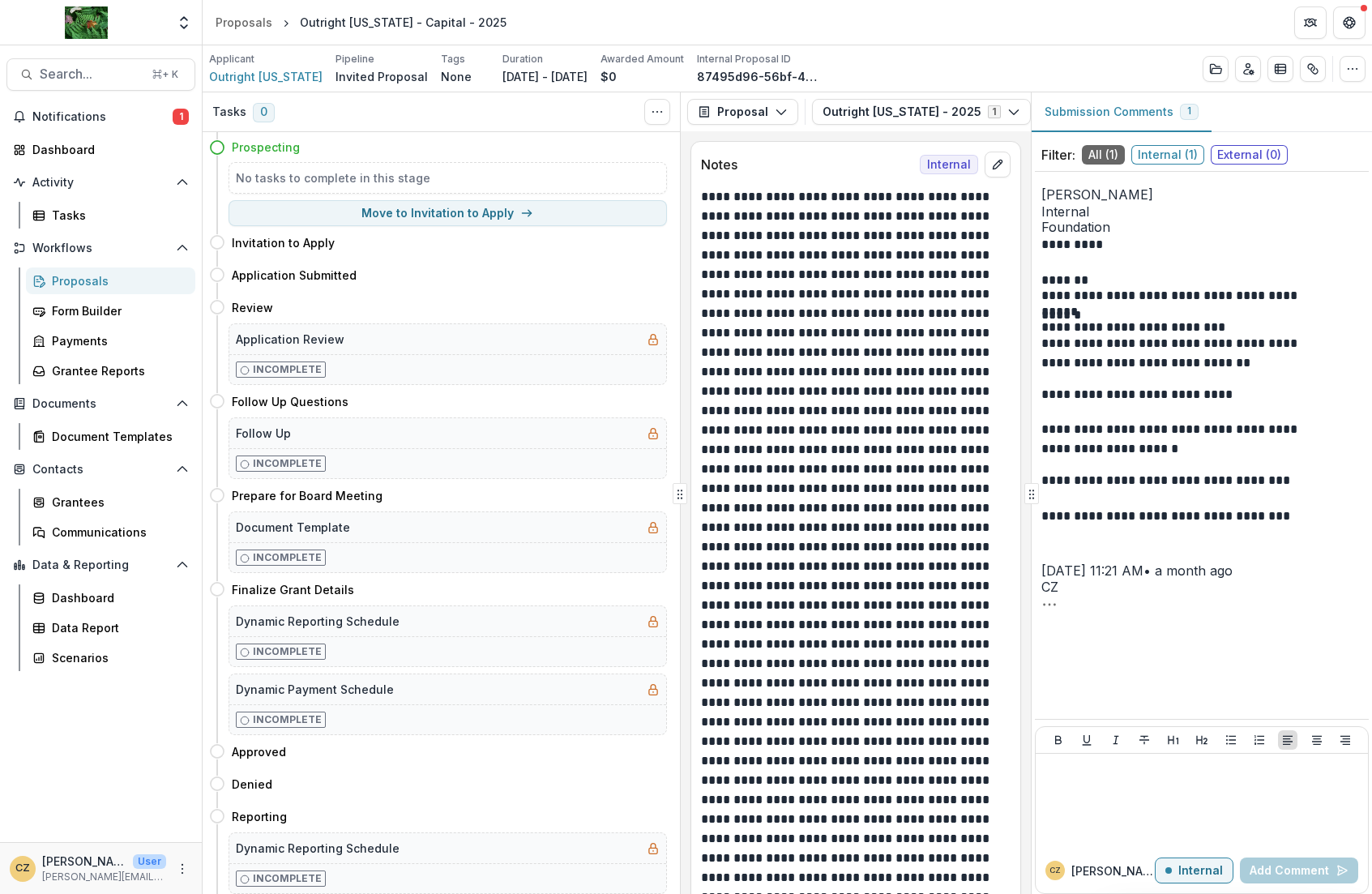 click on "**********" at bounding box center (1173, 479) 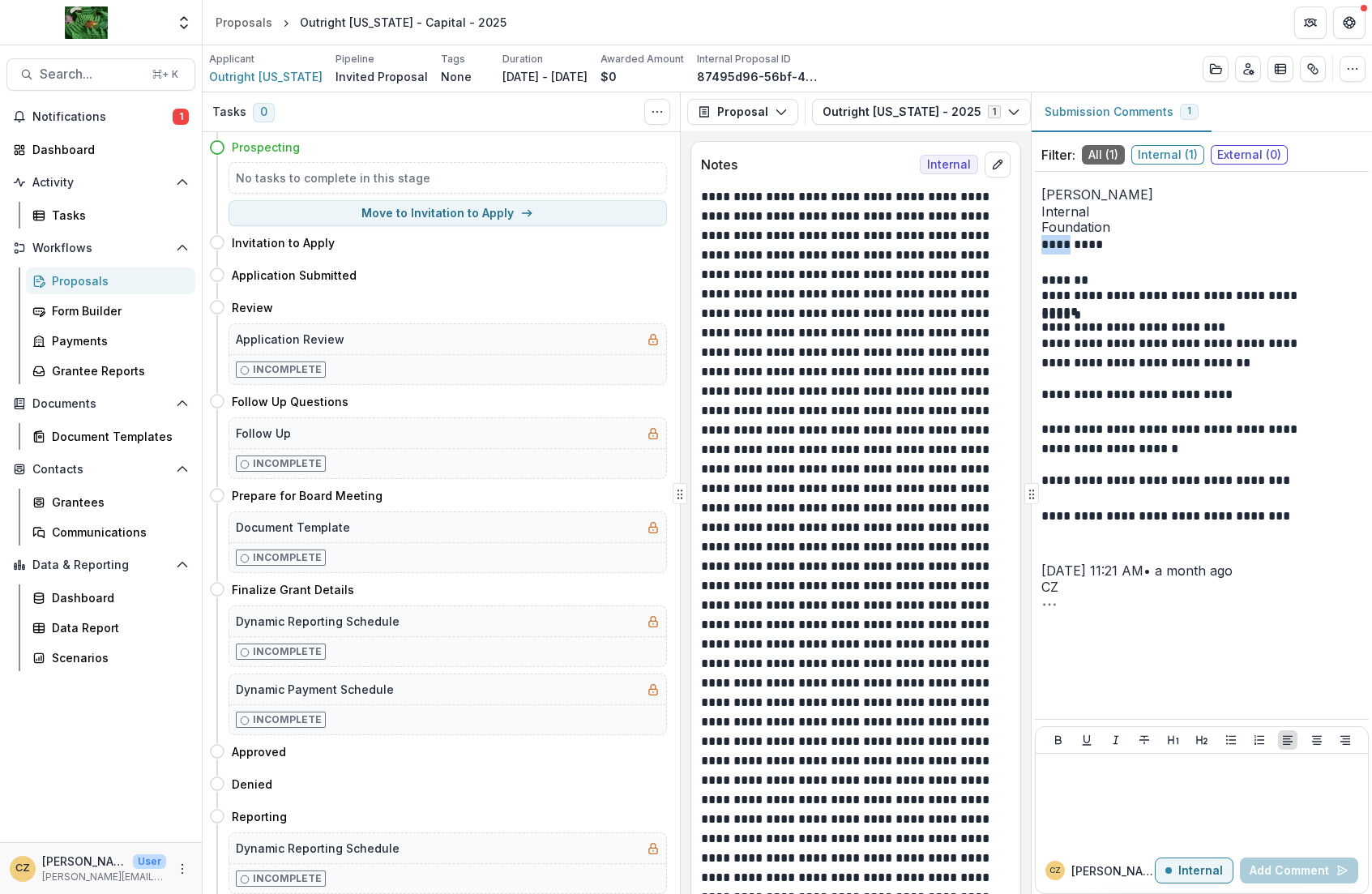 click on "*********" at bounding box center (1173, 243) 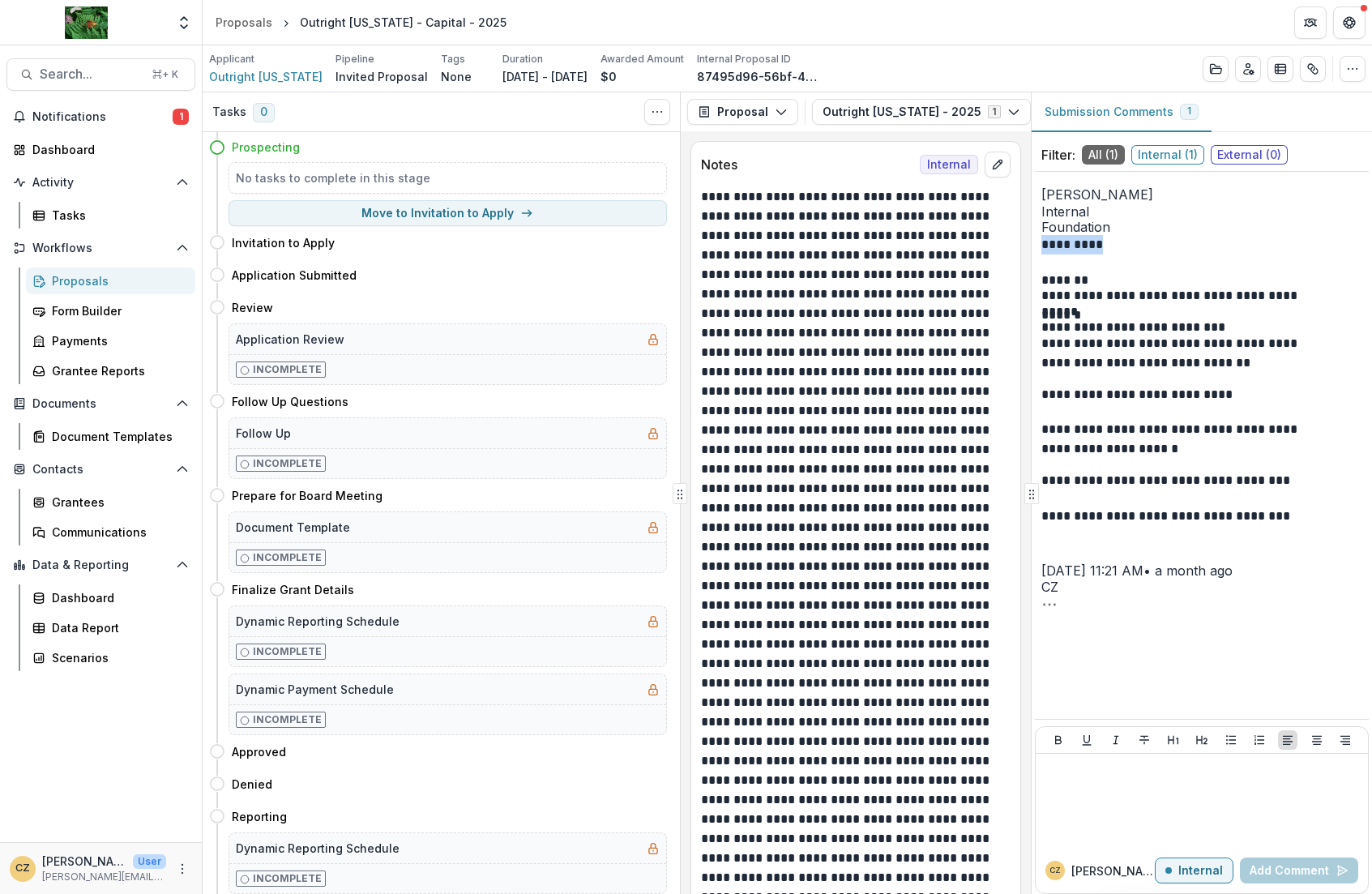 click on "*********" at bounding box center (1173, 243) 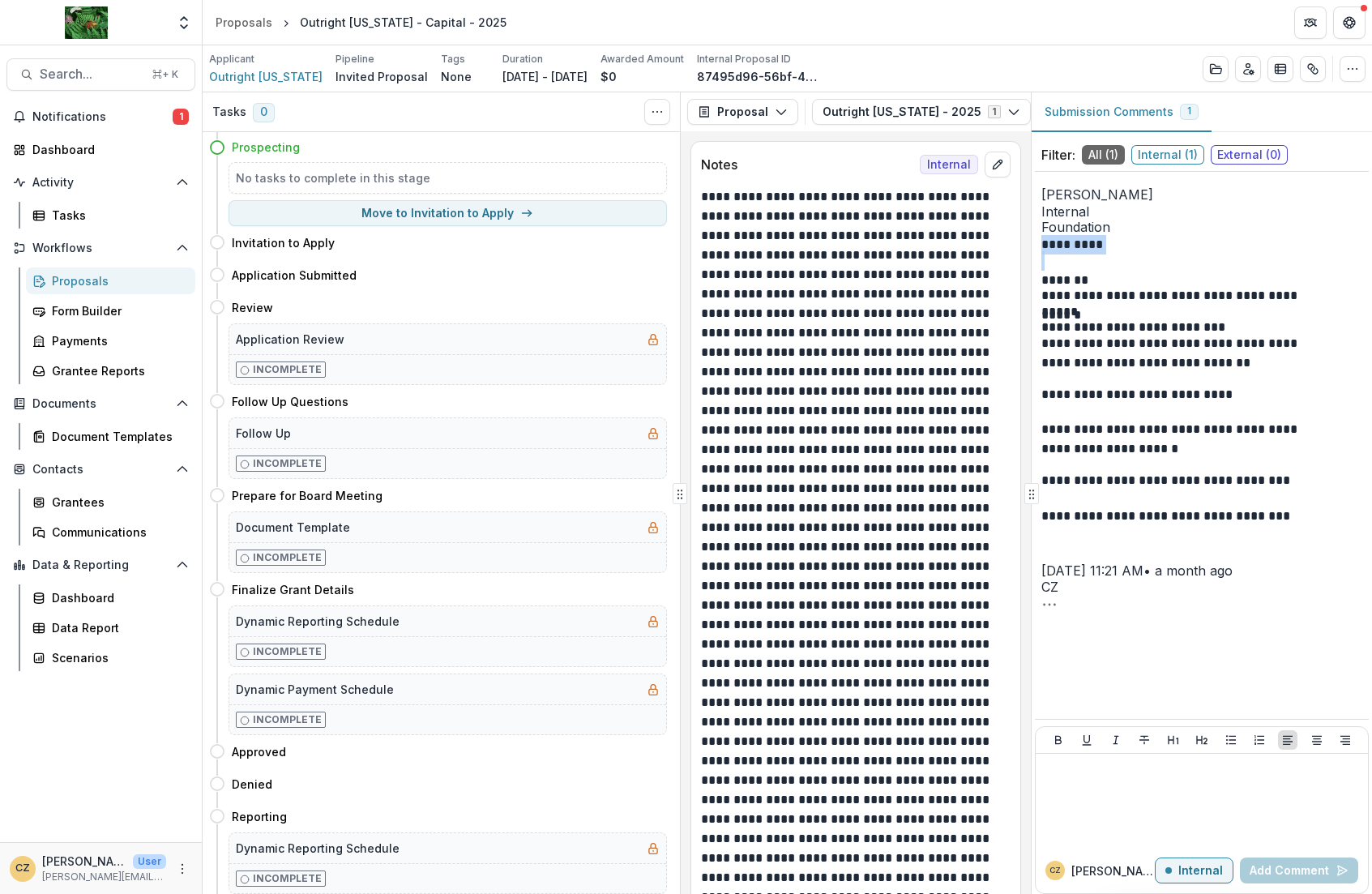 click on "*********" at bounding box center [1173, 243] 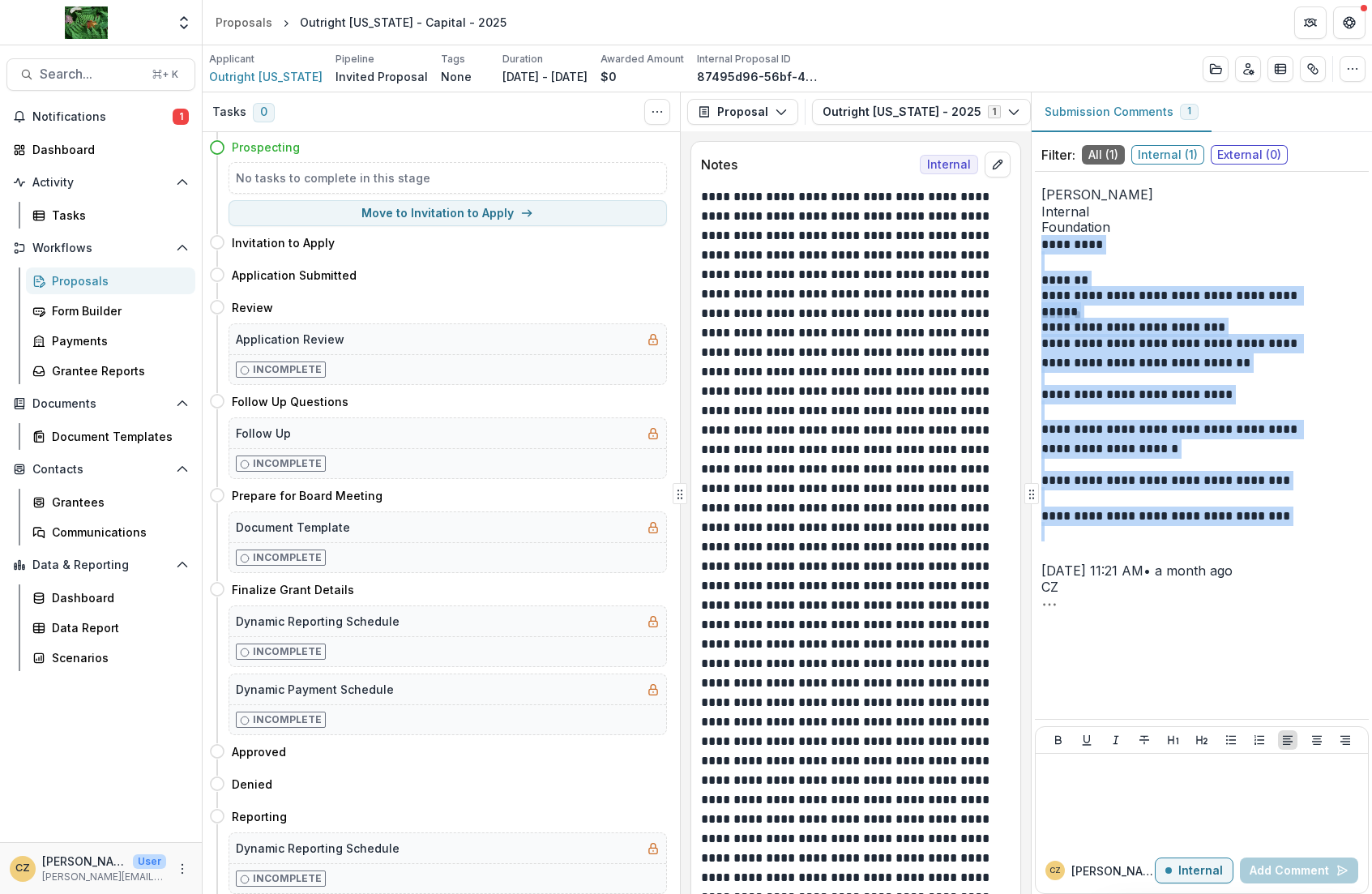 click on "**********" at bounding box center (1173, 515) 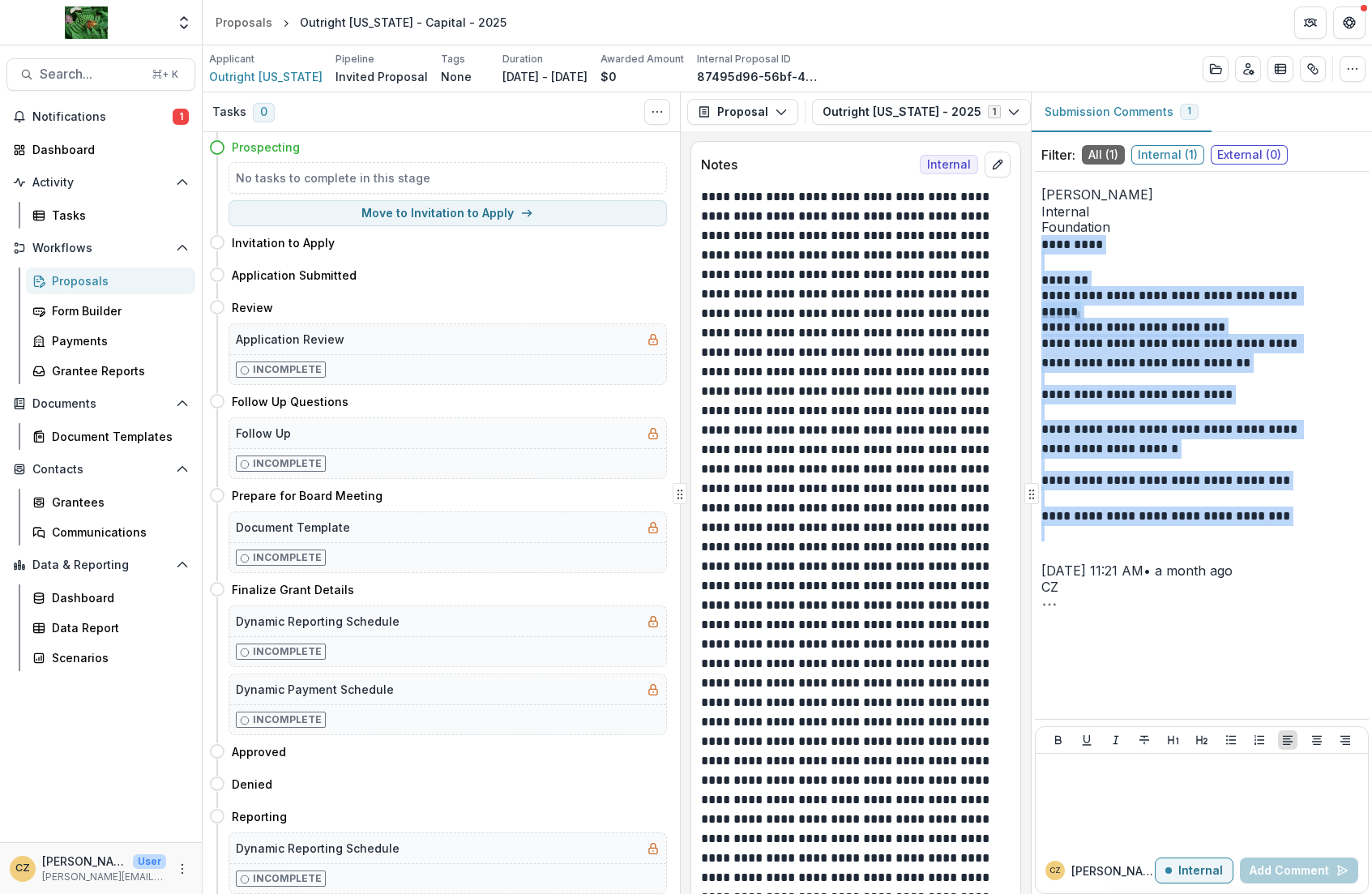 copy on "**********" 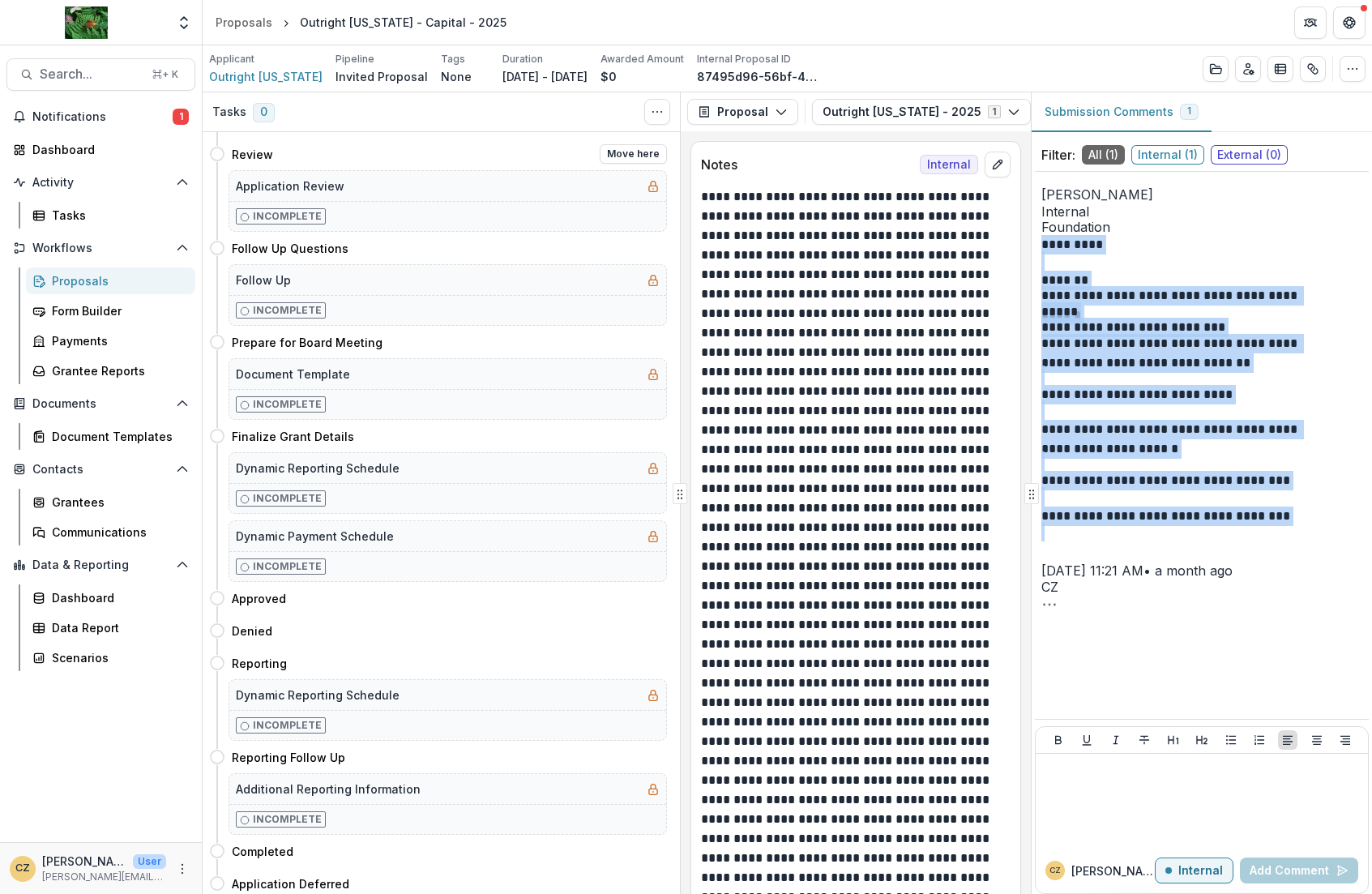 scroll, scrollTop: 159, scrollLeft: 0, axis: vertical 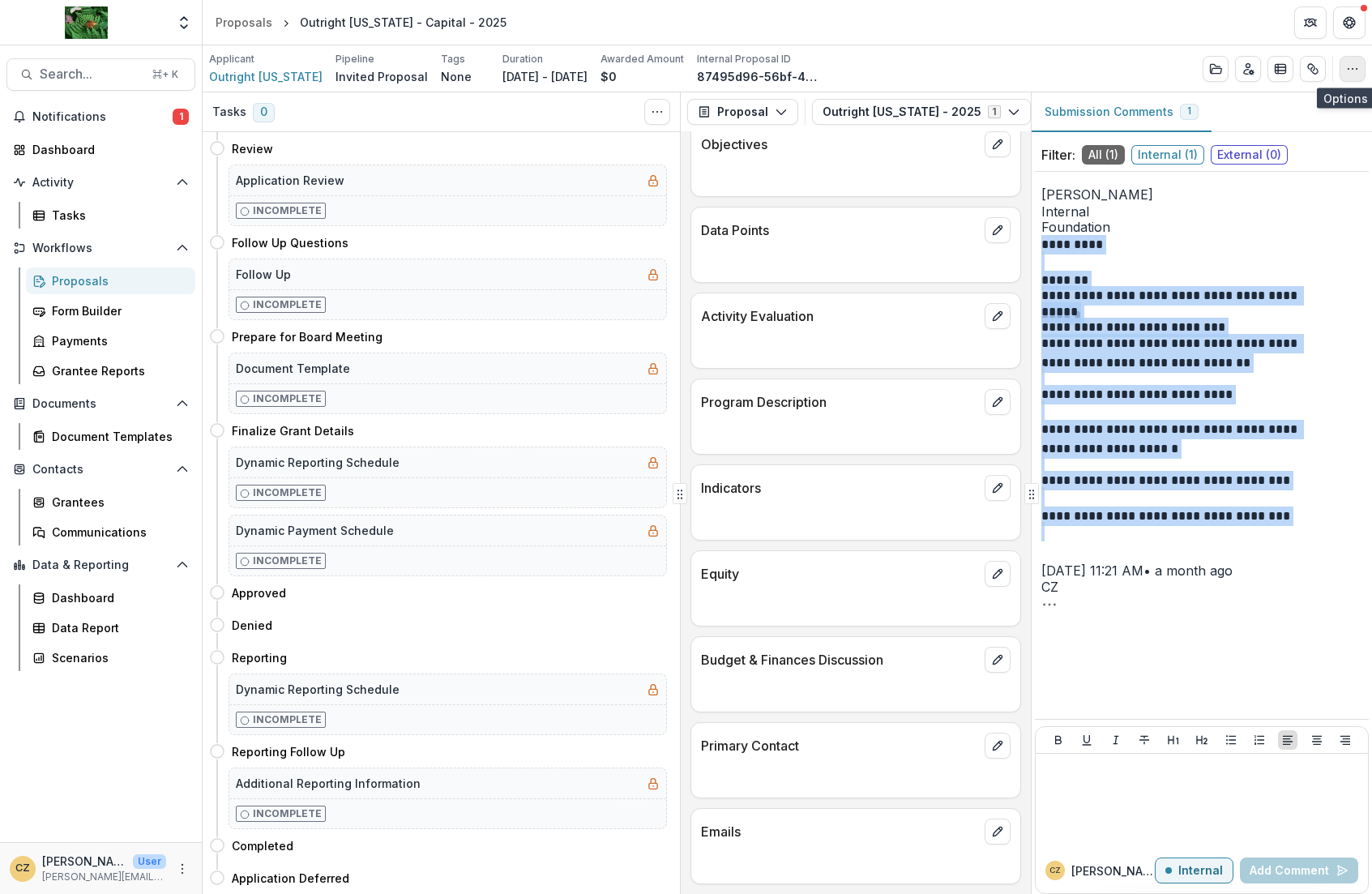 click 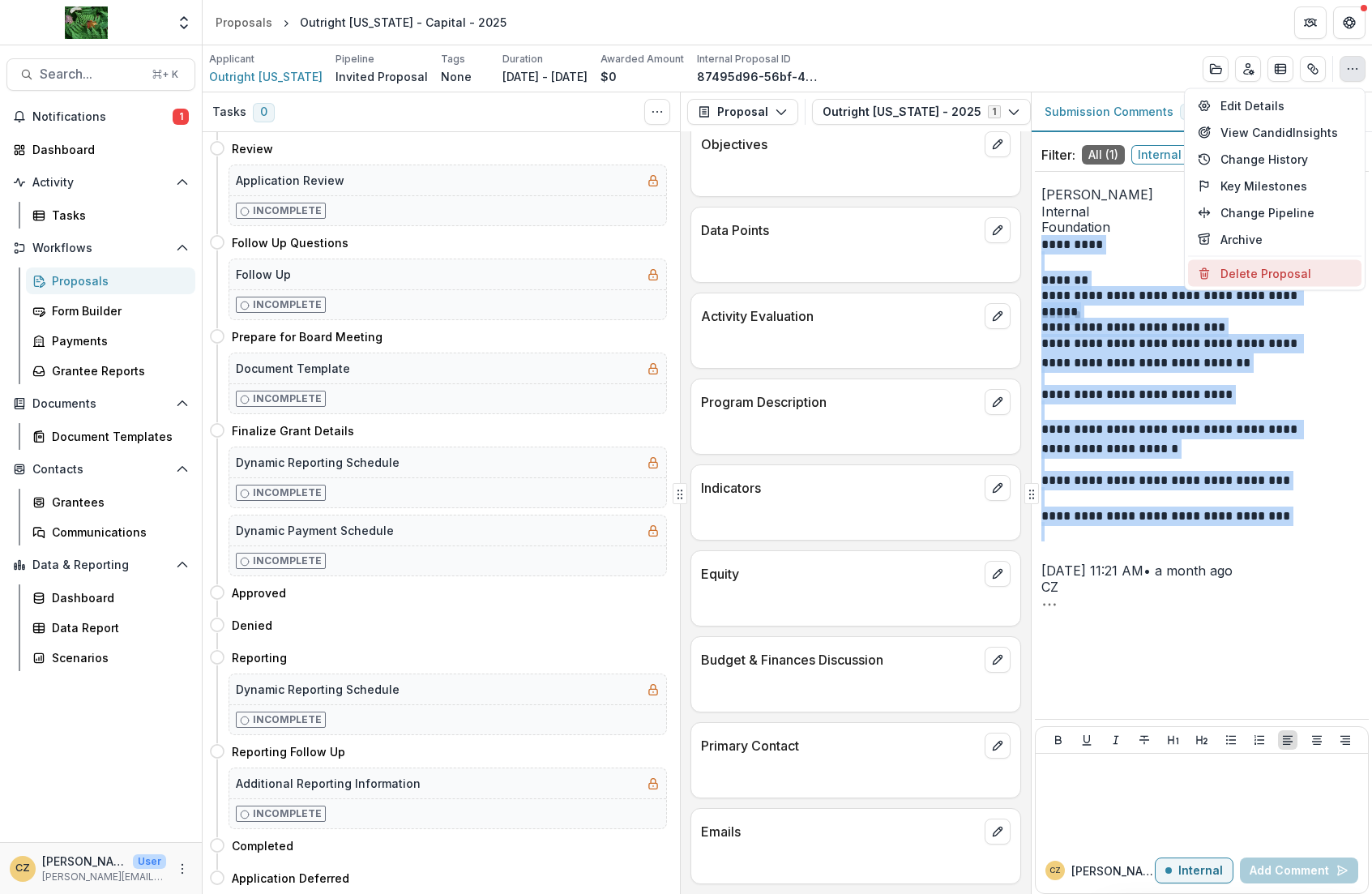 click on "Delete Proposal" at bounding box center [1275, 273] 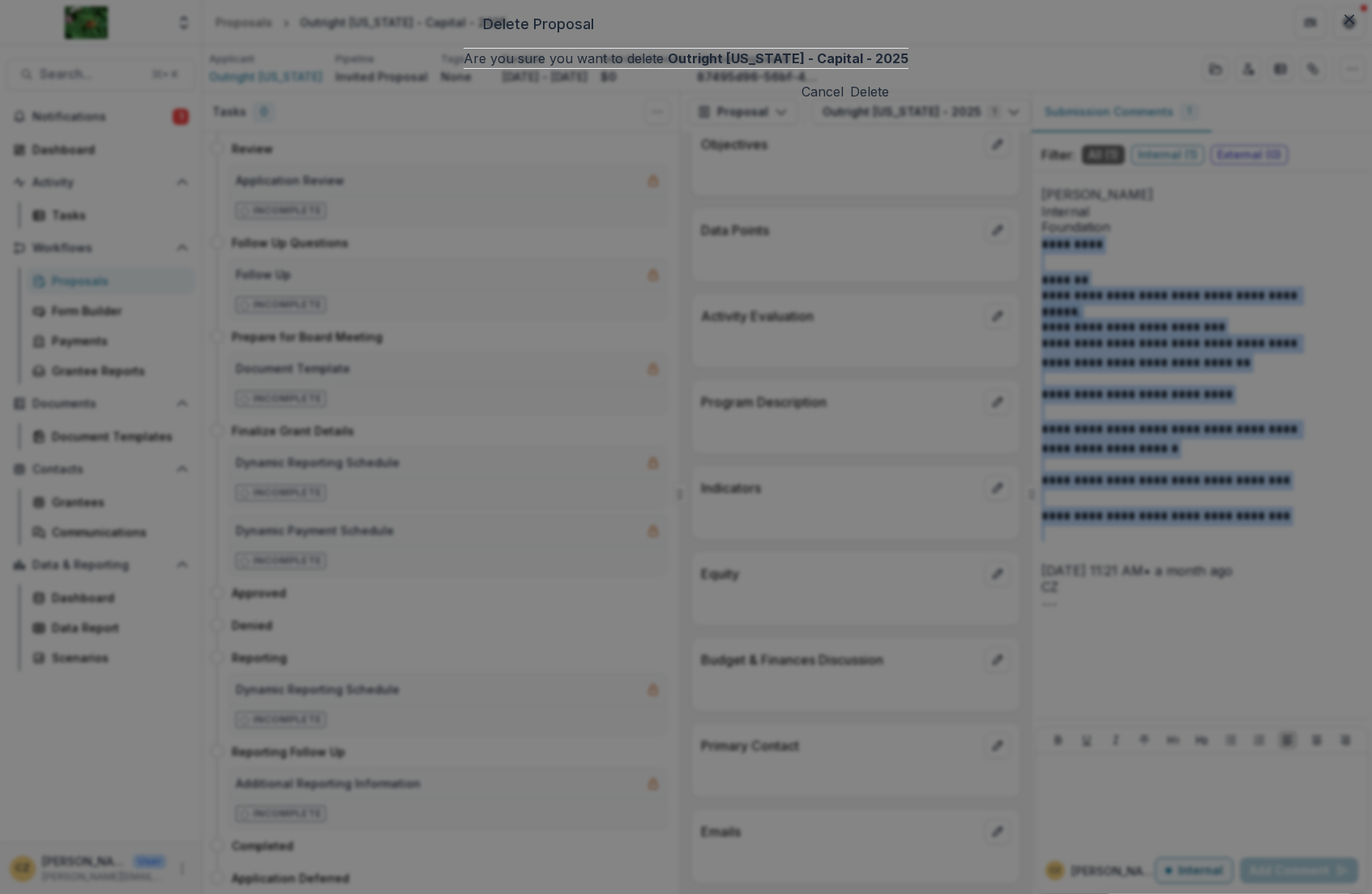 click on "Delete" at bounding box center [870, 92] 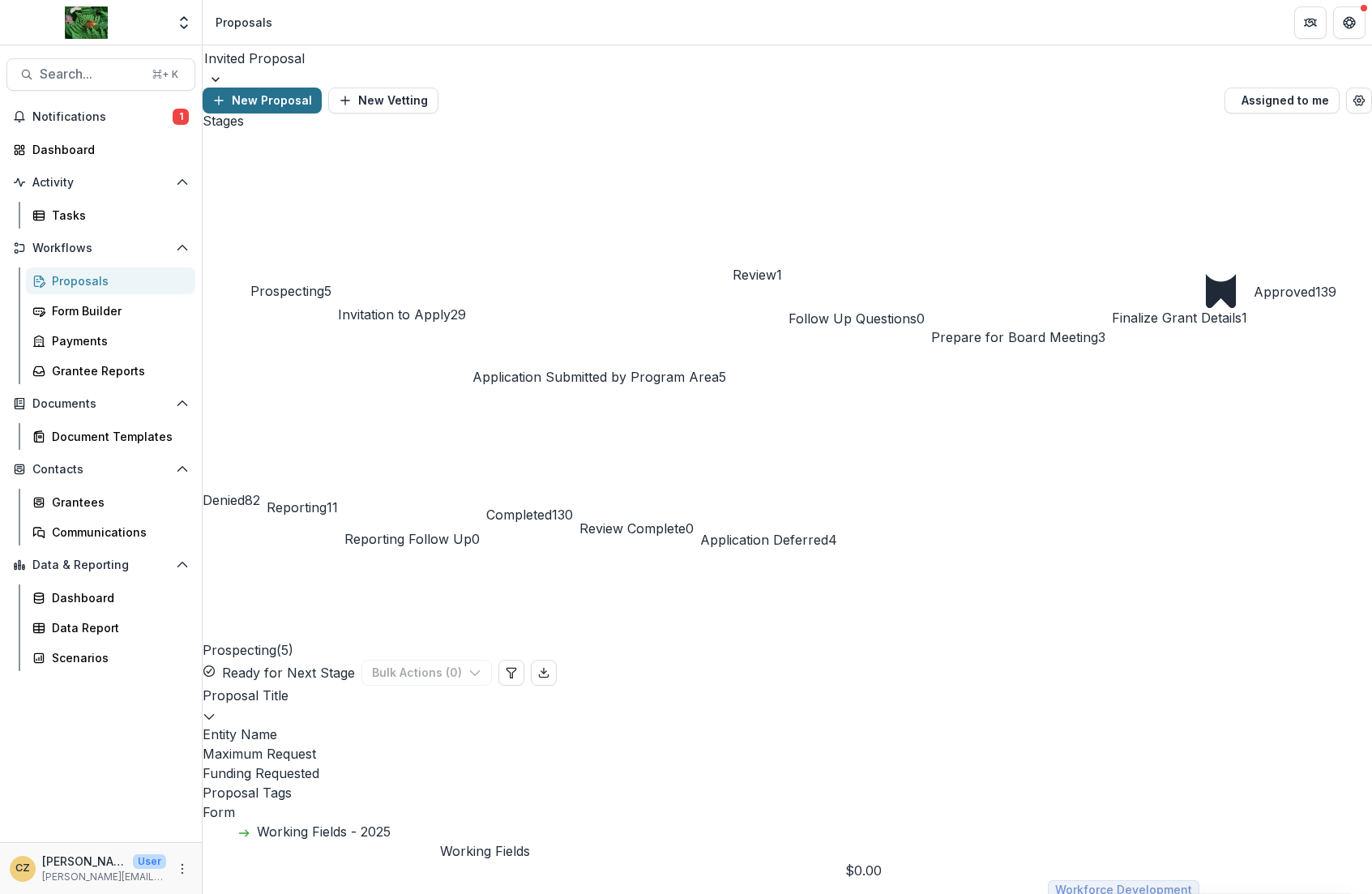 click on "New Proposal" at bounding box center [262, 101] 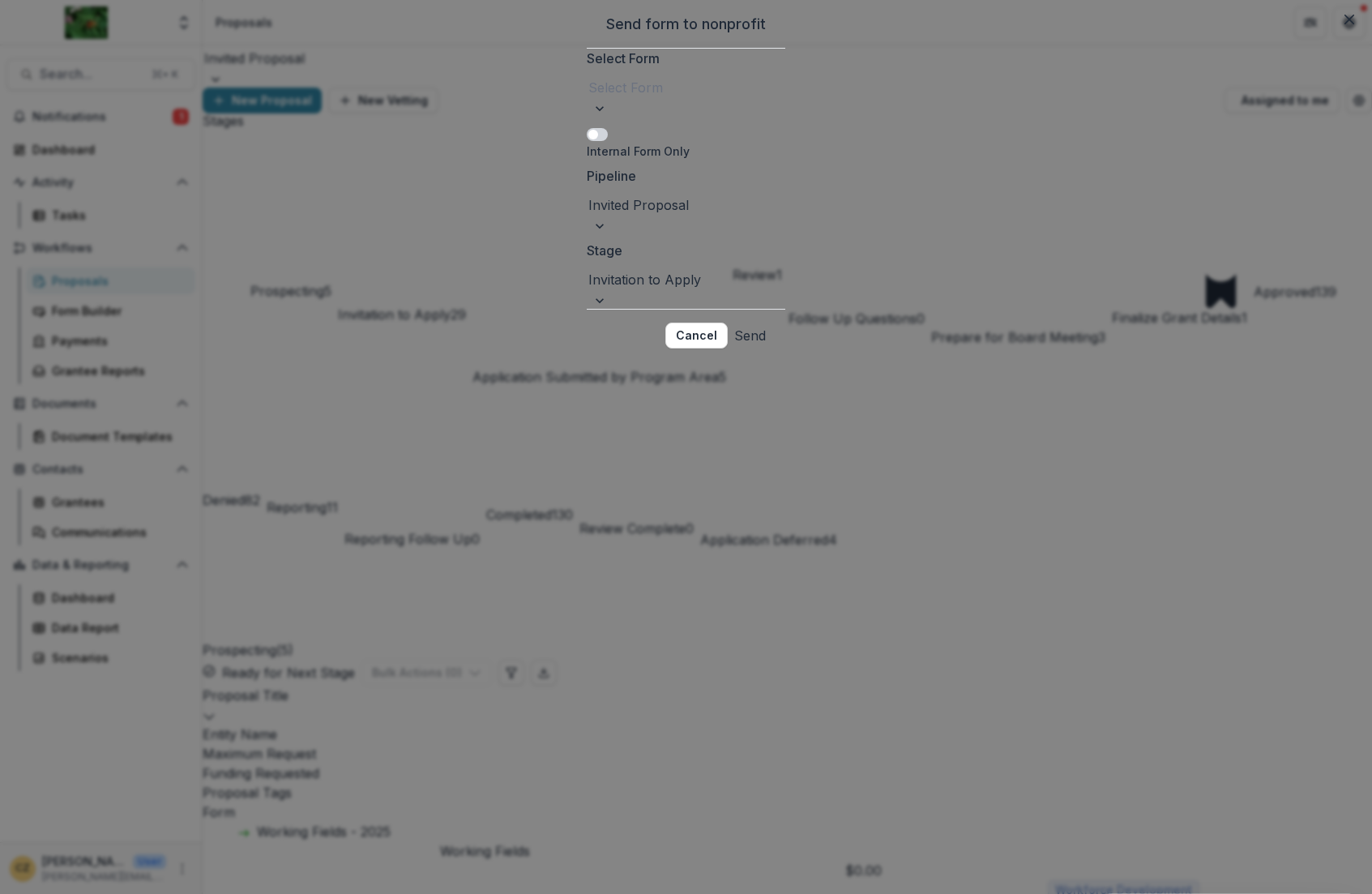click at bounding box center [686, 88] 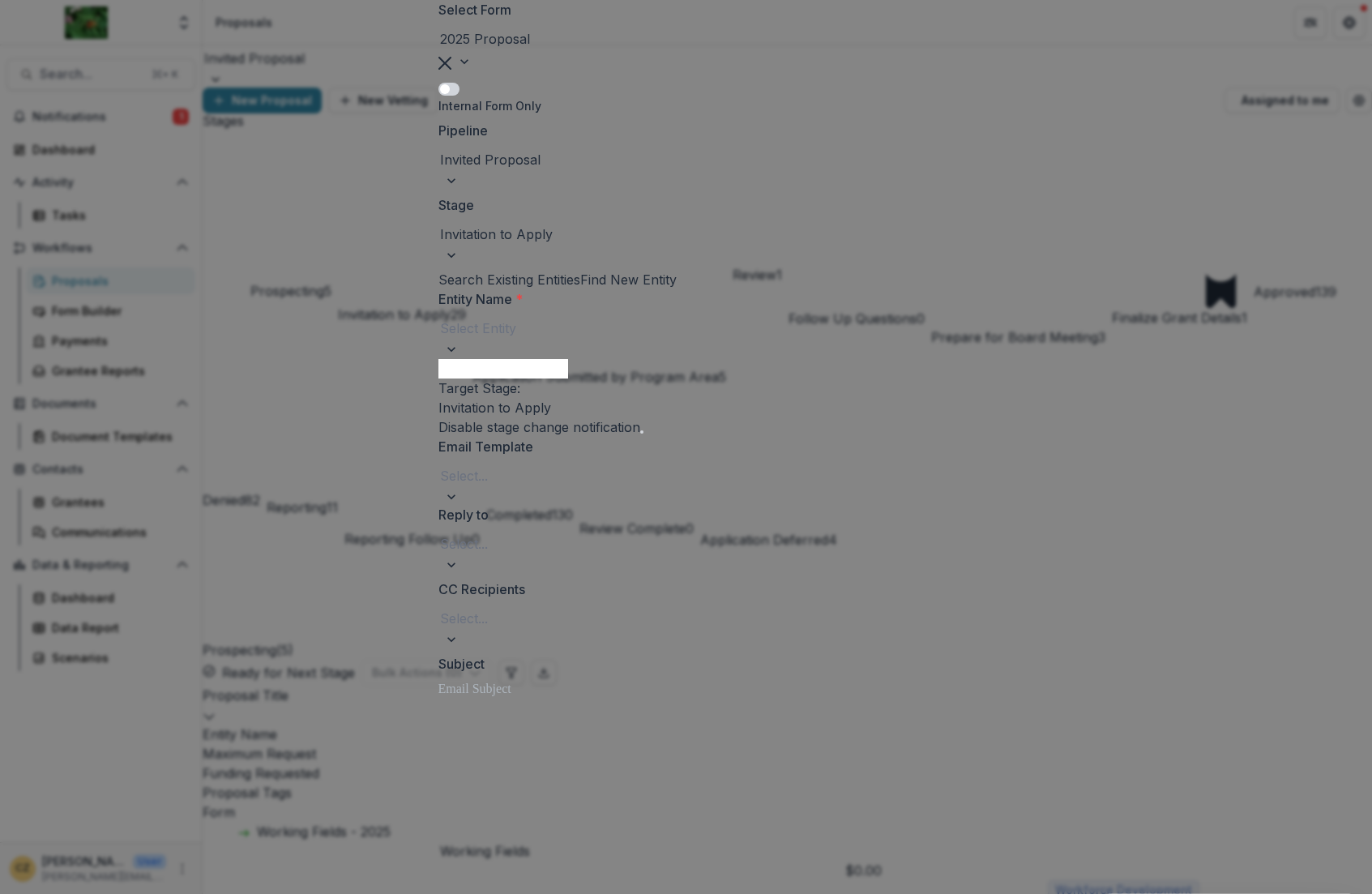 scroll, scrollTop: 195, scrollLeft: 0, axis: vertical 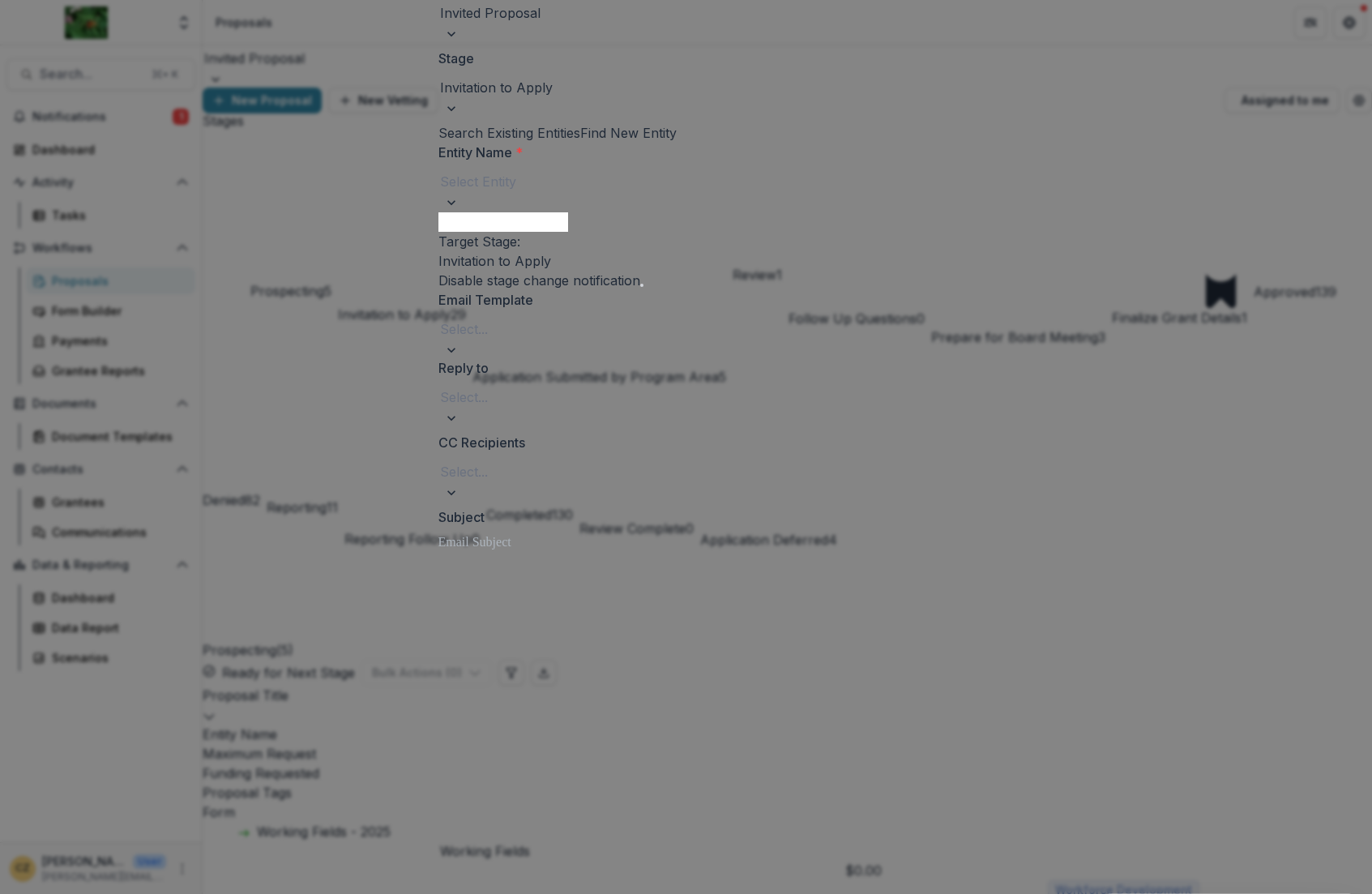 click on "Entity Name * Select Entity" at bounding box center (686, 187) 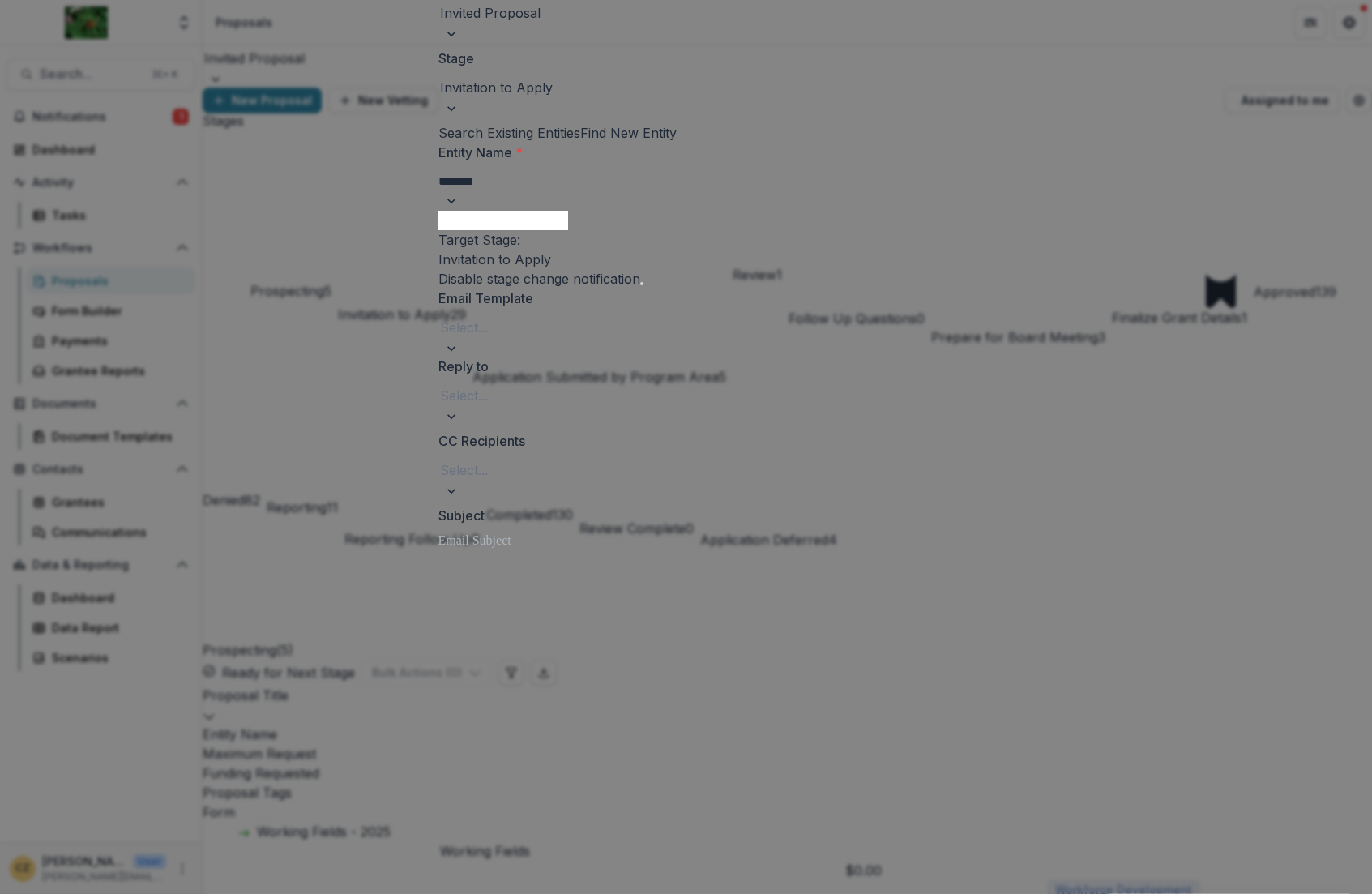 type on "********" 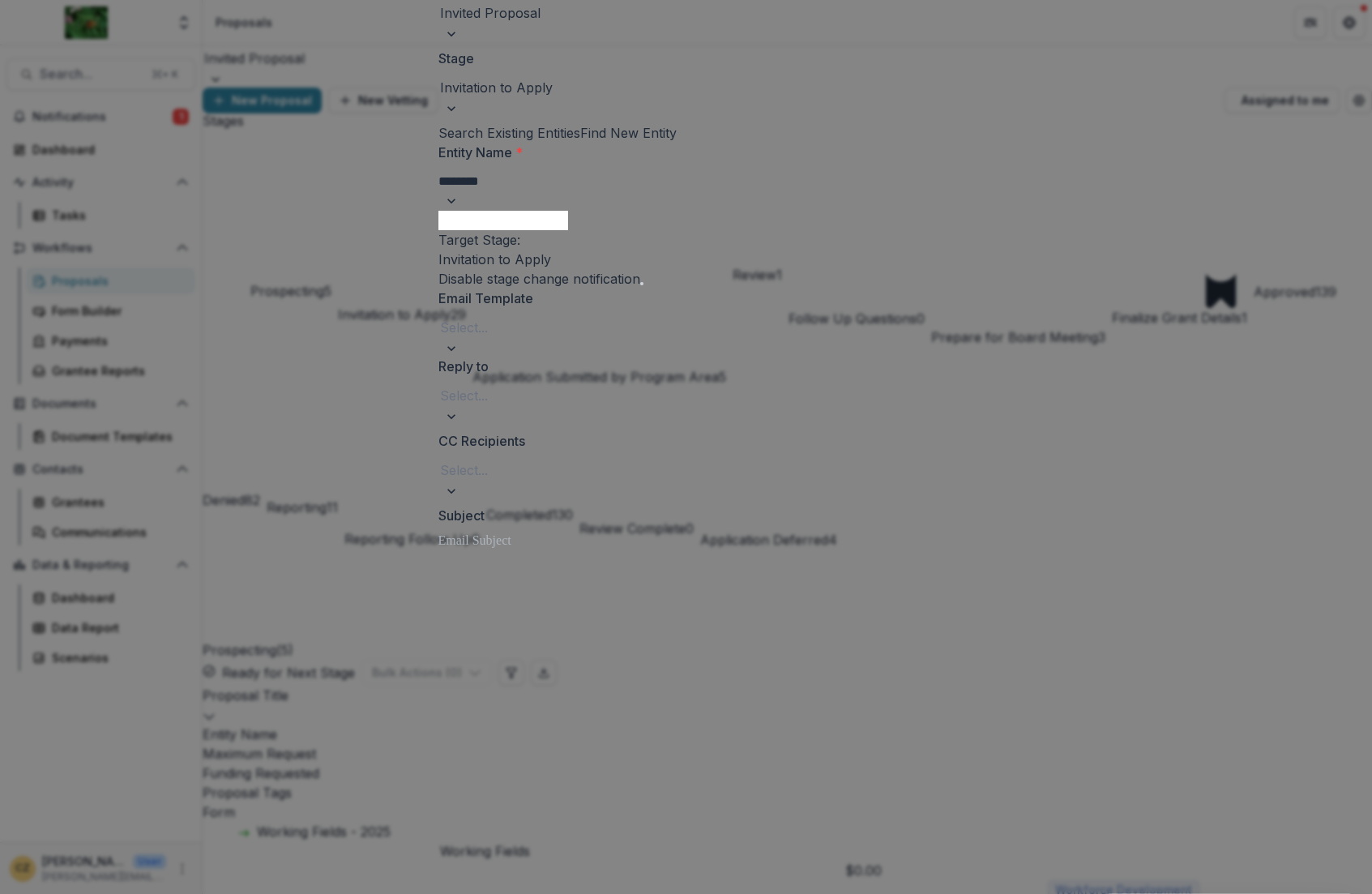 click on "Outright [US_STATE]" at bounding box center (686, 904) 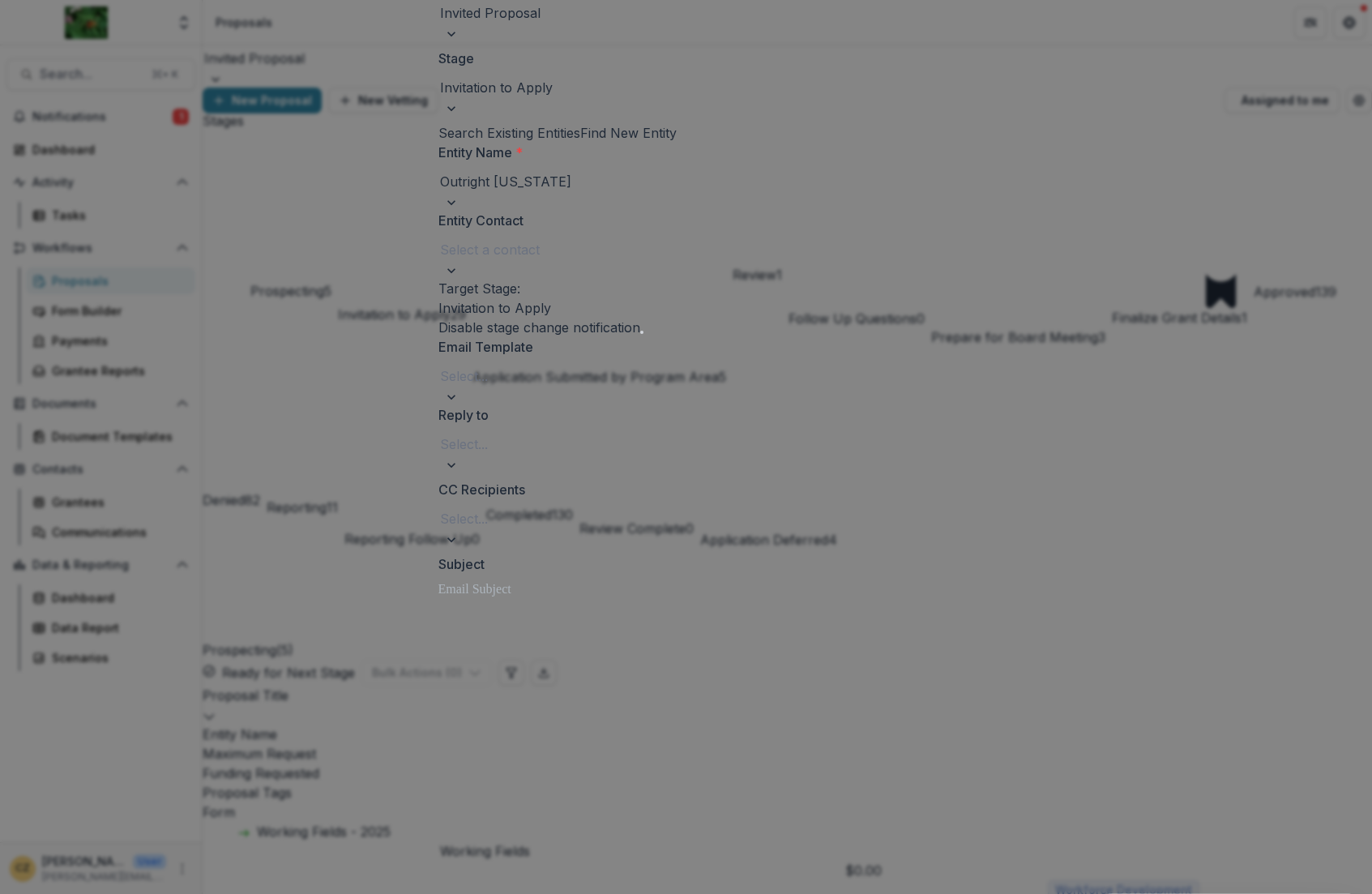 click at bounding box center (686, 376) 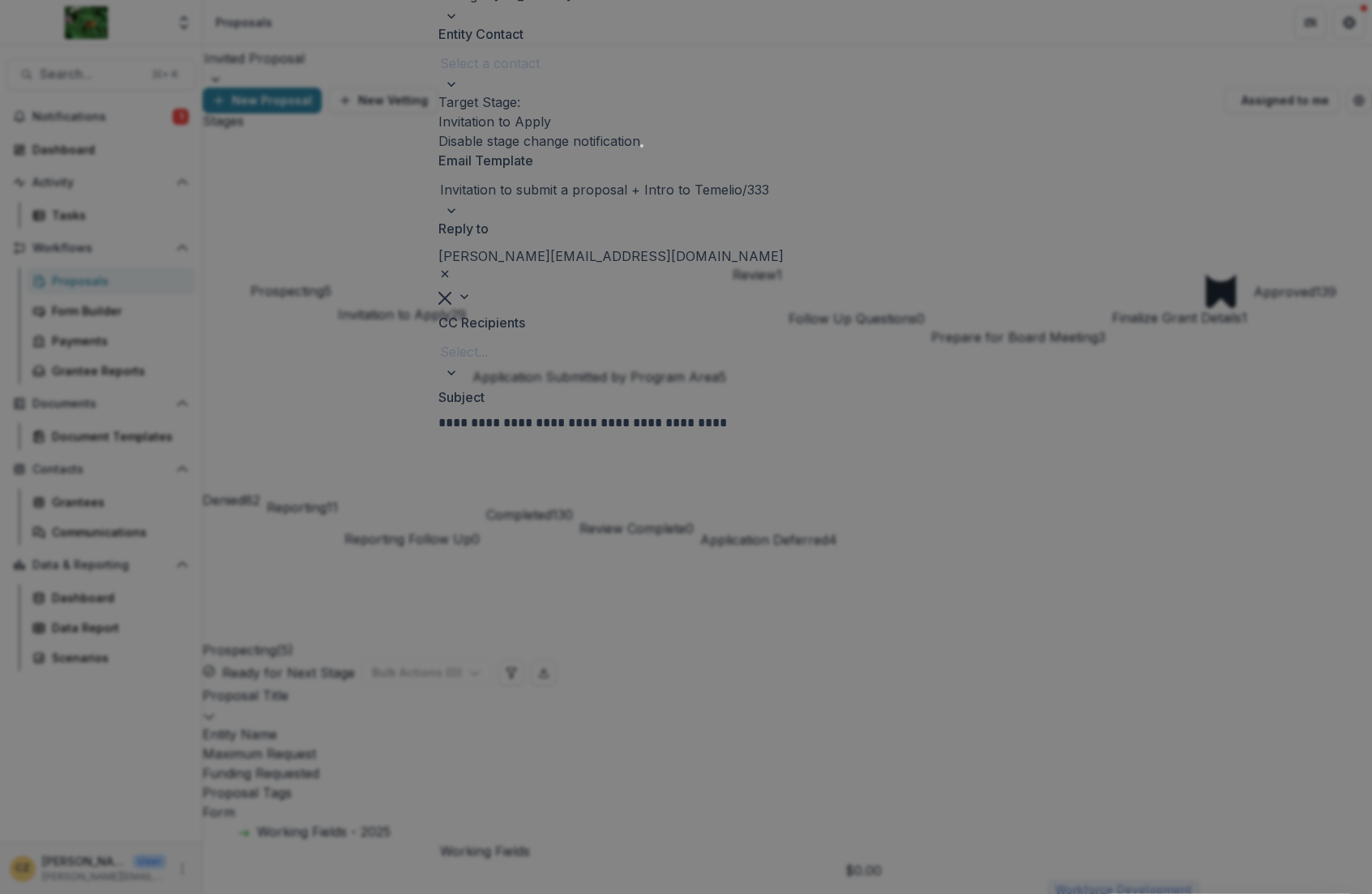 scroll, scrollTop: 570, scrollLeft: 0, axis: vertical 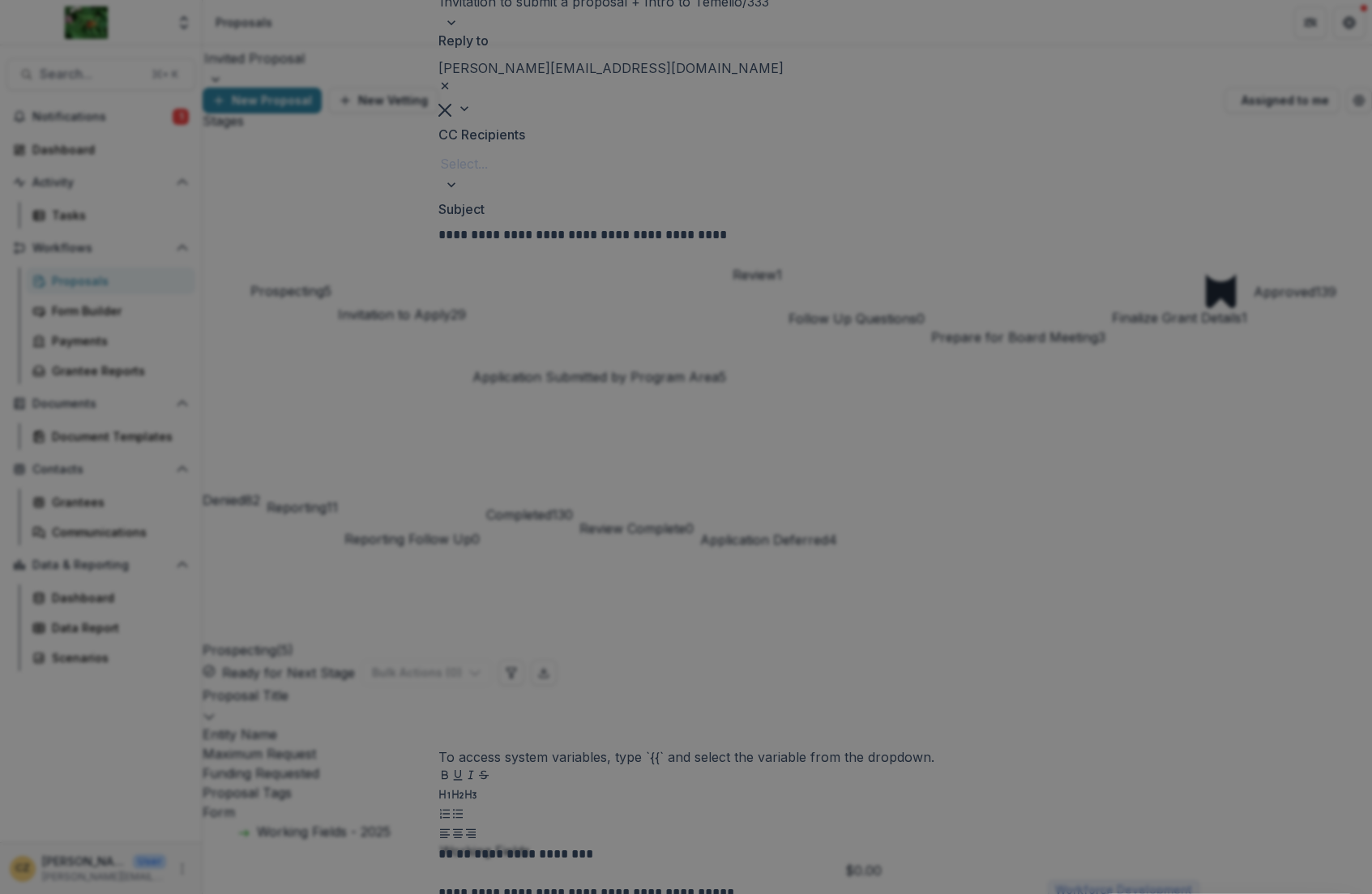 click on "**********" at bounding box center (682, 1029) 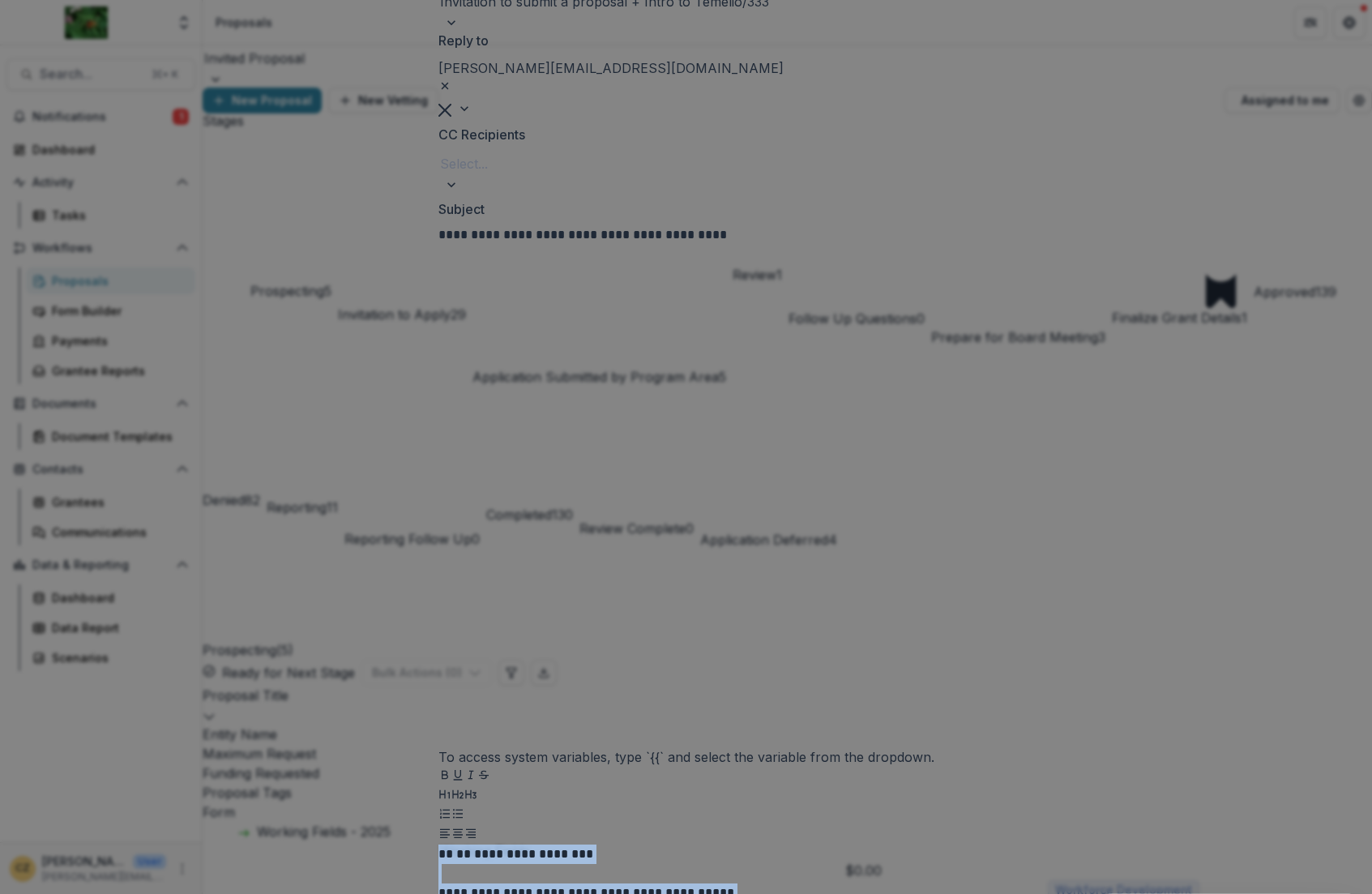 drag, startPoint x: 703, startPoint y: 567, endPoint x: 408, endPoint y: 286, distance: 407.41379 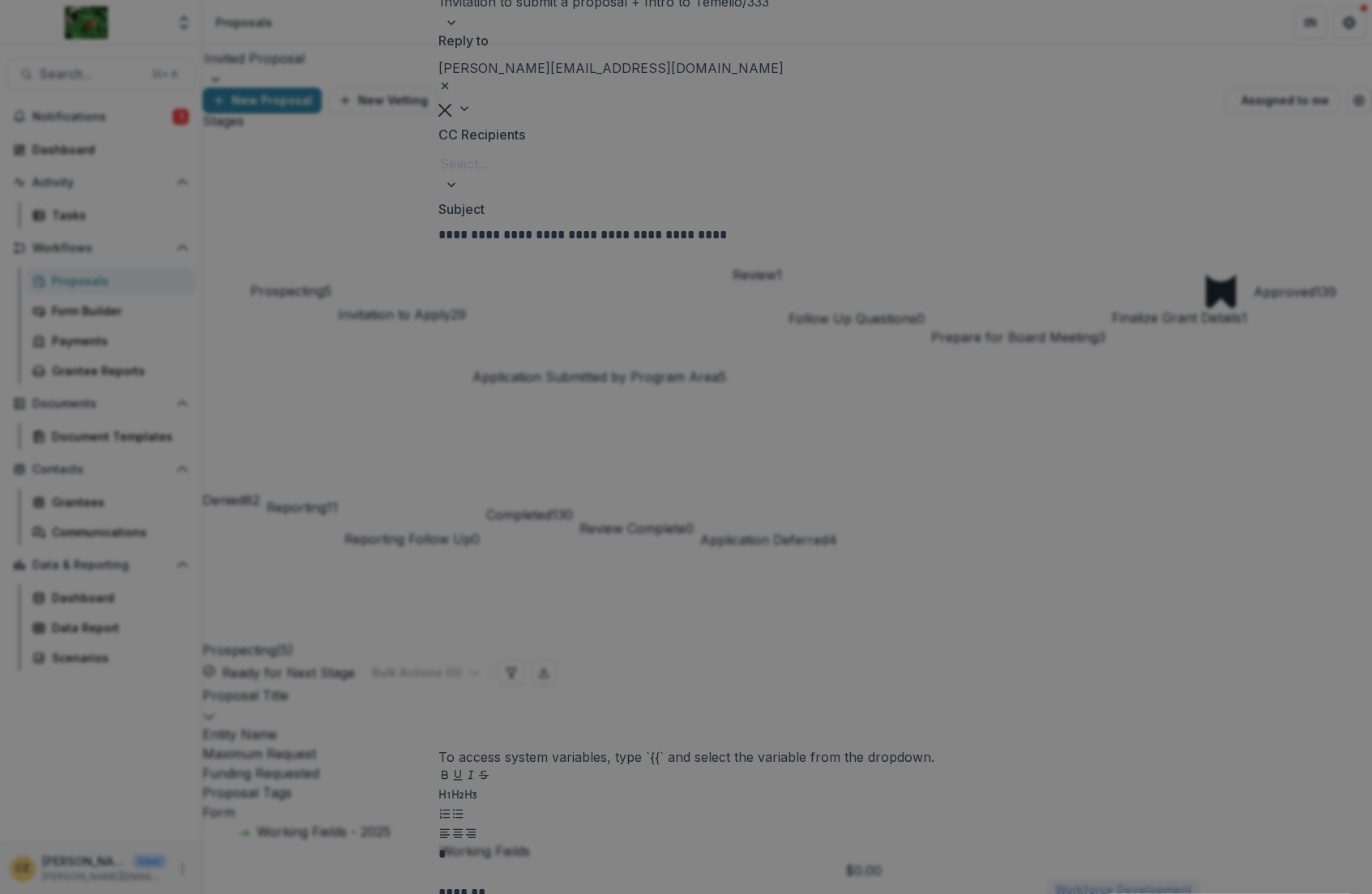 type 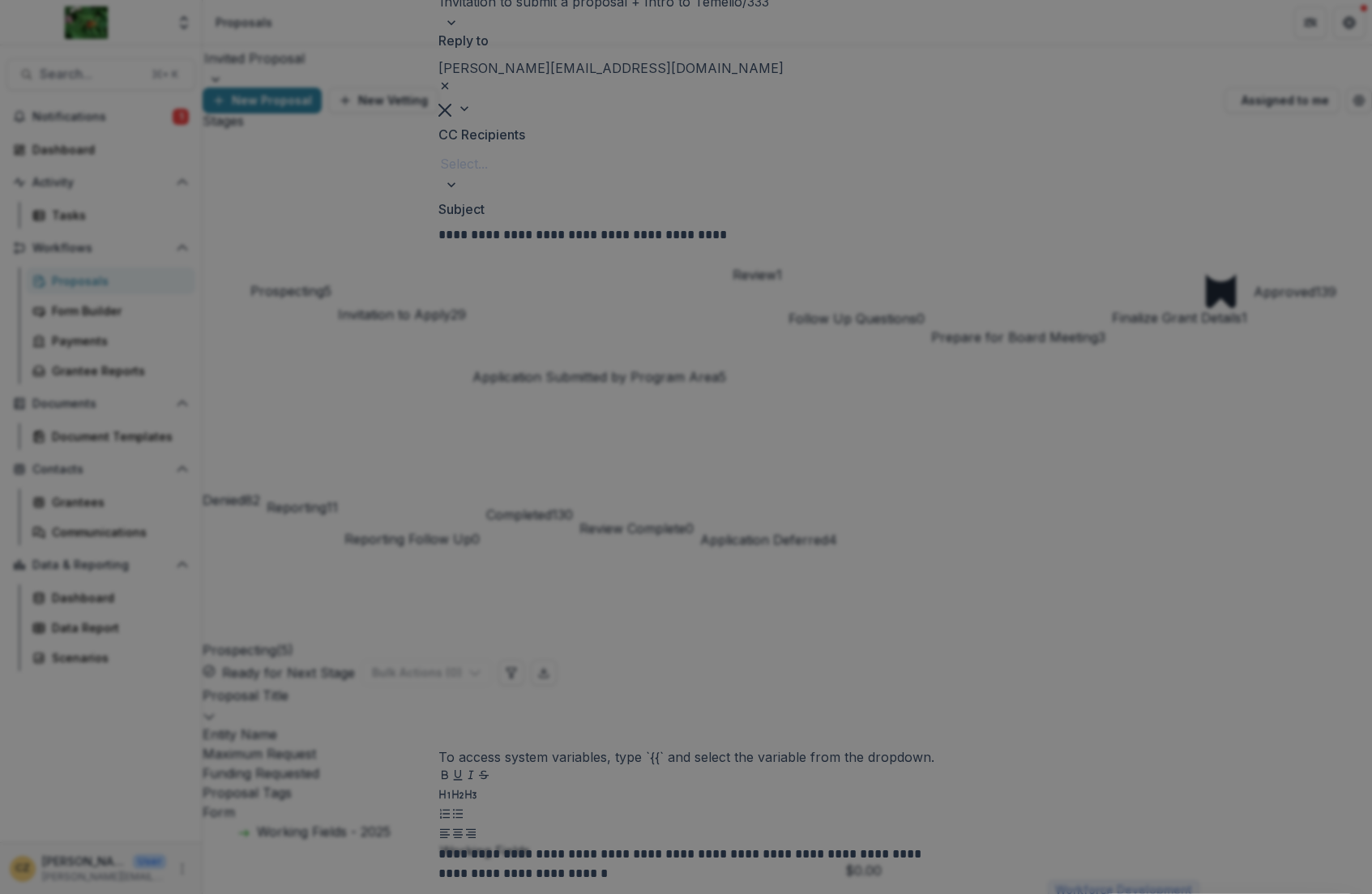 click on "**********" at bounding box center [581, 235] 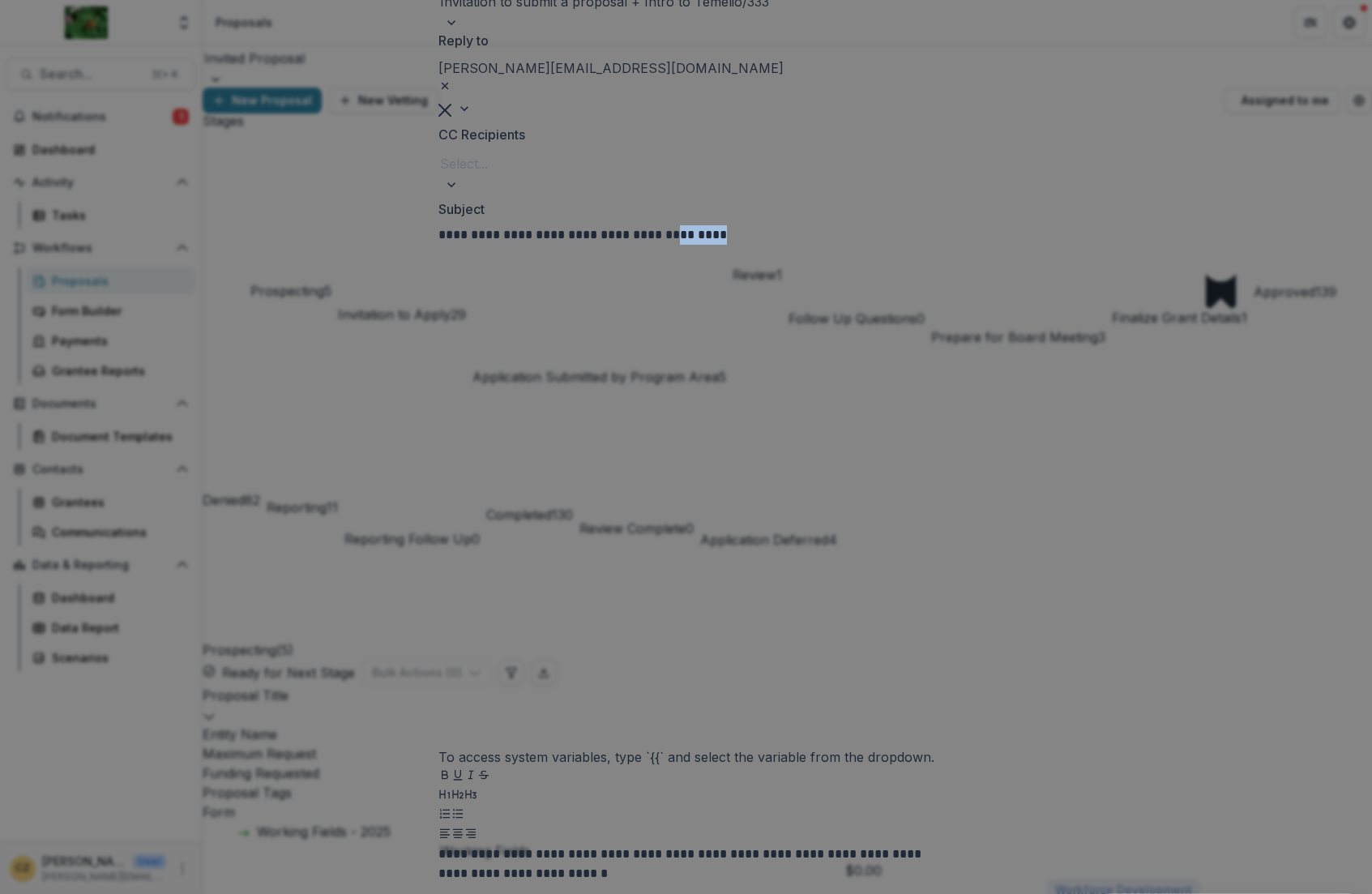click on "**********" at bounding box center [581, 235] 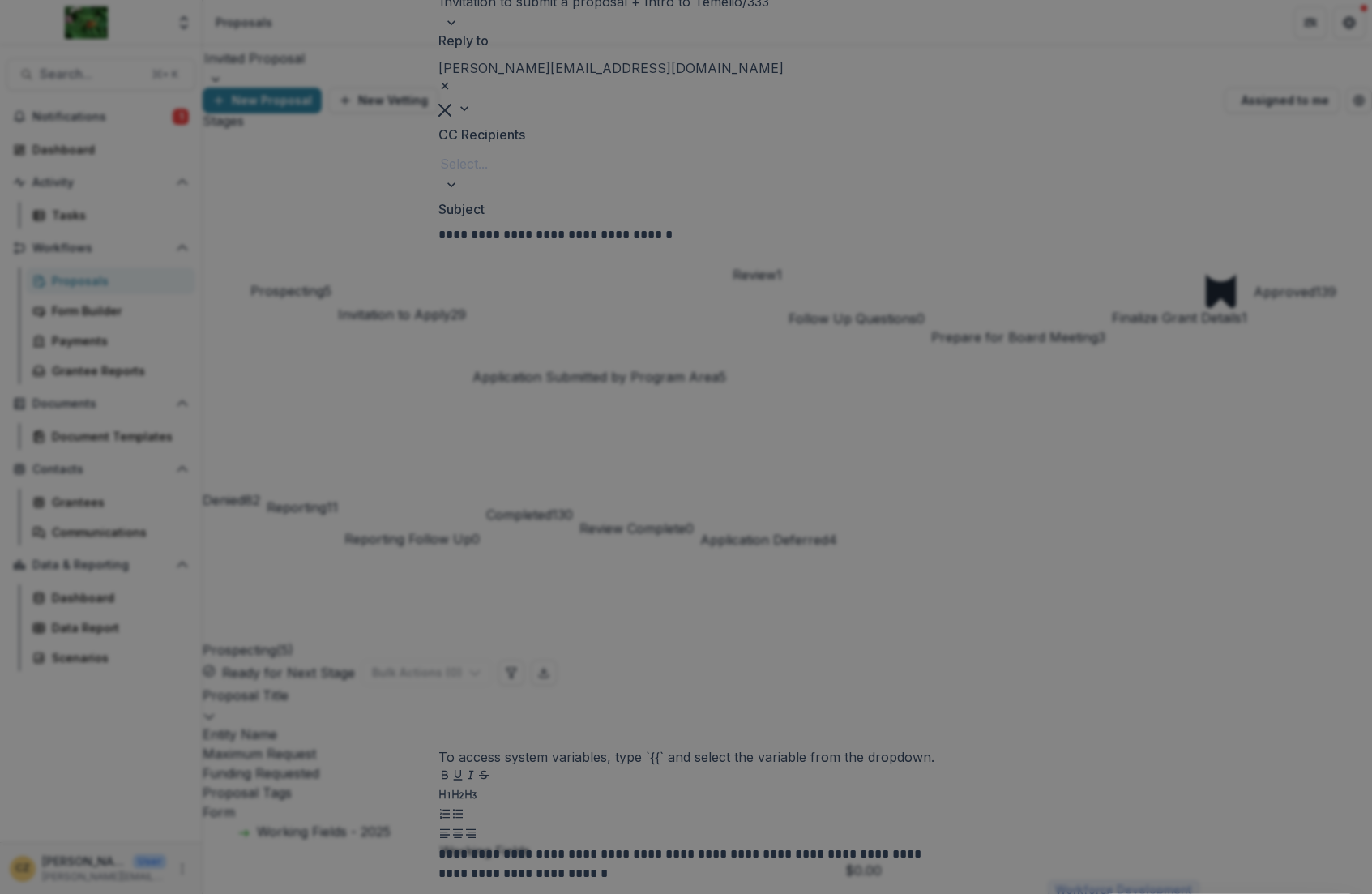 type 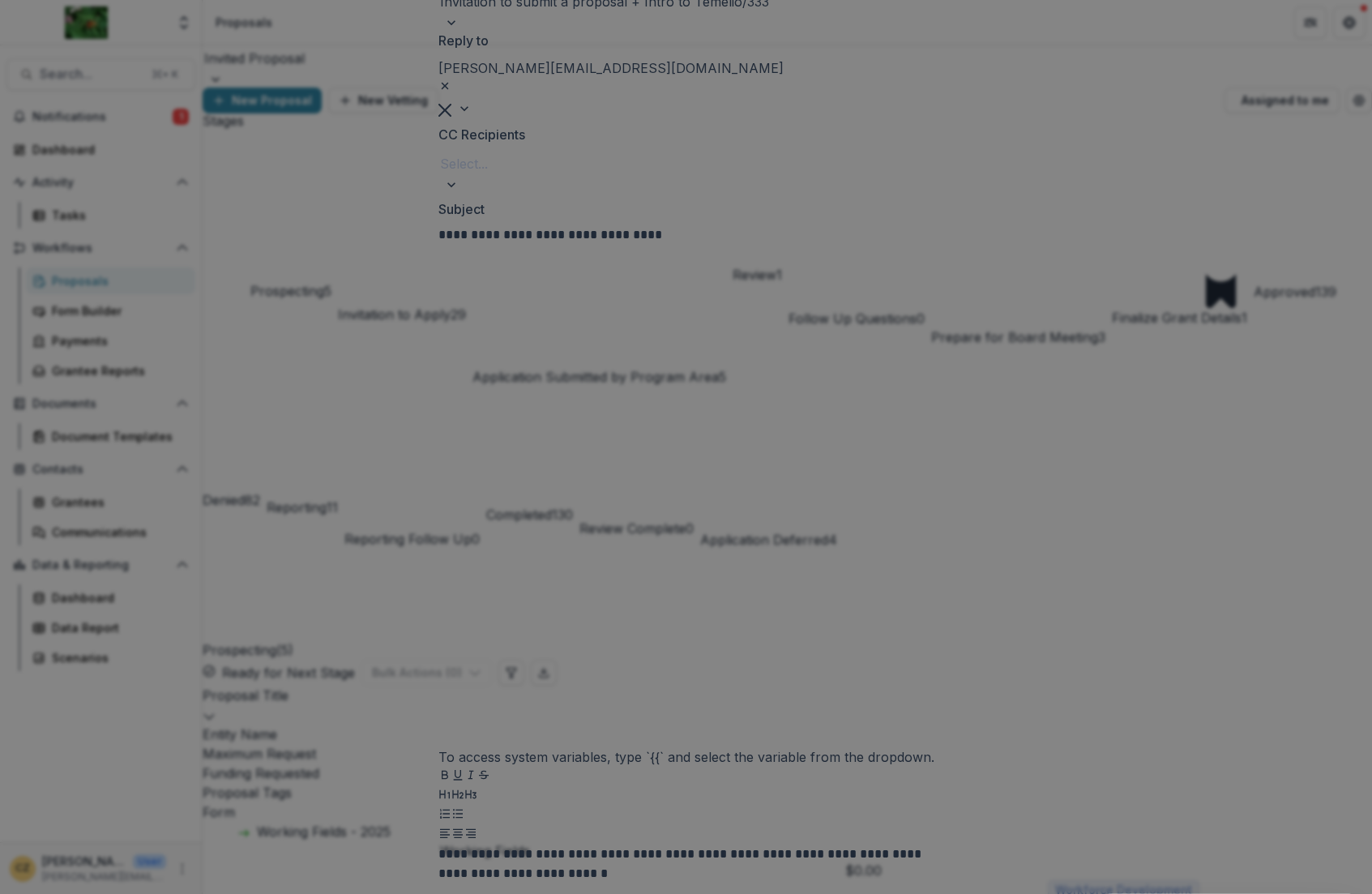 click on "**********" at bounding box center (548, 235) 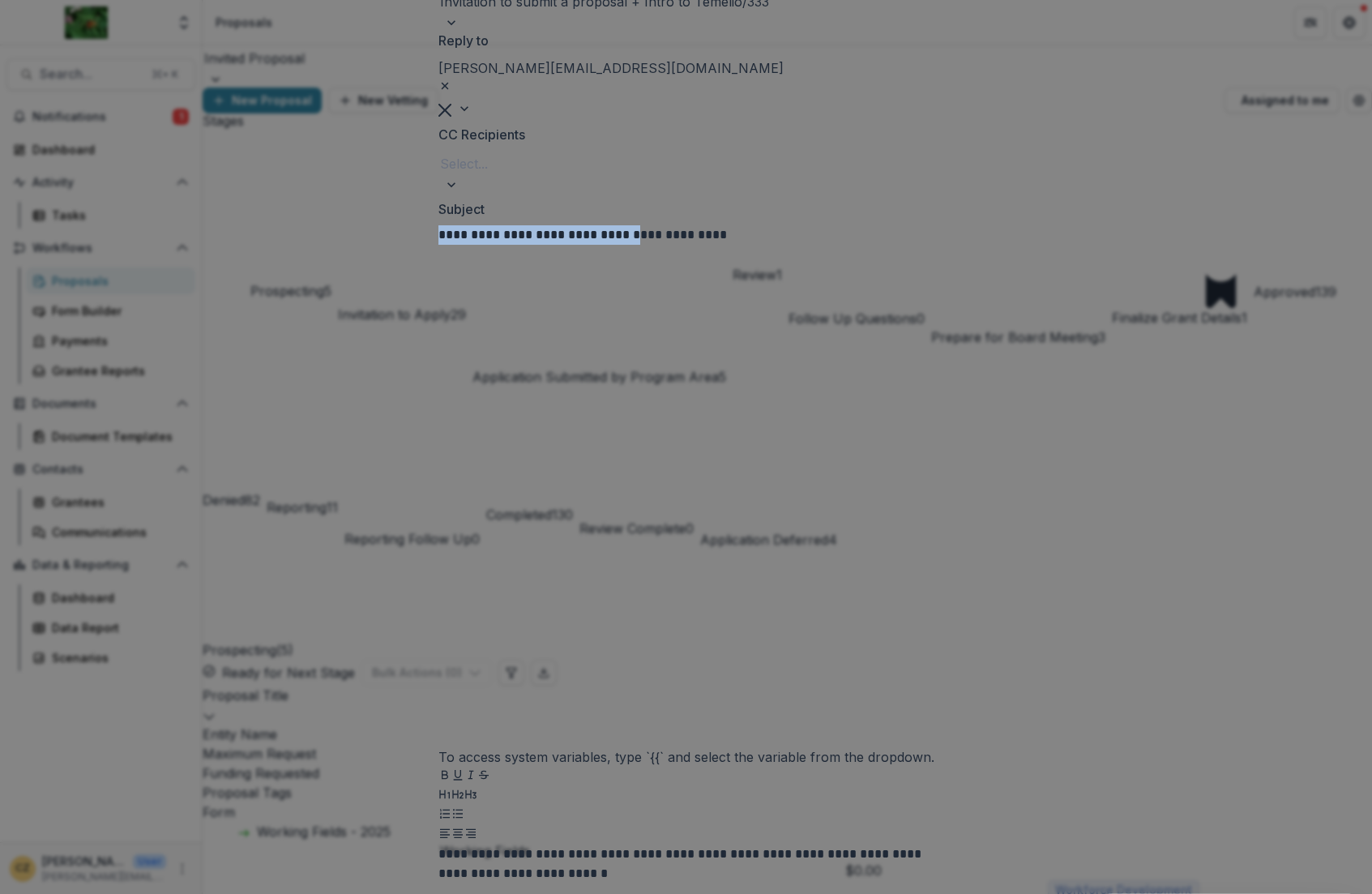 drag, startPoint x: 640, startPoint y: 265, endPoint x: 318, endPoint y: 256, distance: 322.12575 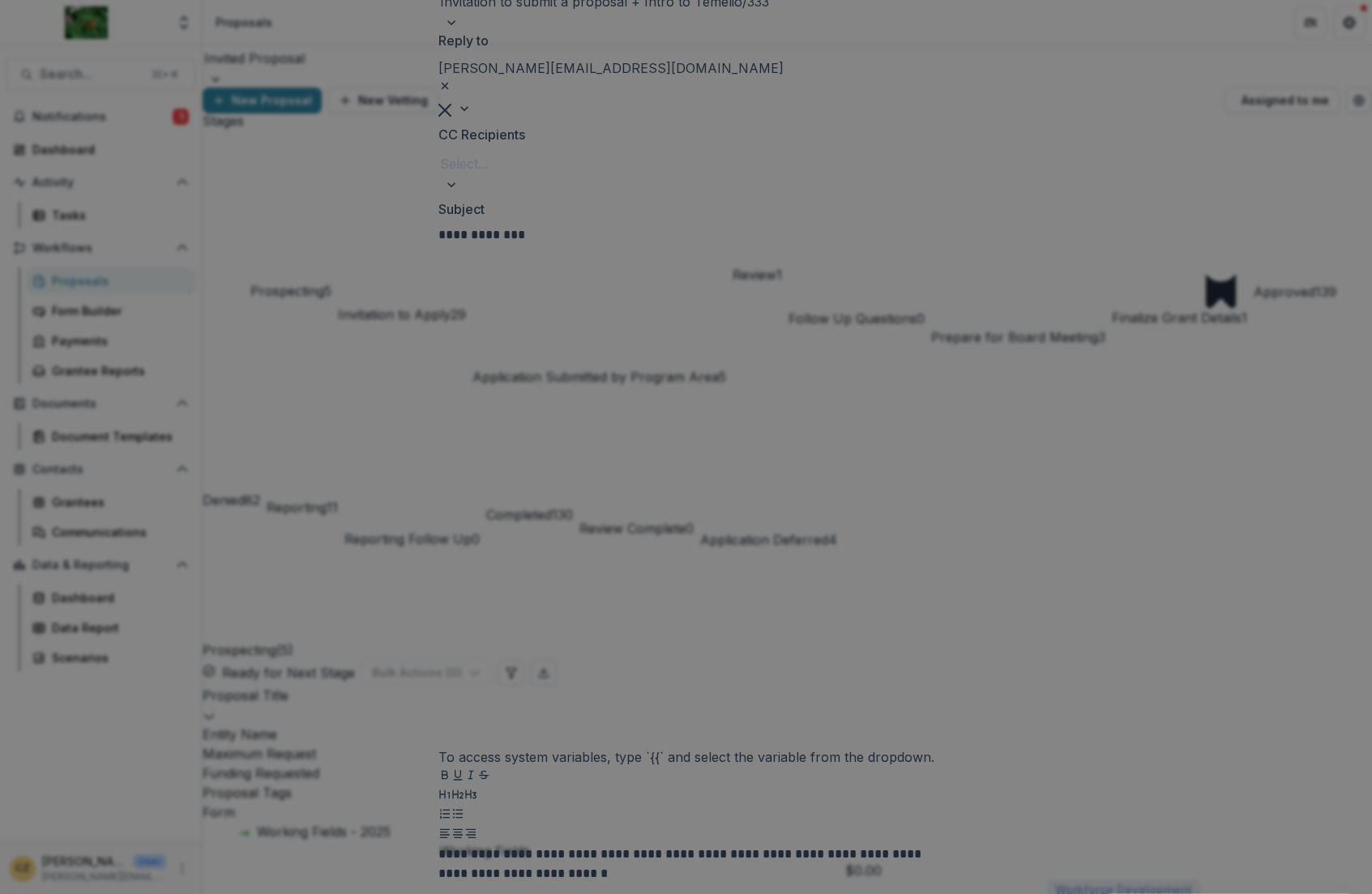 scroll, scrollTop: 661, scrollLeft: 0, axis: vertical 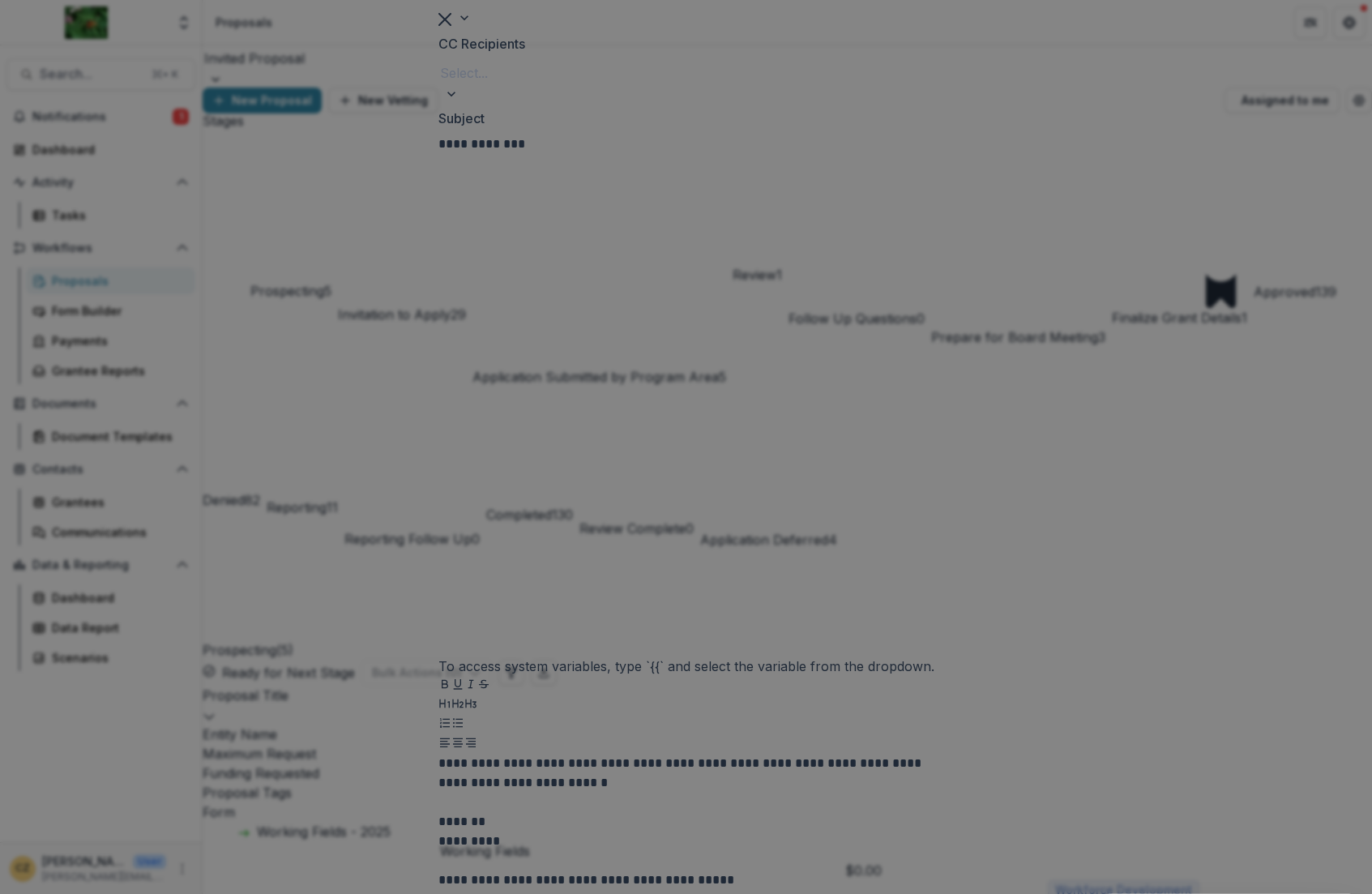 click on "Send" at bounding box center [899, 1089] 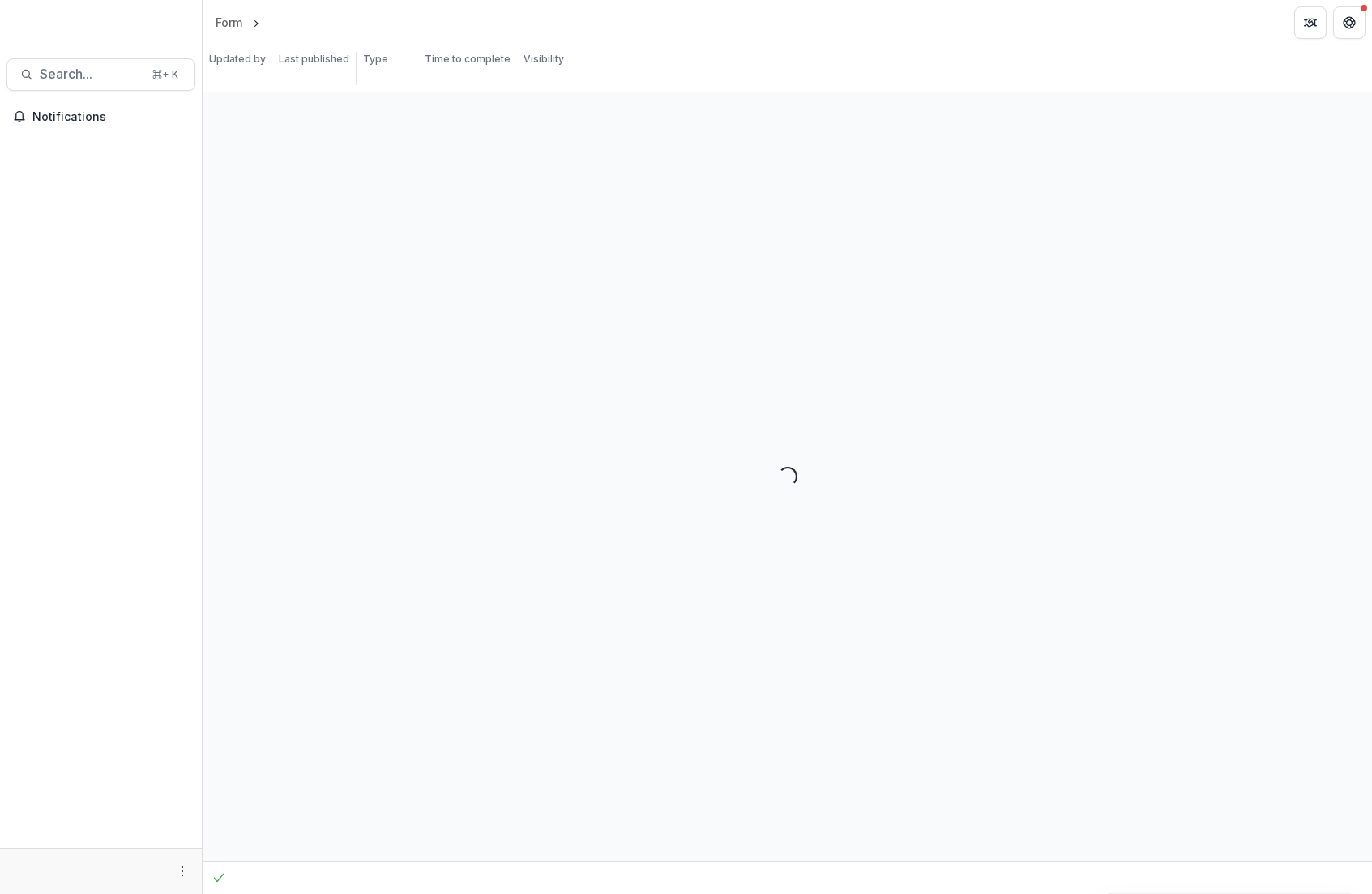 scroll, scrollTop: 0, scrollLeft: 0, axis: both 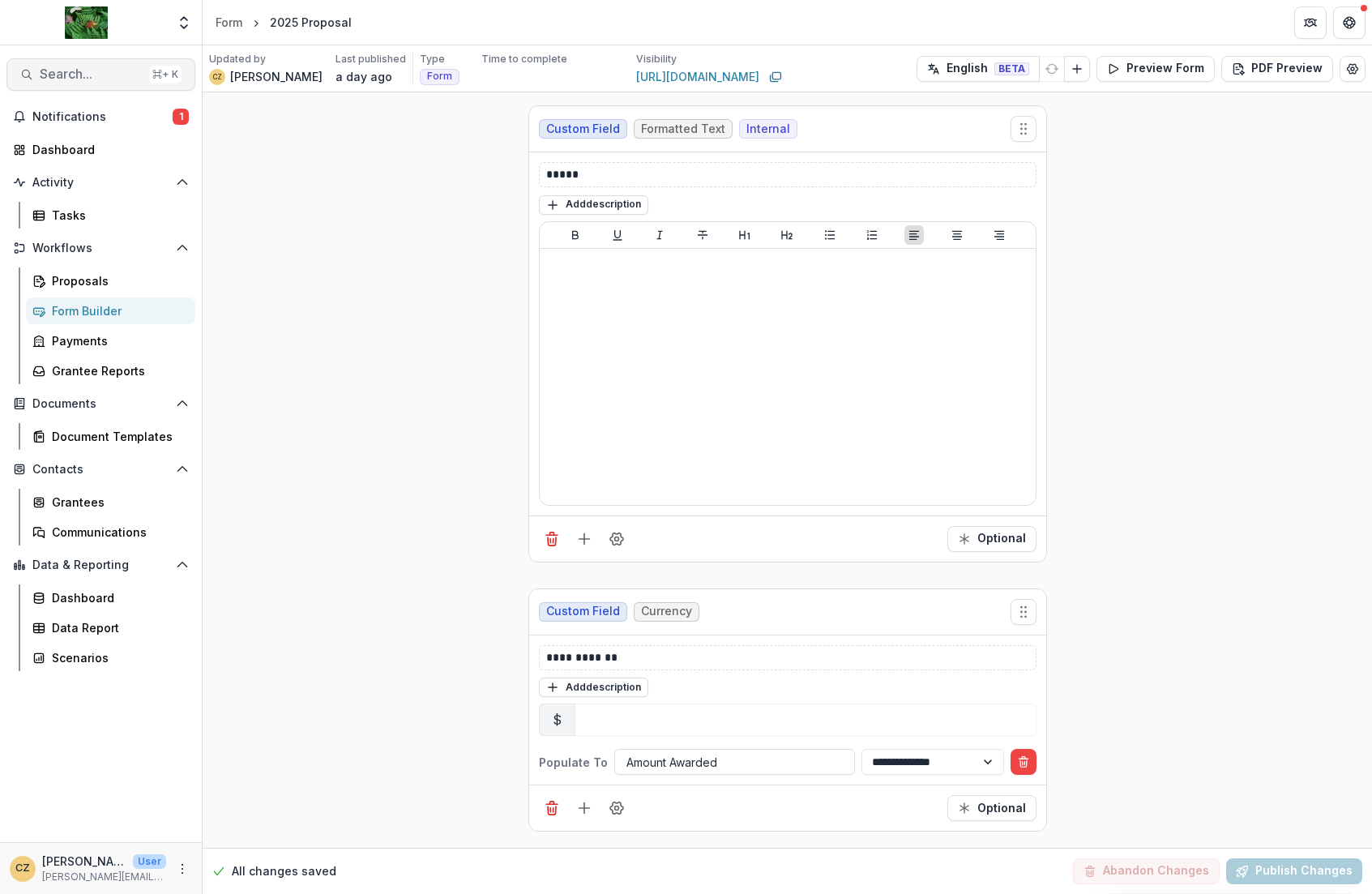 click on "Search... ⌘  + K" at bounding box center (100, 75) 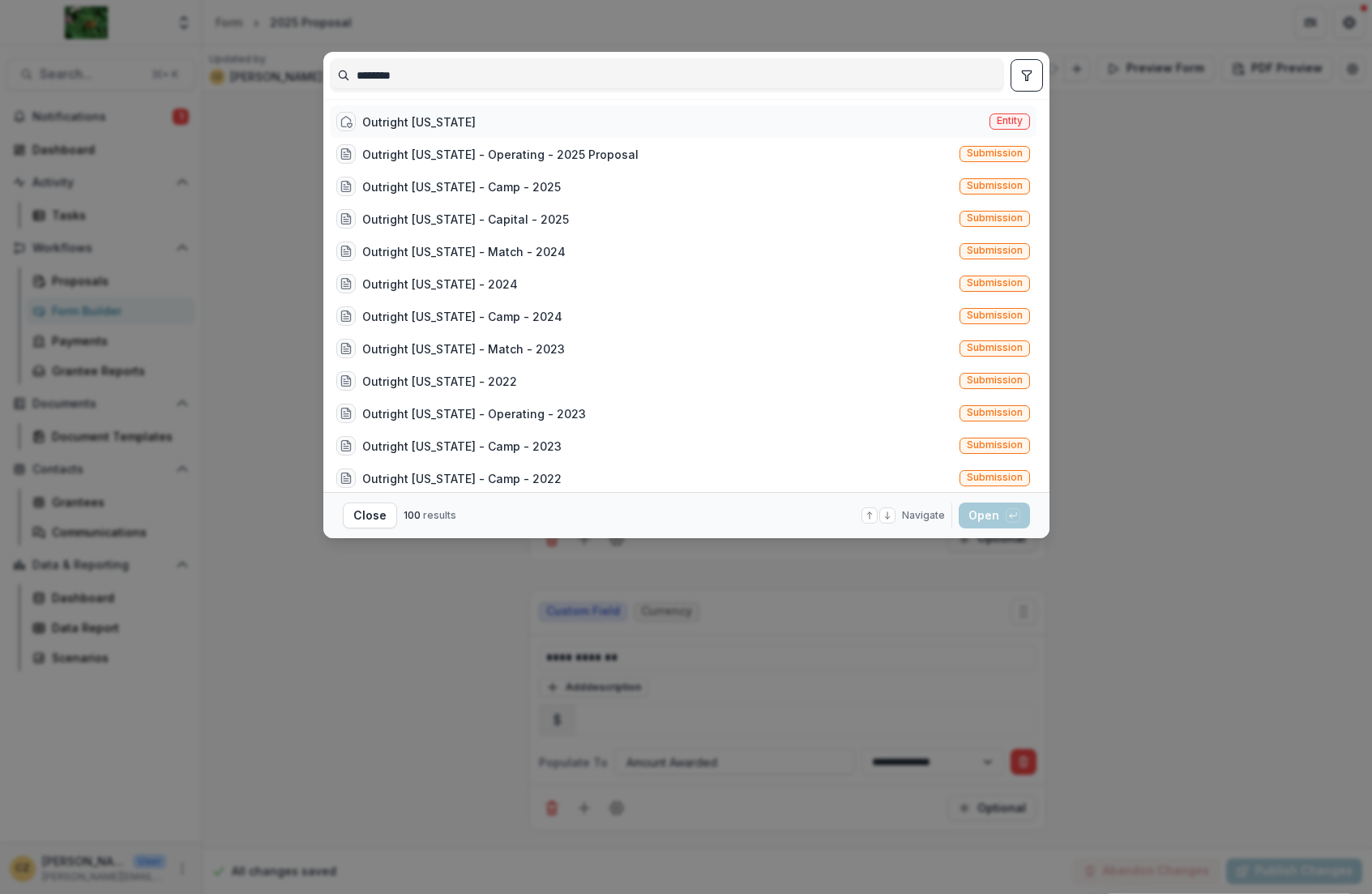 type on "********" 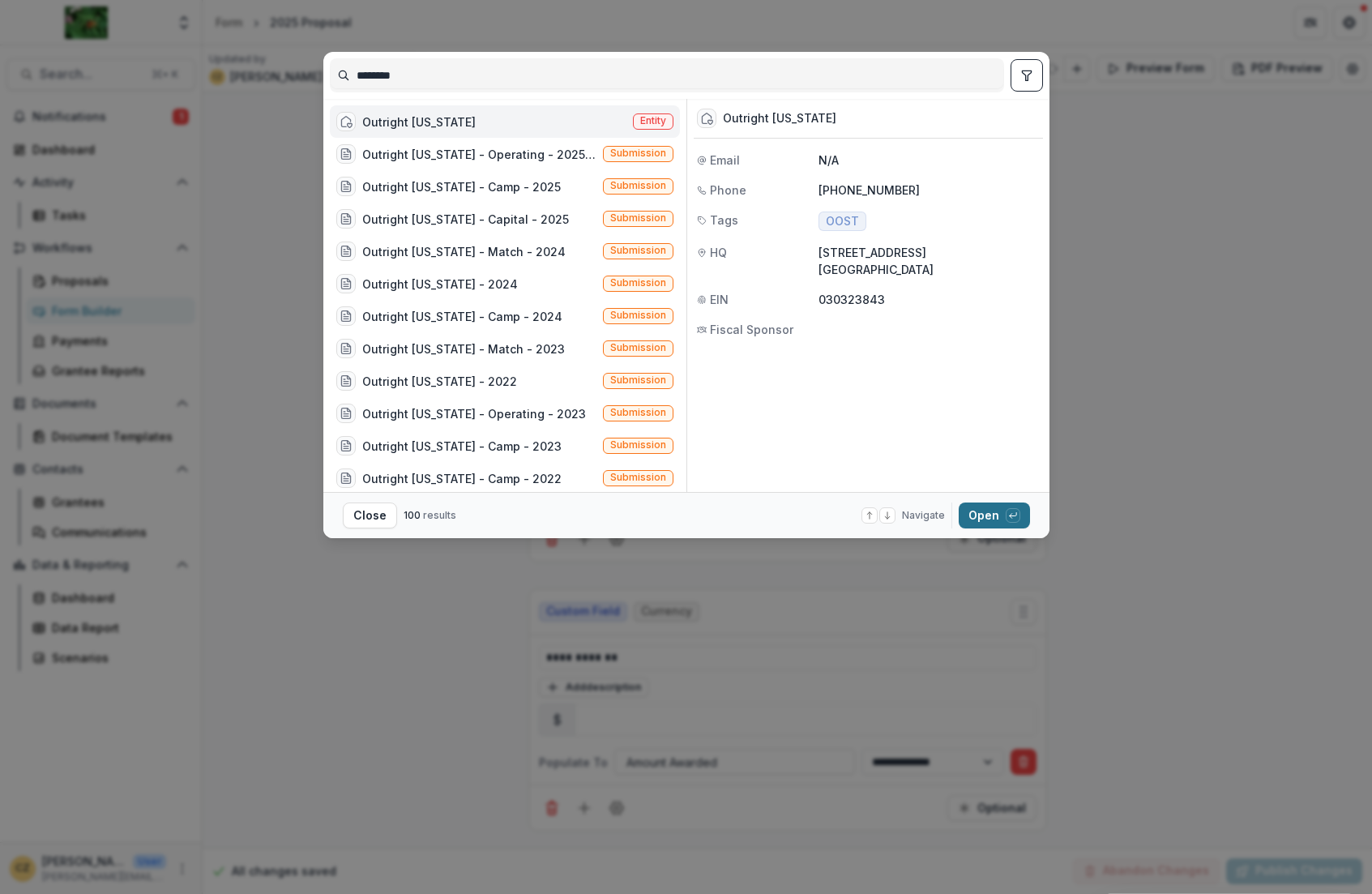 click on "Open with enter key" at bounding box center (994, 515) 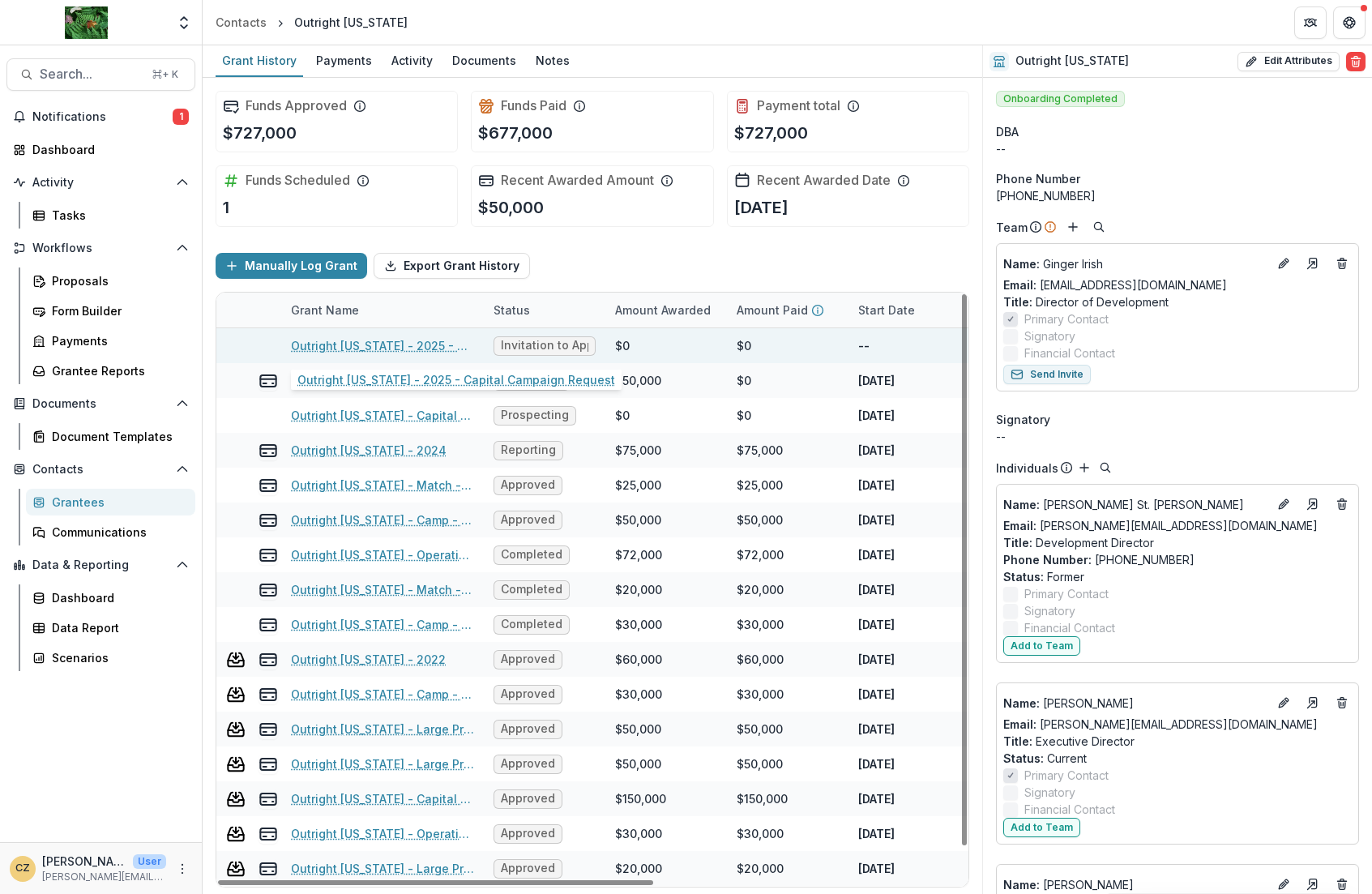 click on "Outright [US_STATE] - 2025 - Capital Campaign Request" at bounding box center [383, 345] 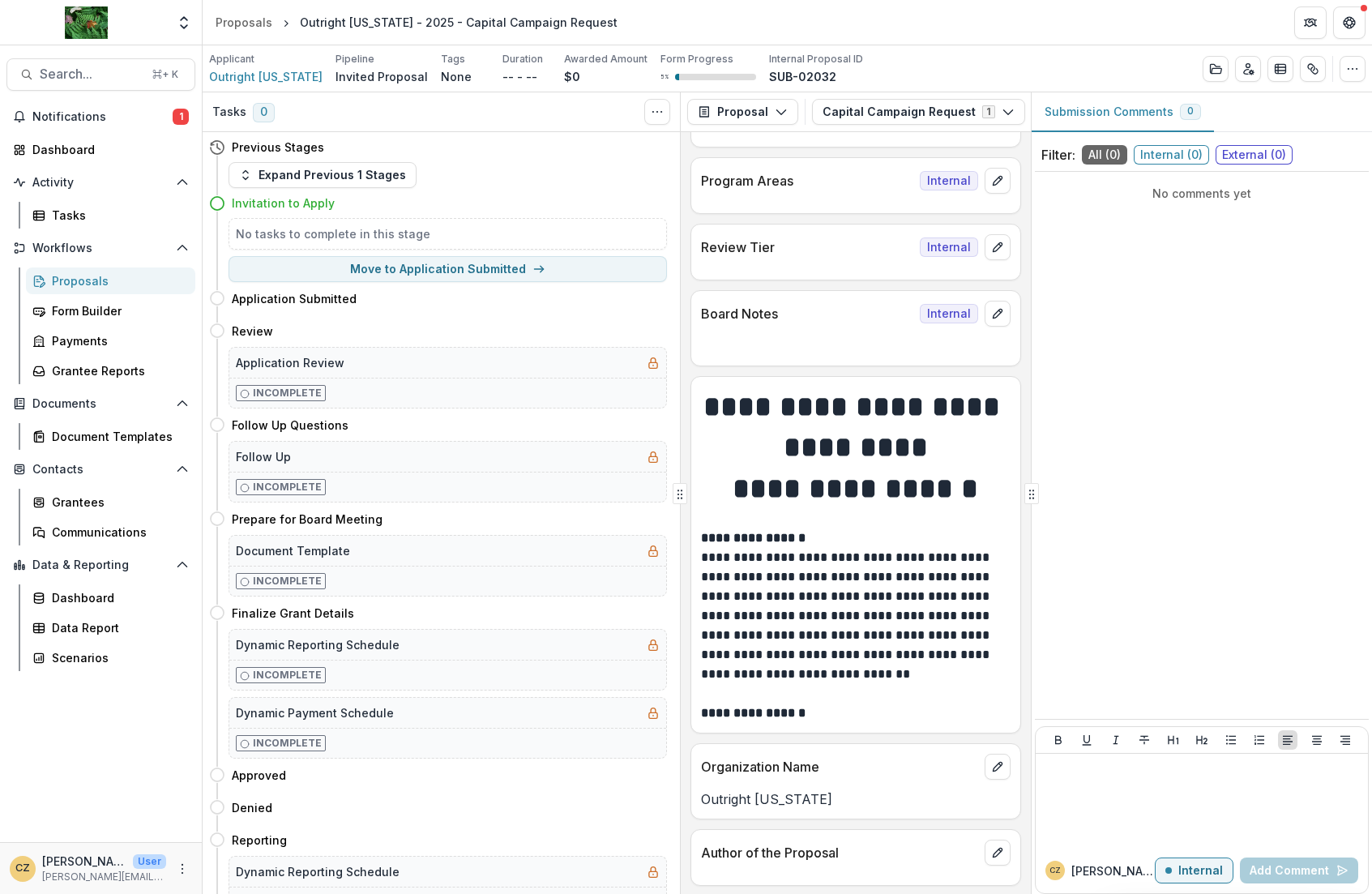 scroll, scrollTop: 0, scrollLeft: 0, axis: both 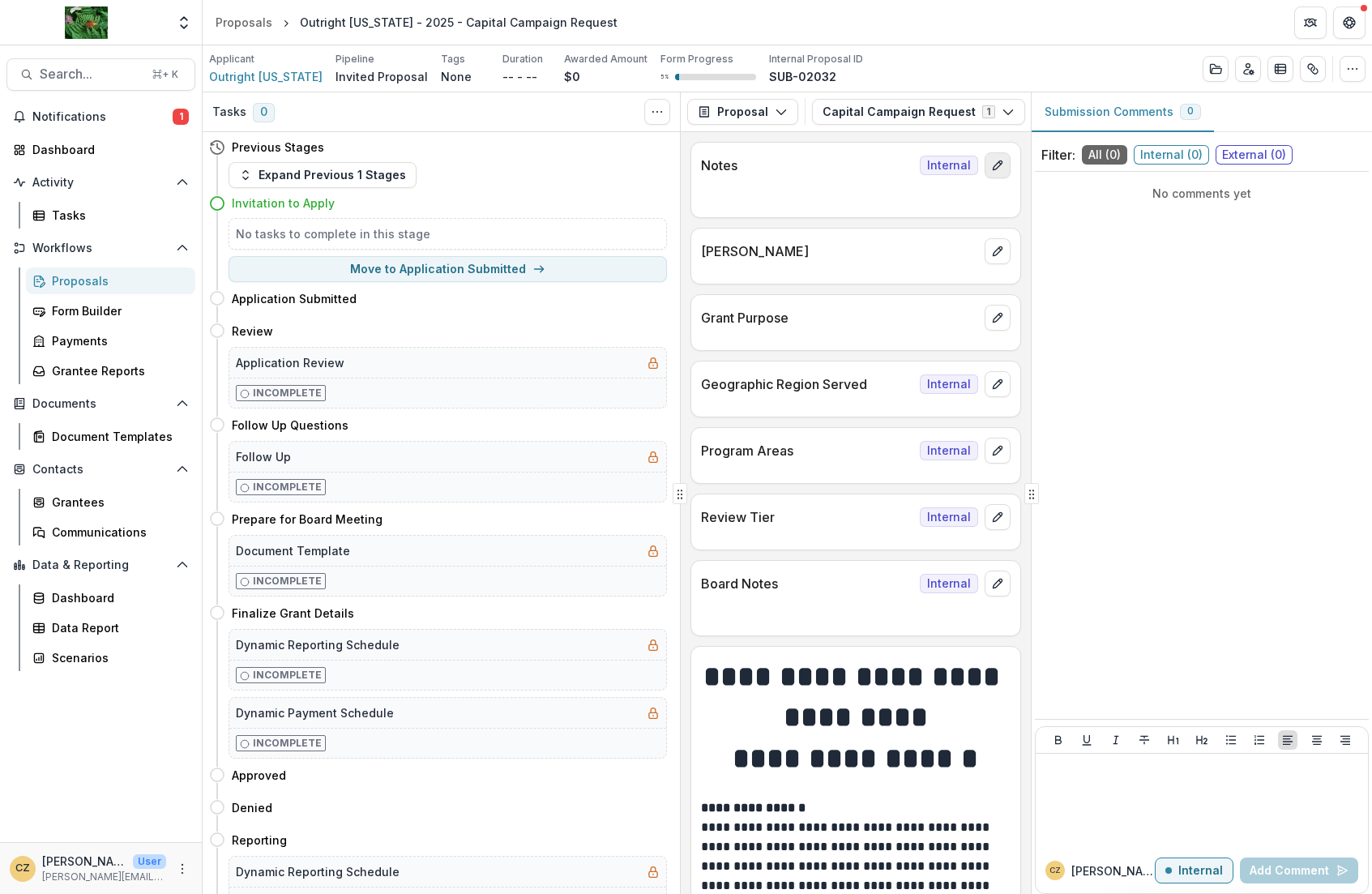 click 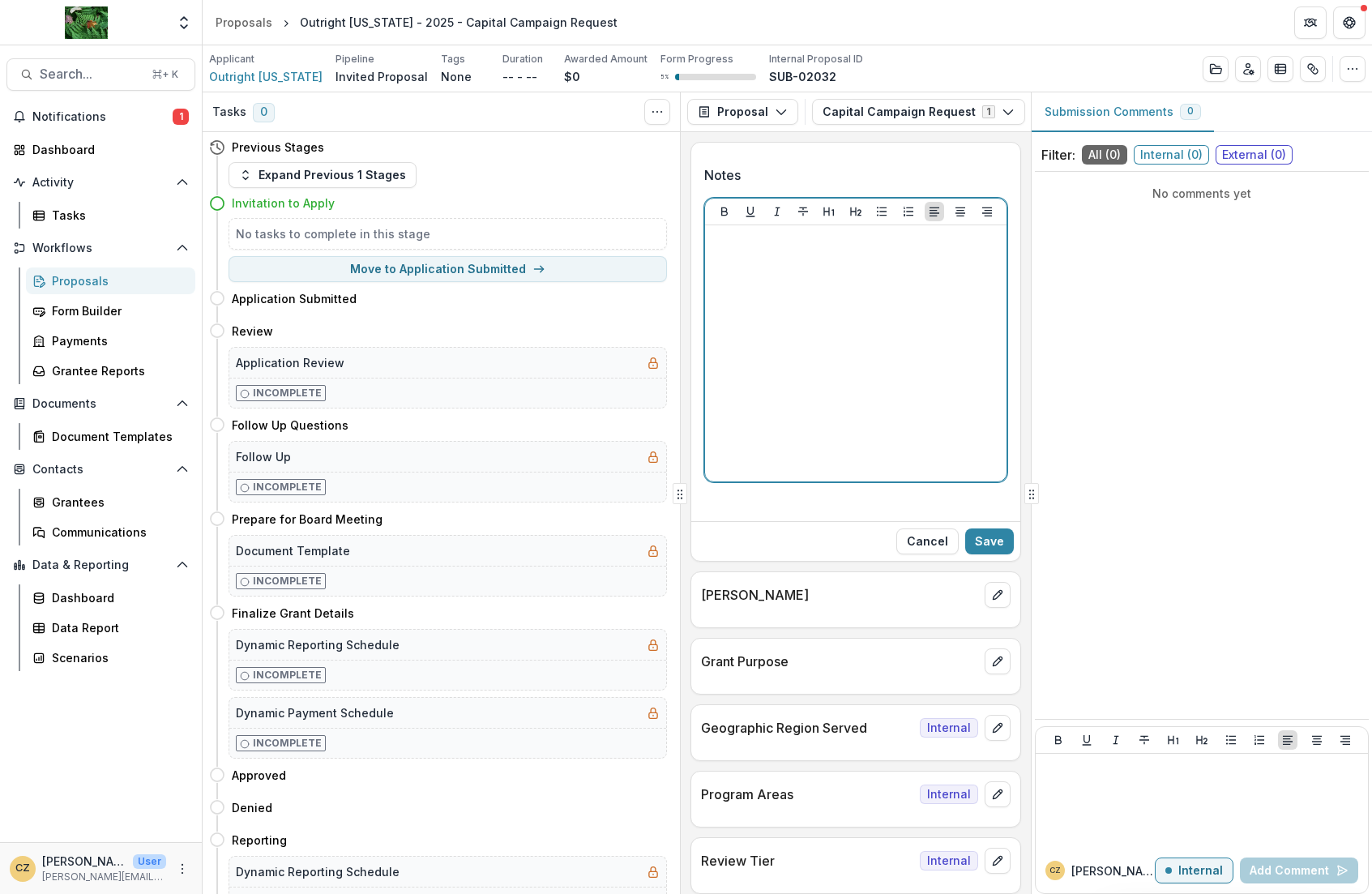 click at bounding box center (856, 353) 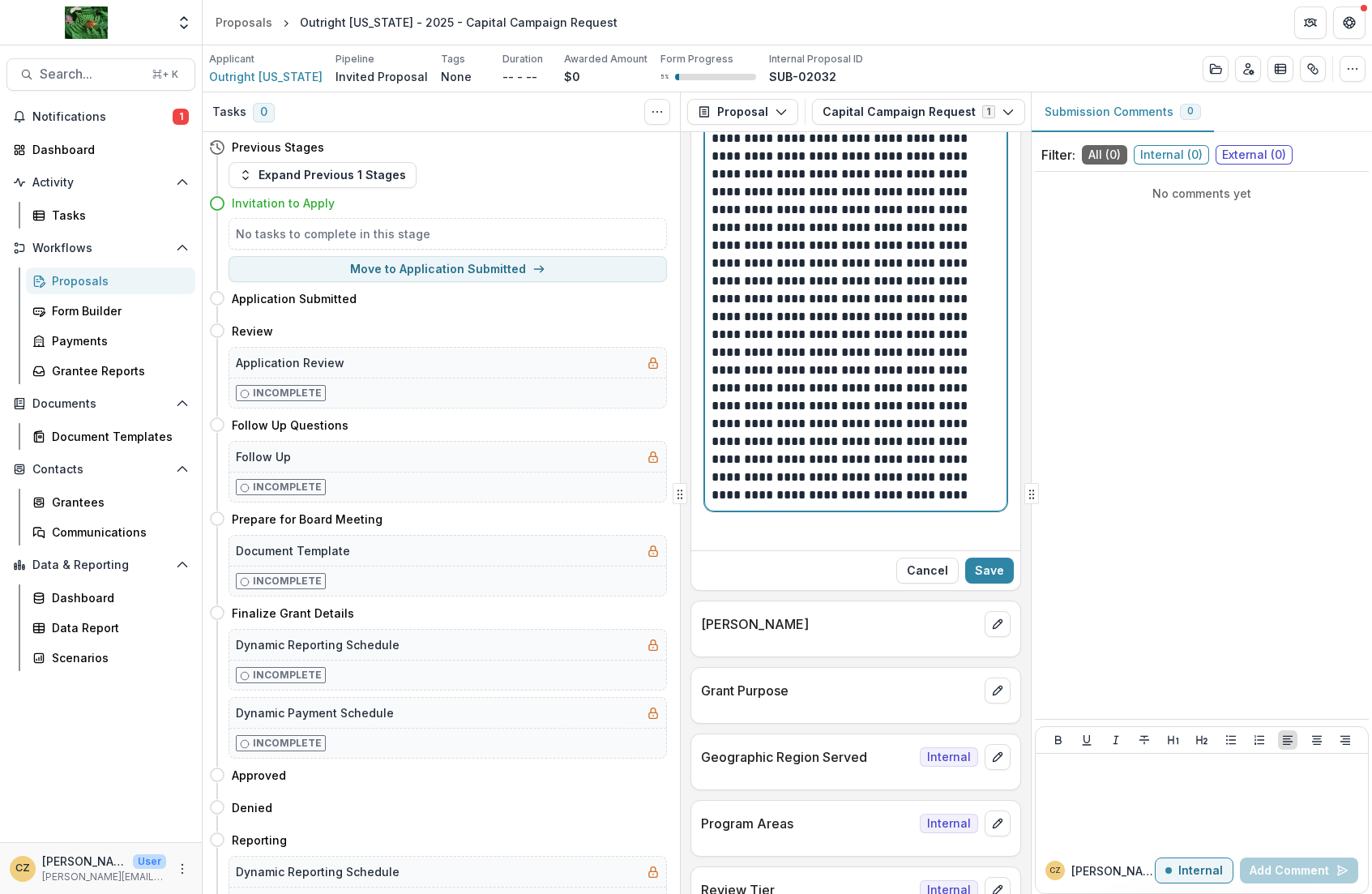 scroll, scrollTop: 888, scrollLeft: 0, axis: vertical 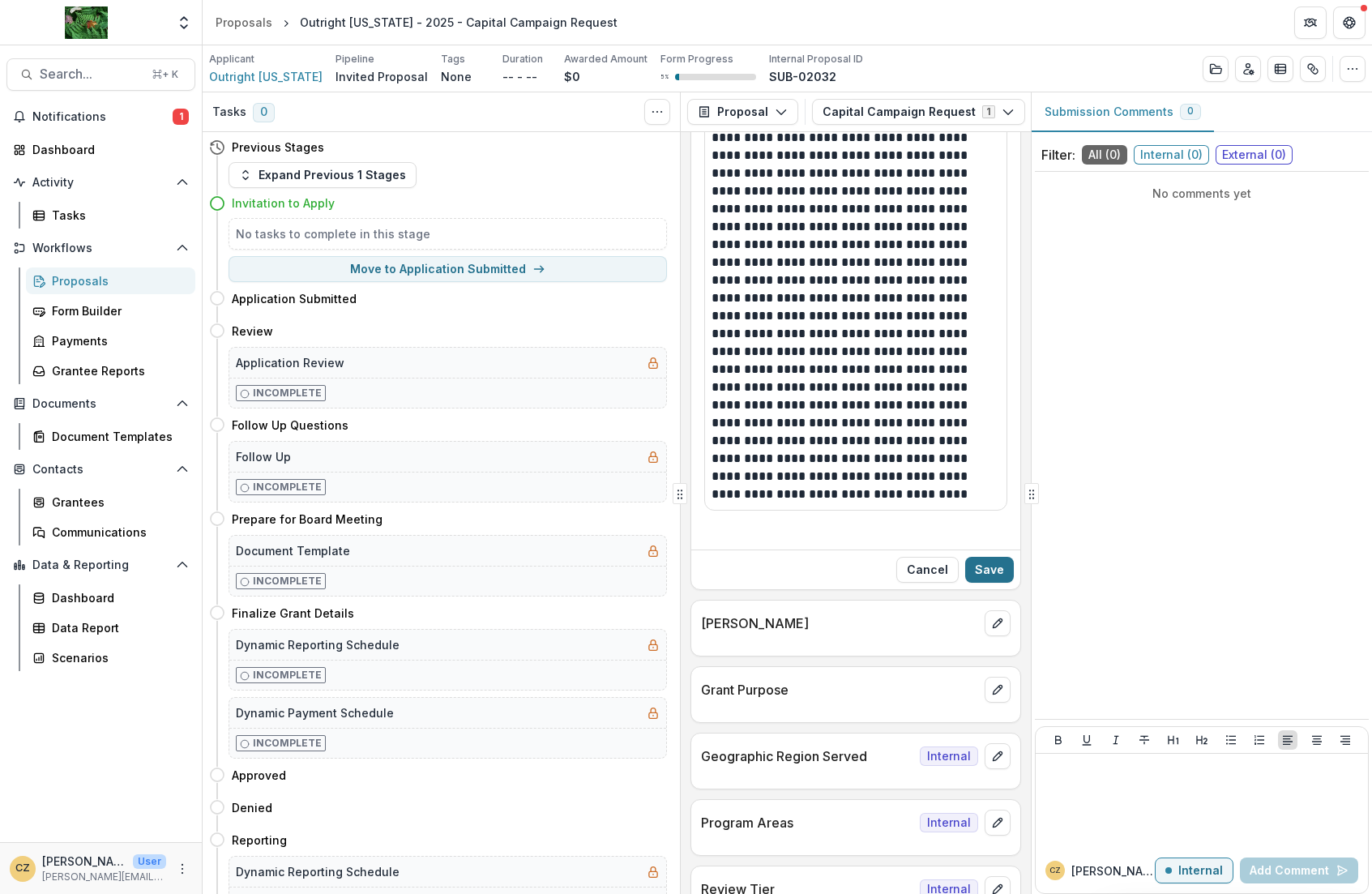 click on "Save" at bounding box center (989, 570) 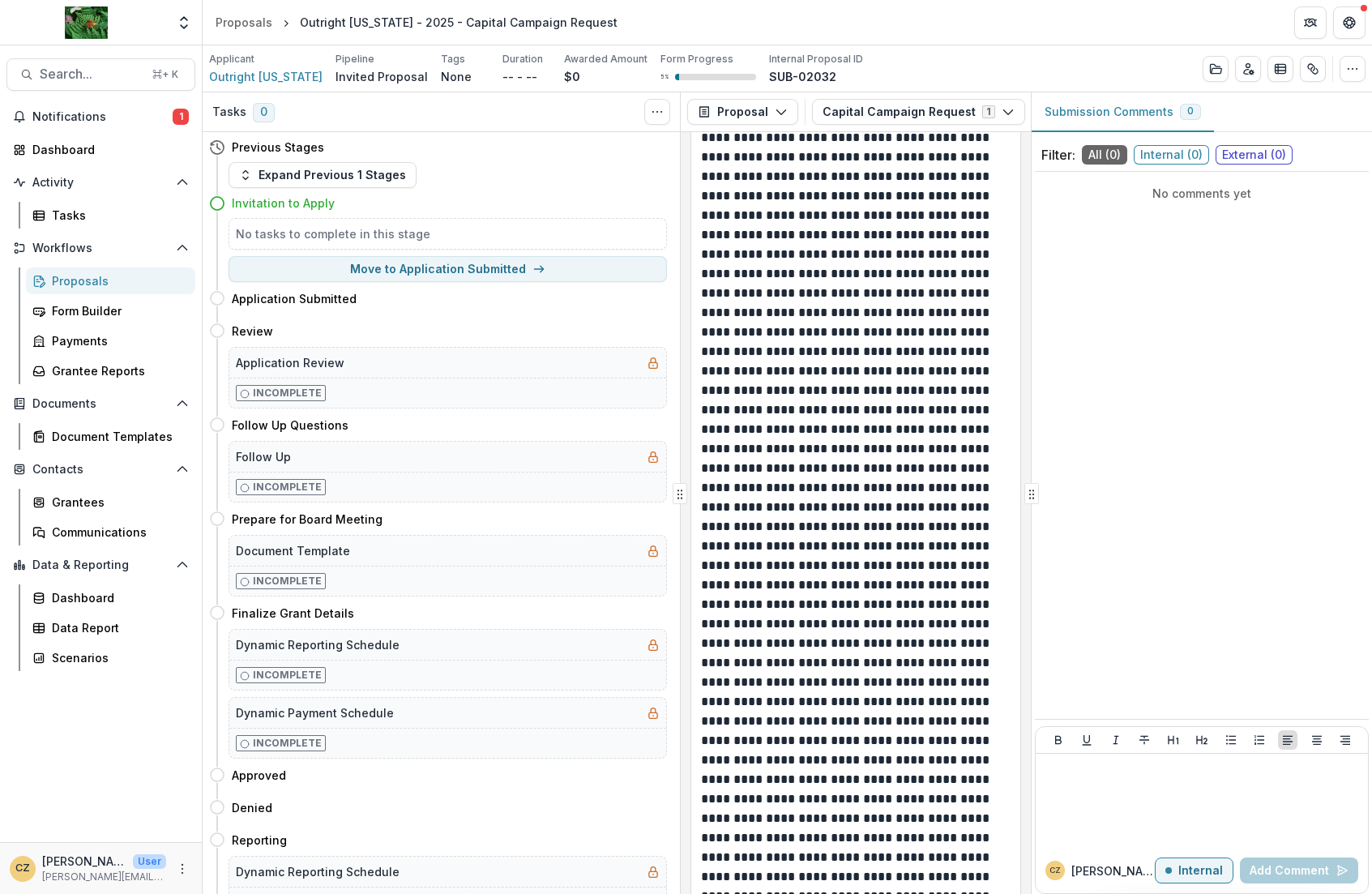 scroll, scrollTop: 0, scrollLeft: 0, axis: both 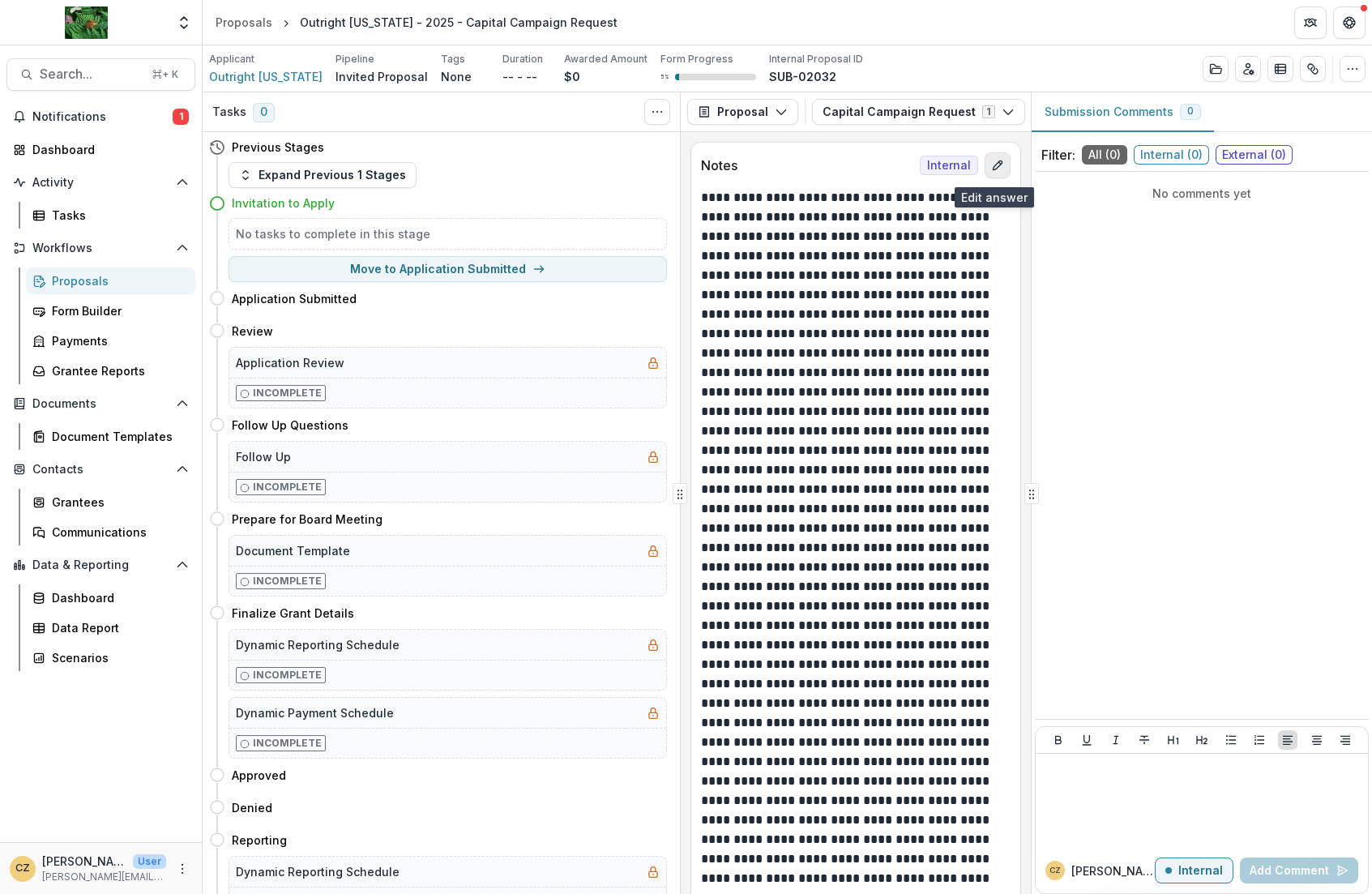 click 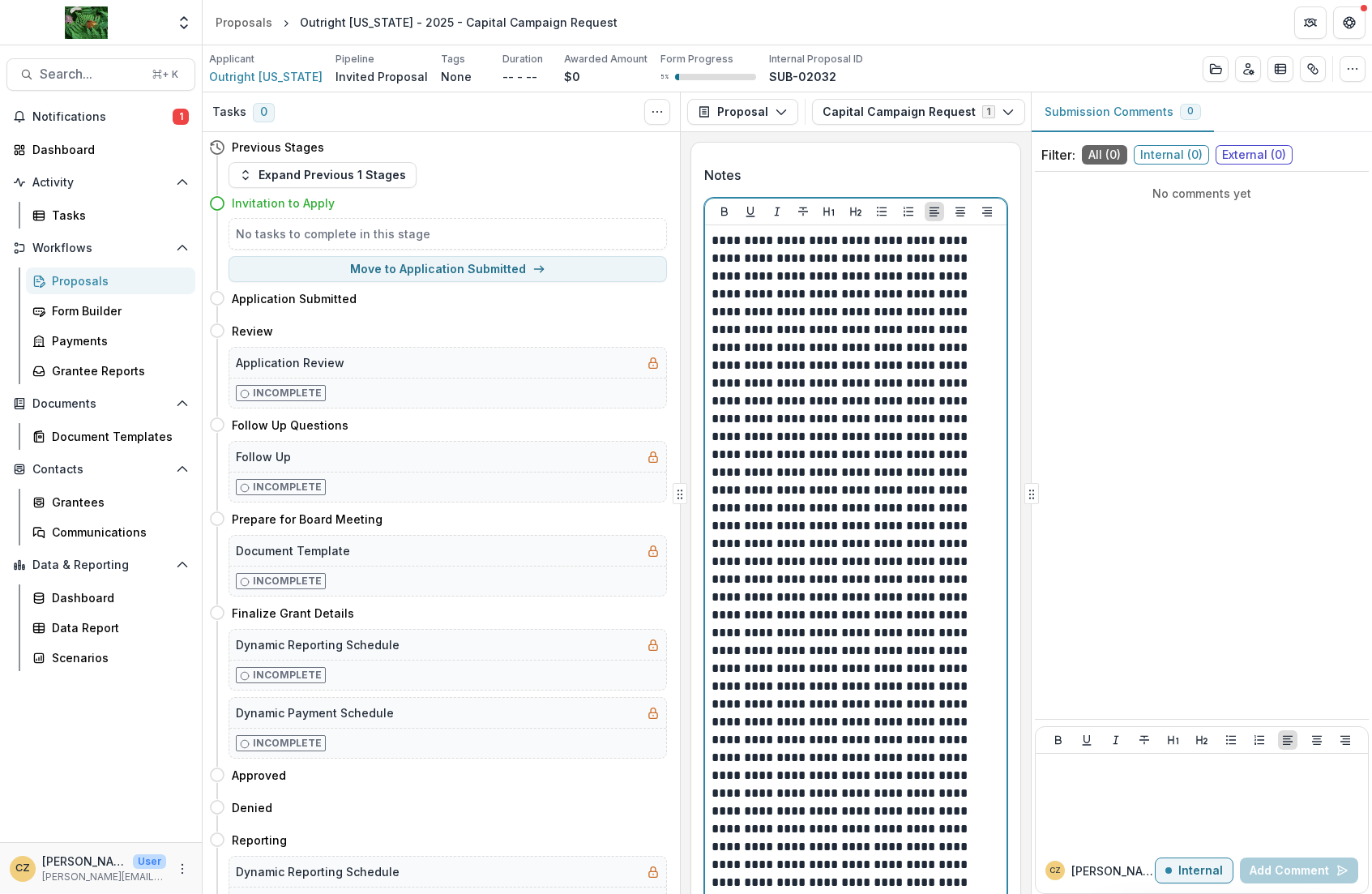 click at bounding box center (853, 811) 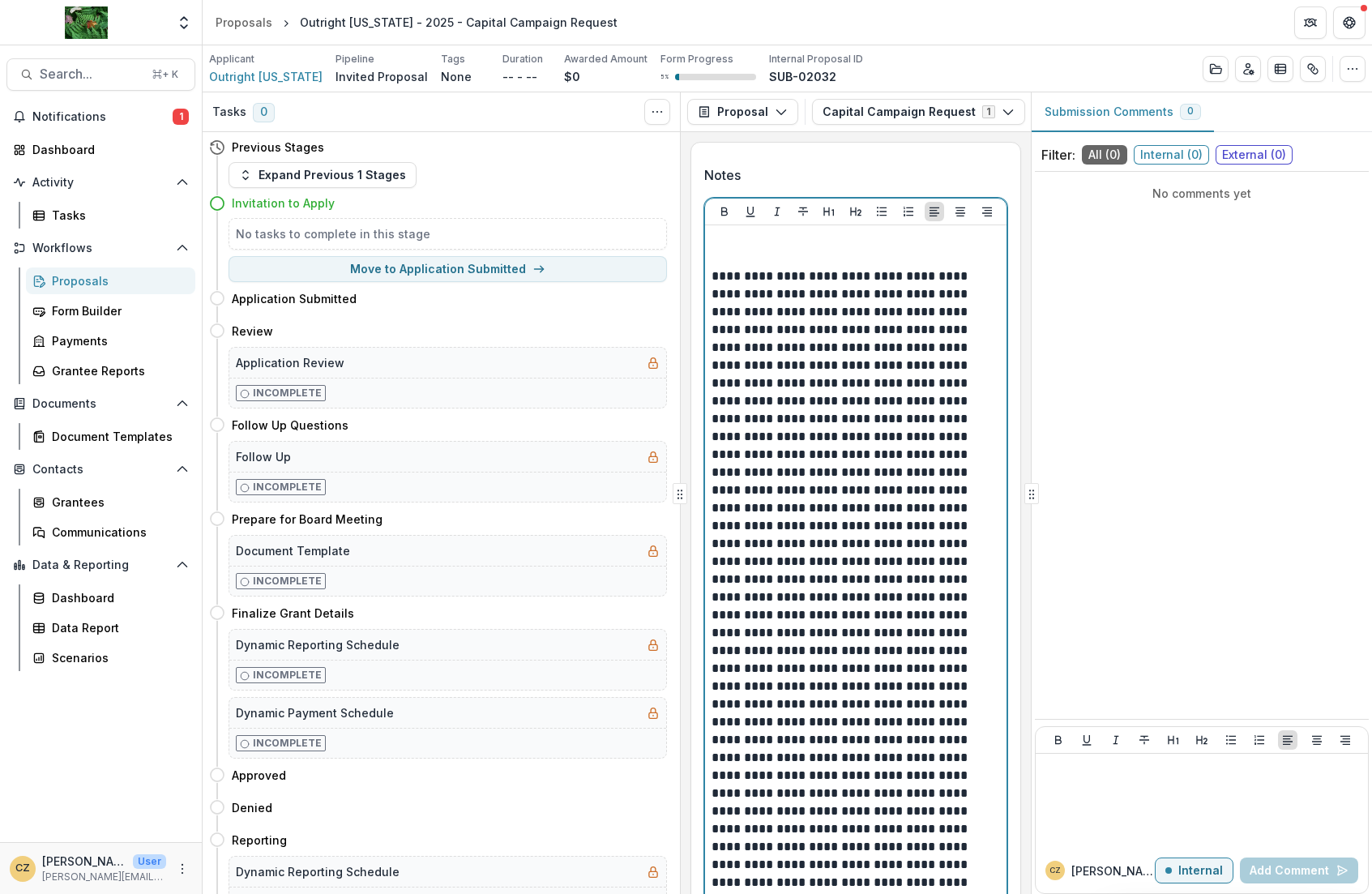 type 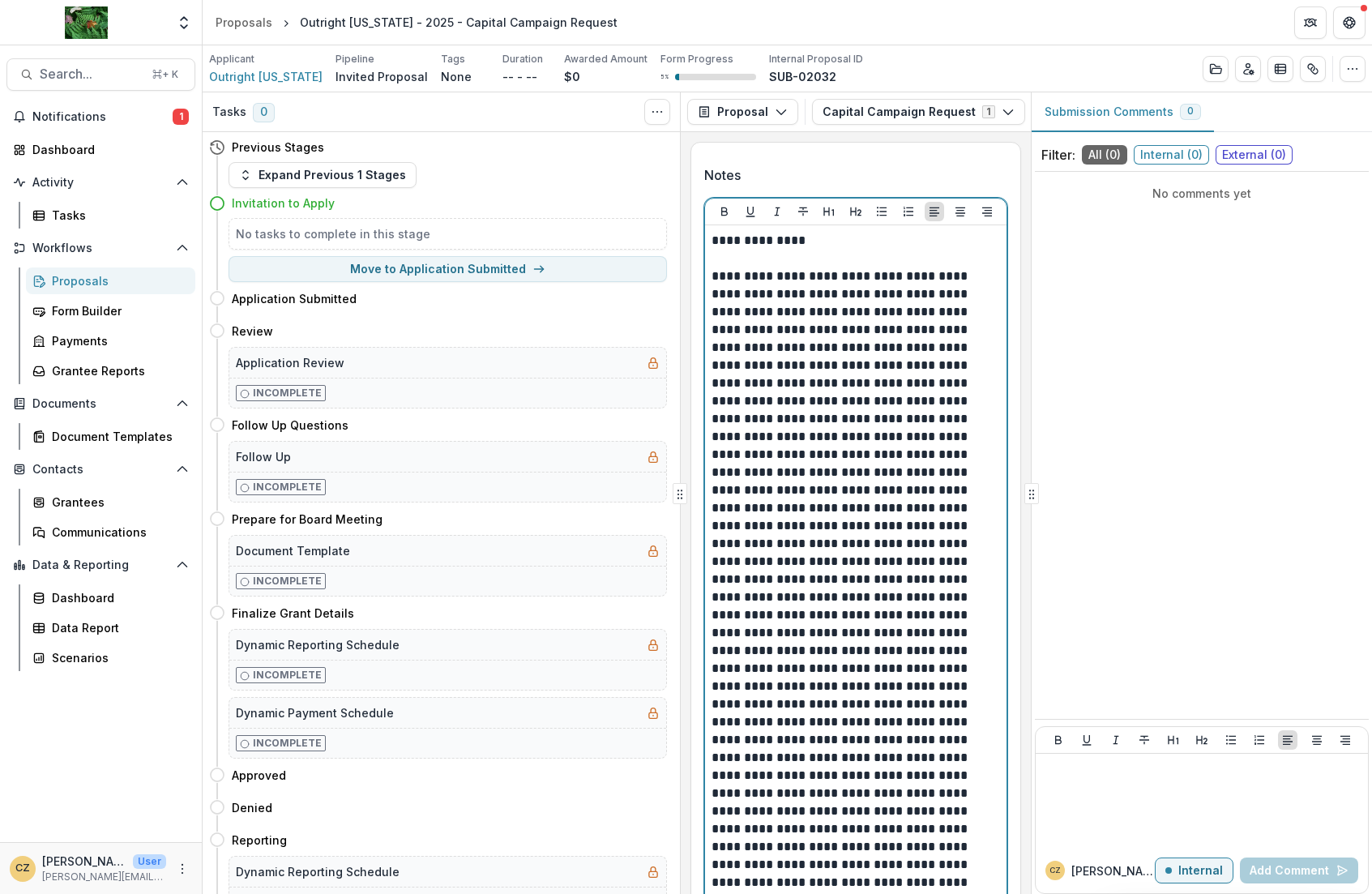 click on "**********" at bounding box center [853, 241] 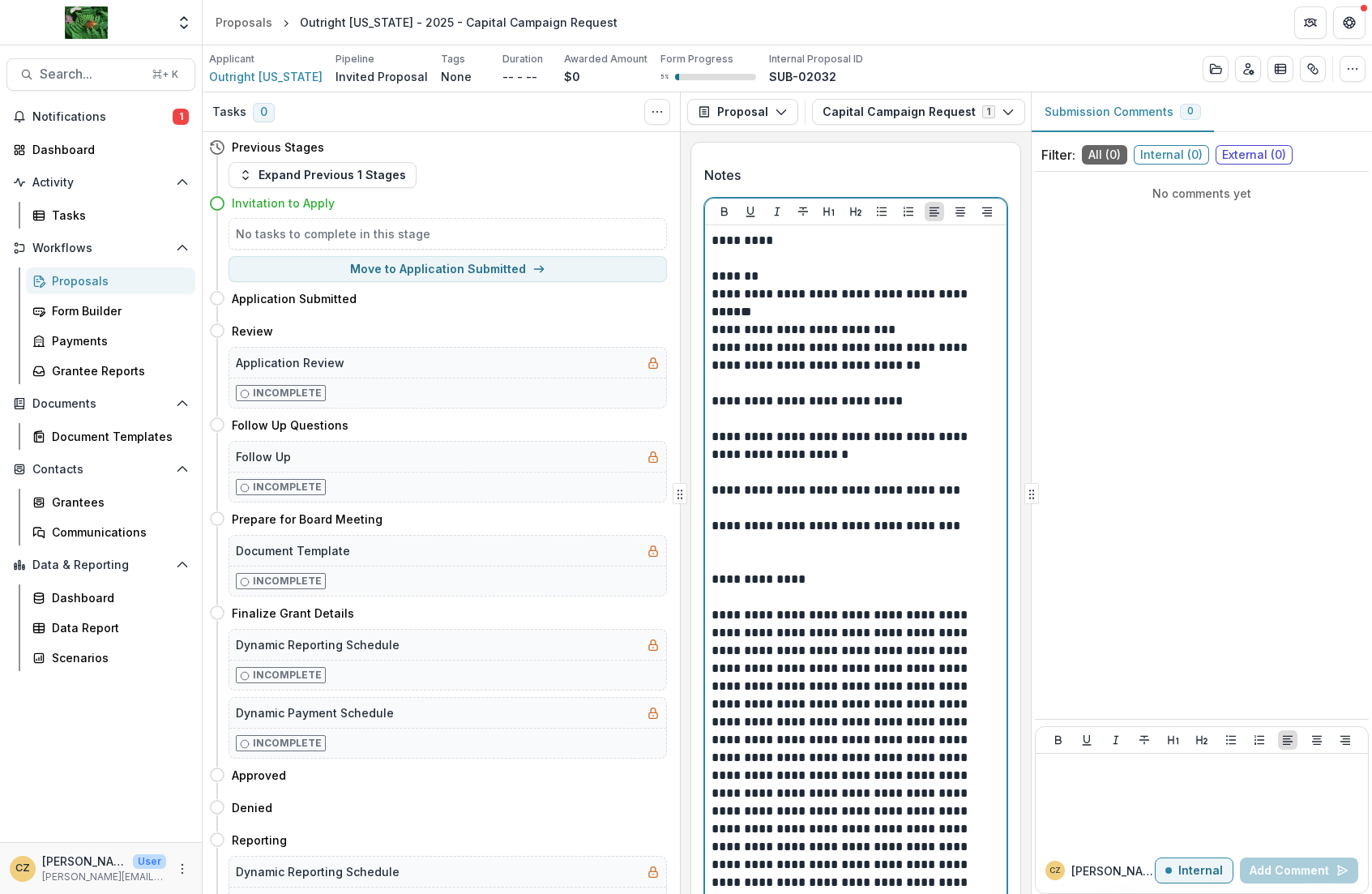 click on "*********" at bounding box center [853, 241] 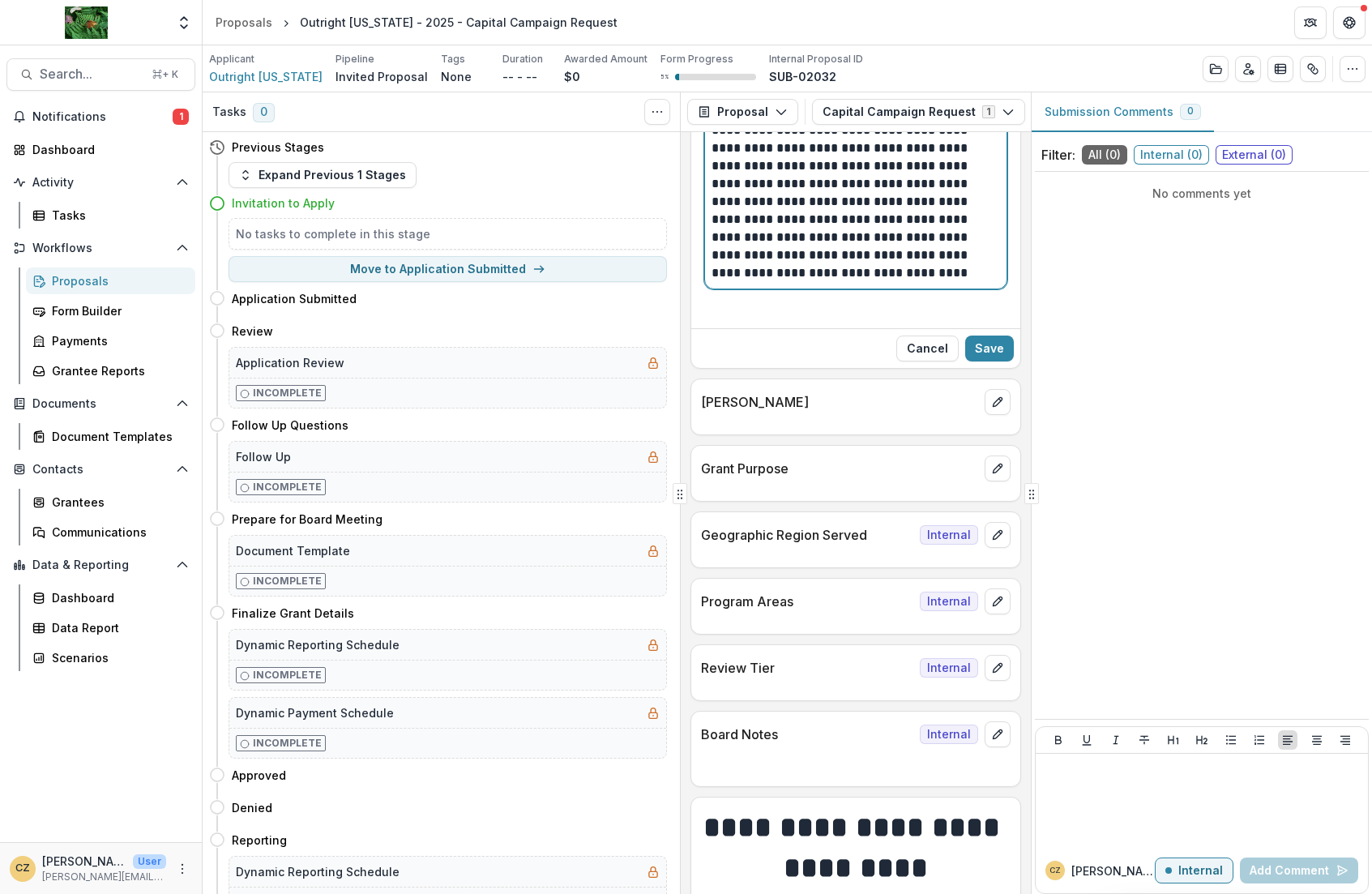 scroll, scrollTop: 1346, scrollLeft: 0, axis: vertical 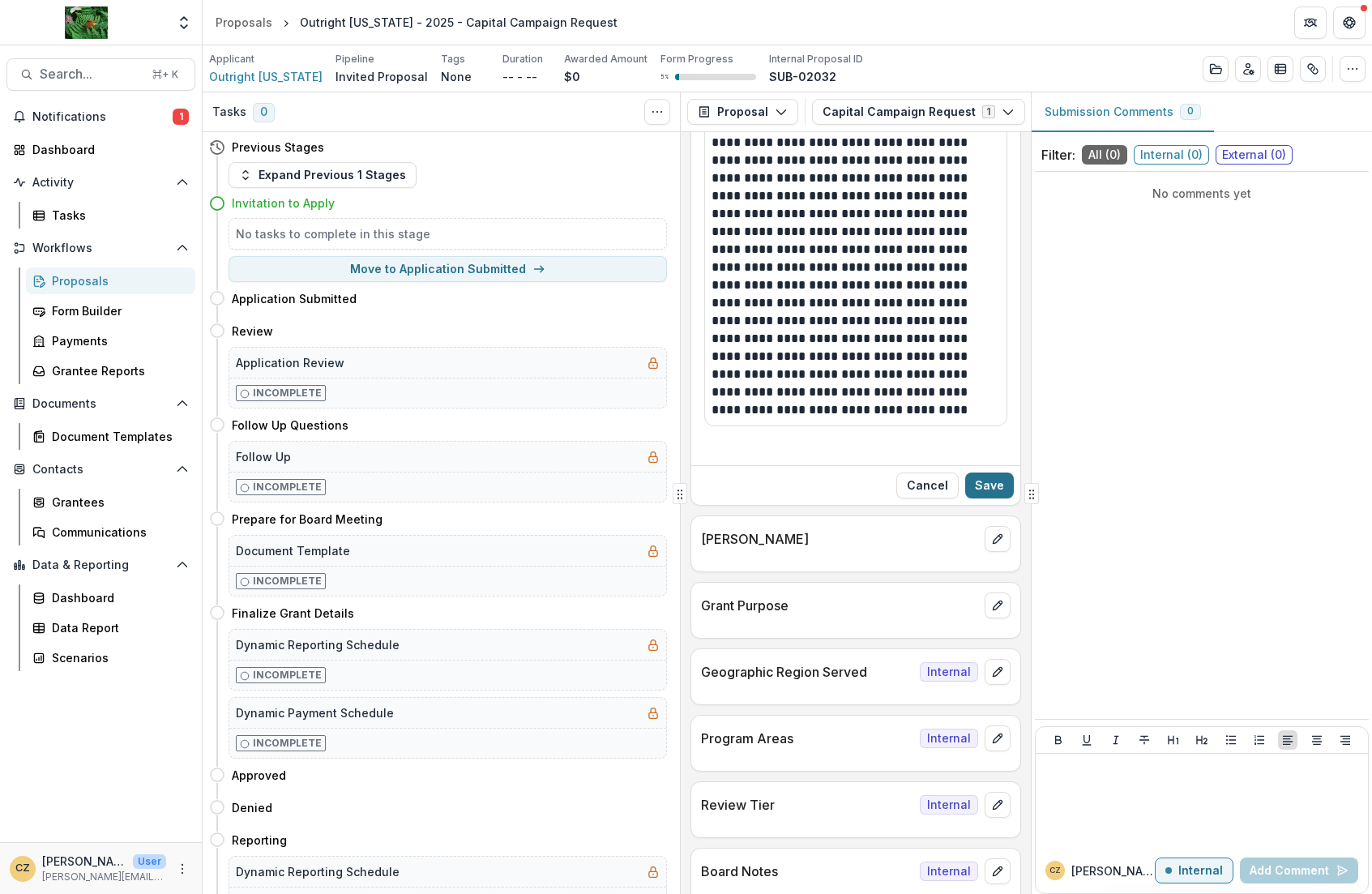 click on "Save" at bounding box center [989, 485] 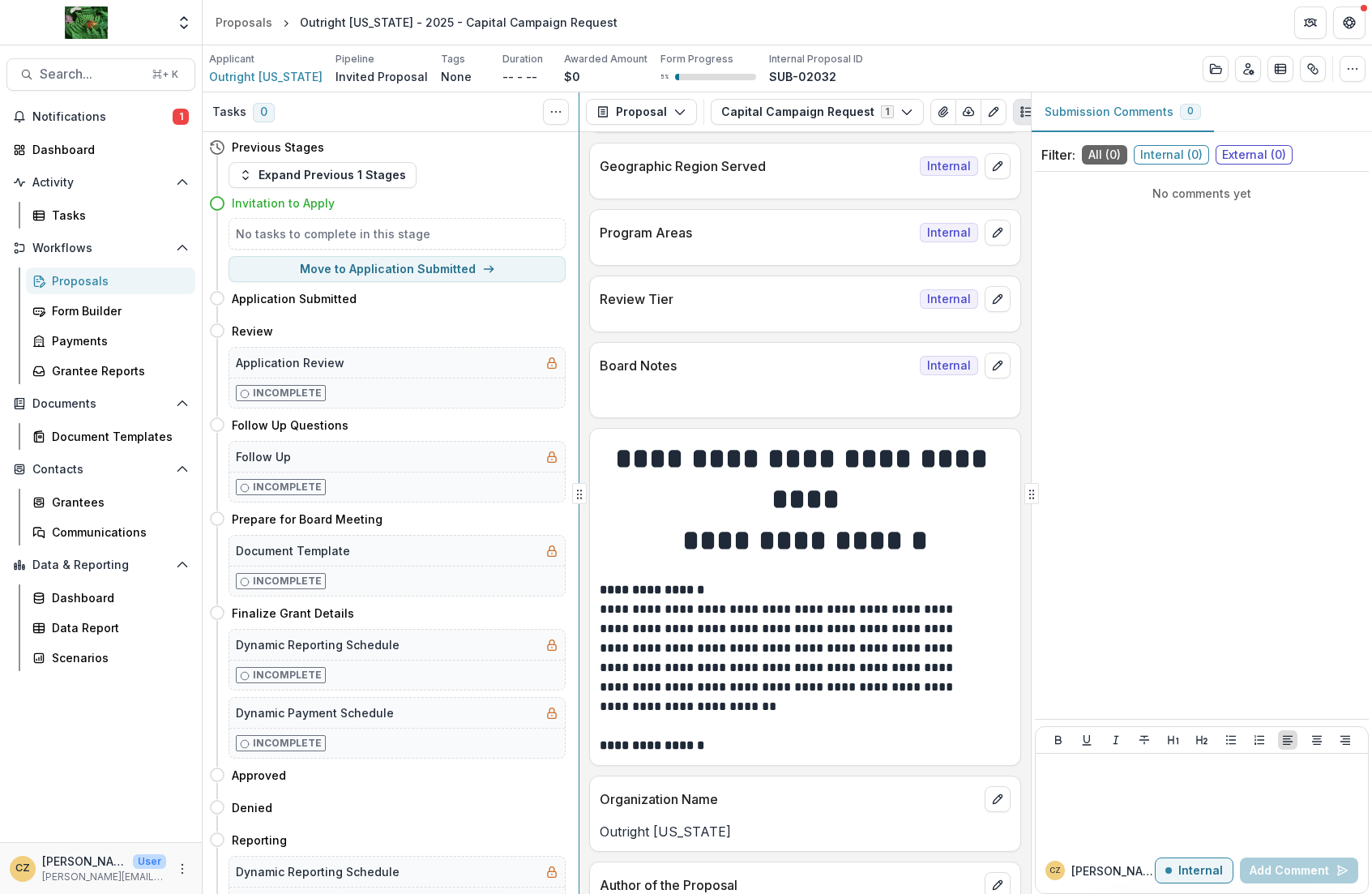 scroll, scrollTop: 1346, scrollLeft: 0, axis: vertical 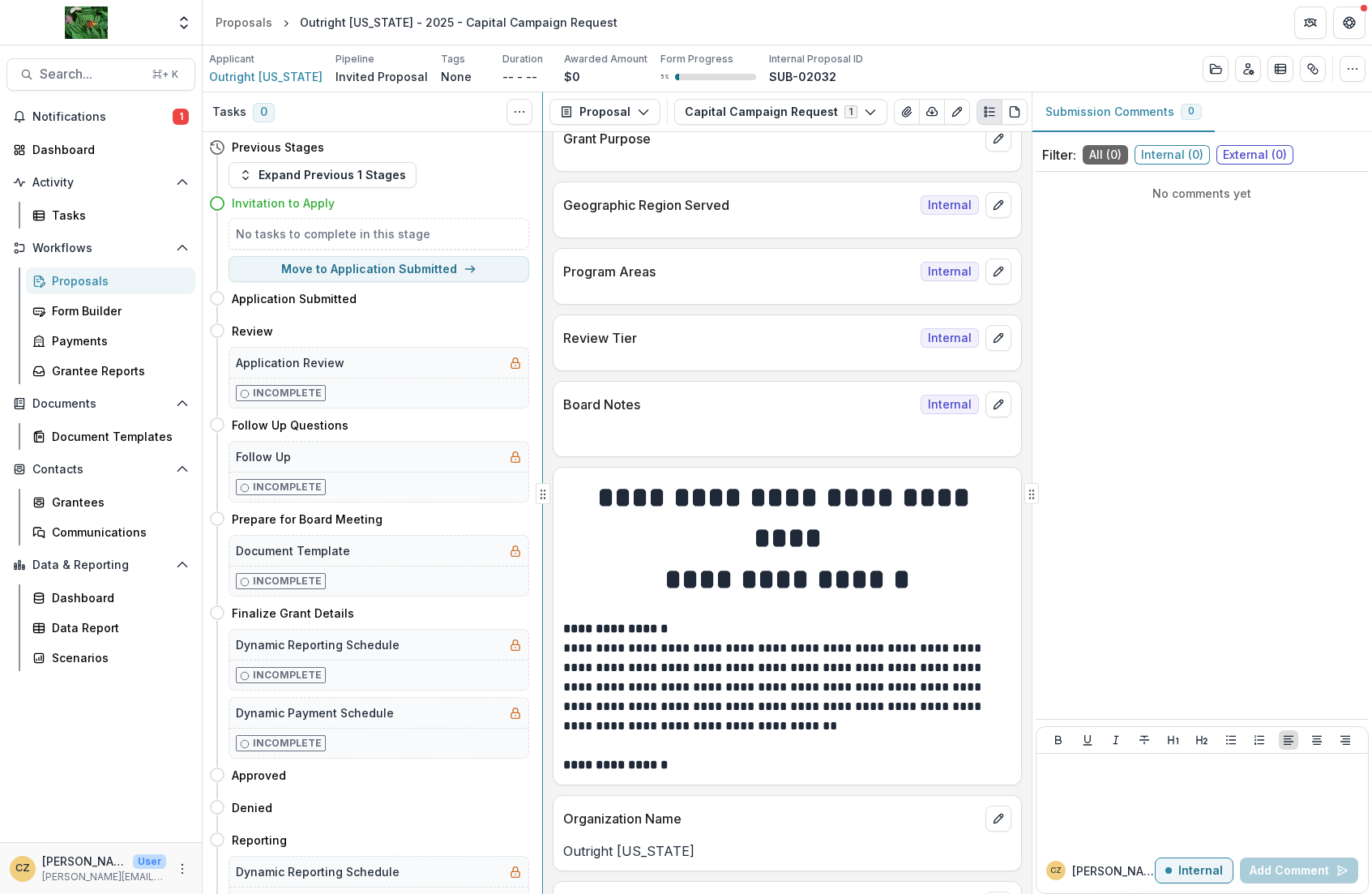 click on "Tasks 0 Show Cancelled Tasks Previous Stages Expand Previous 1 Stages Invitation to Apply No tasks to complete in this stage Move to Application Submitted Application Submitted Move here Review Move here Application Review Incomplete Follow Up Questions Move here Follow Up Incomplete Prepare for Board Meeting Move here Document Template Incomplete Finalize Grant Details Move here Dynamic Reporting Schedule Incomplete Dynamic Payment Schedule Incomplete Approved Move here Denied Move here Reporting Move here Dynamic Reporting Schedule Incomplete Reporting Follow Up Move here Additional Reporting Information Incomplete Completed Move here Application Deferred Move here Proposal Proposal Payments Reports Grant Agreements Board Summaries Bank Details Capital Campaign Request 1 Forms (1) Capital Campaign Request Configure forms Word Download Word Download (with field descriptions) Zip Download Preview Merged PDF Preview Merged PDF (Inline Images & PDFs) Preview Merged PDF (with field descriptions) Custom Download" at bounding box center [787, 493] 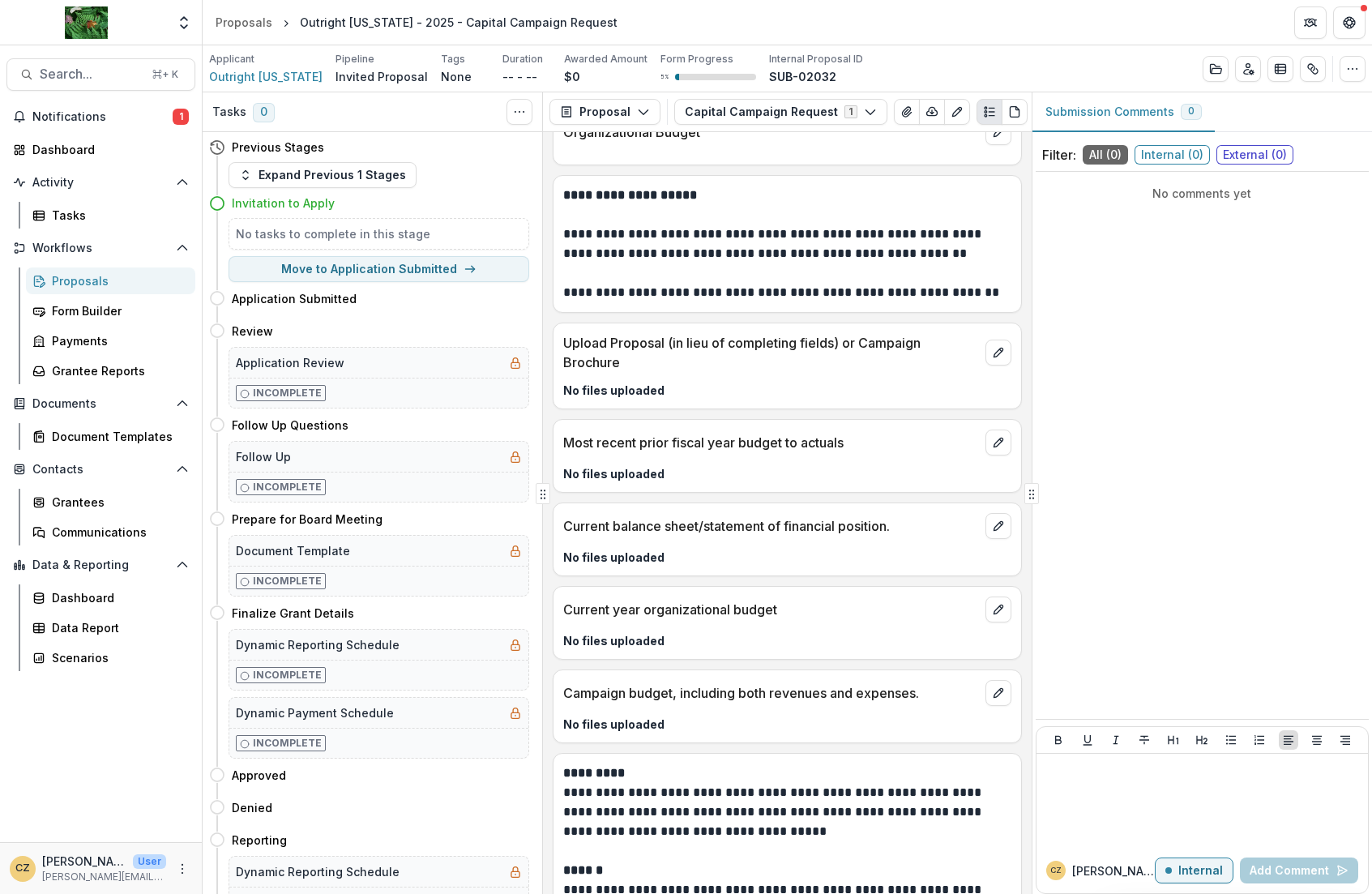 scroll, scrollTop: 2798, scrollLeft: 0, axis: vertical 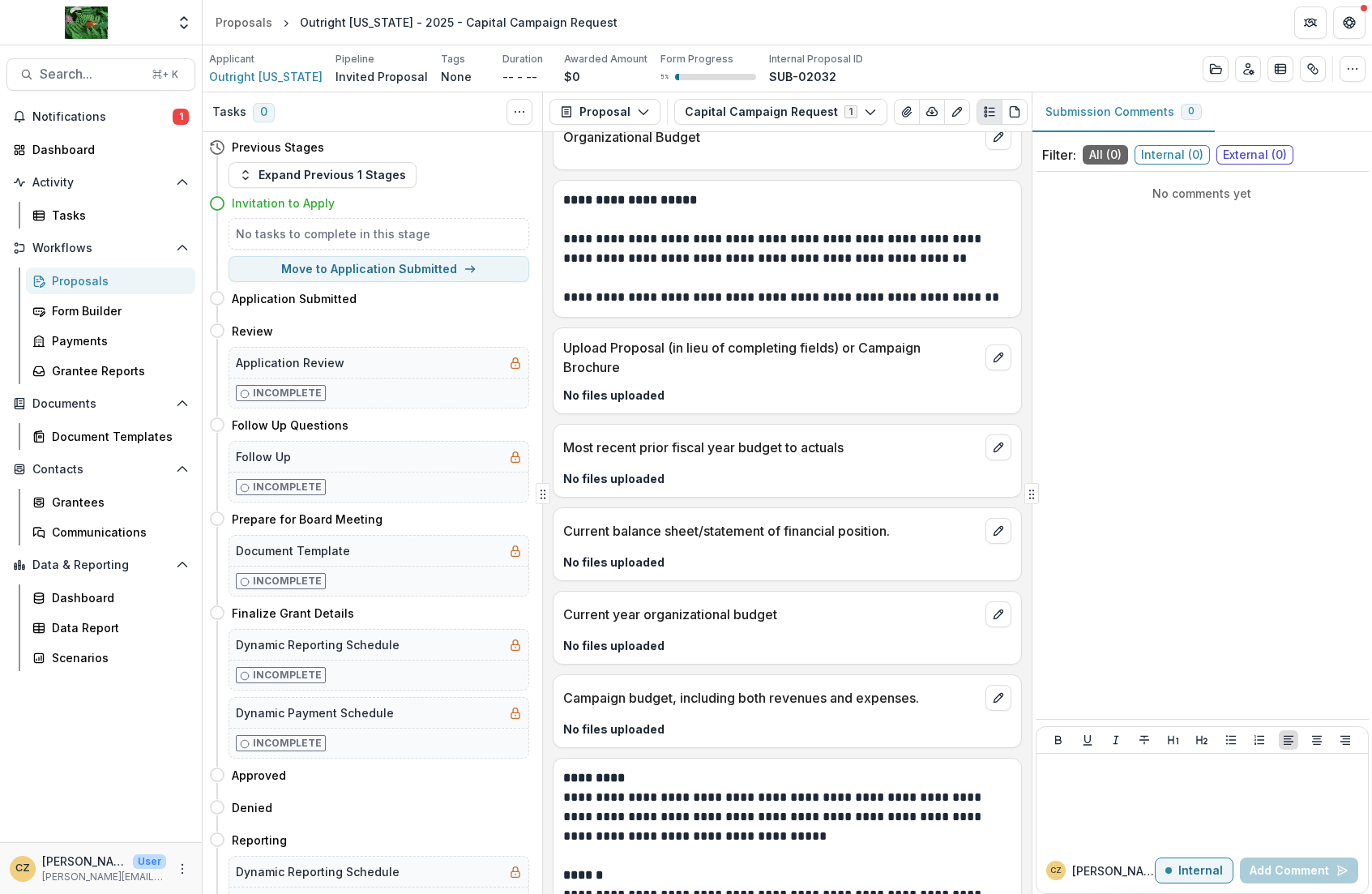 click on "Proposals" at bounding box center [117, 280] 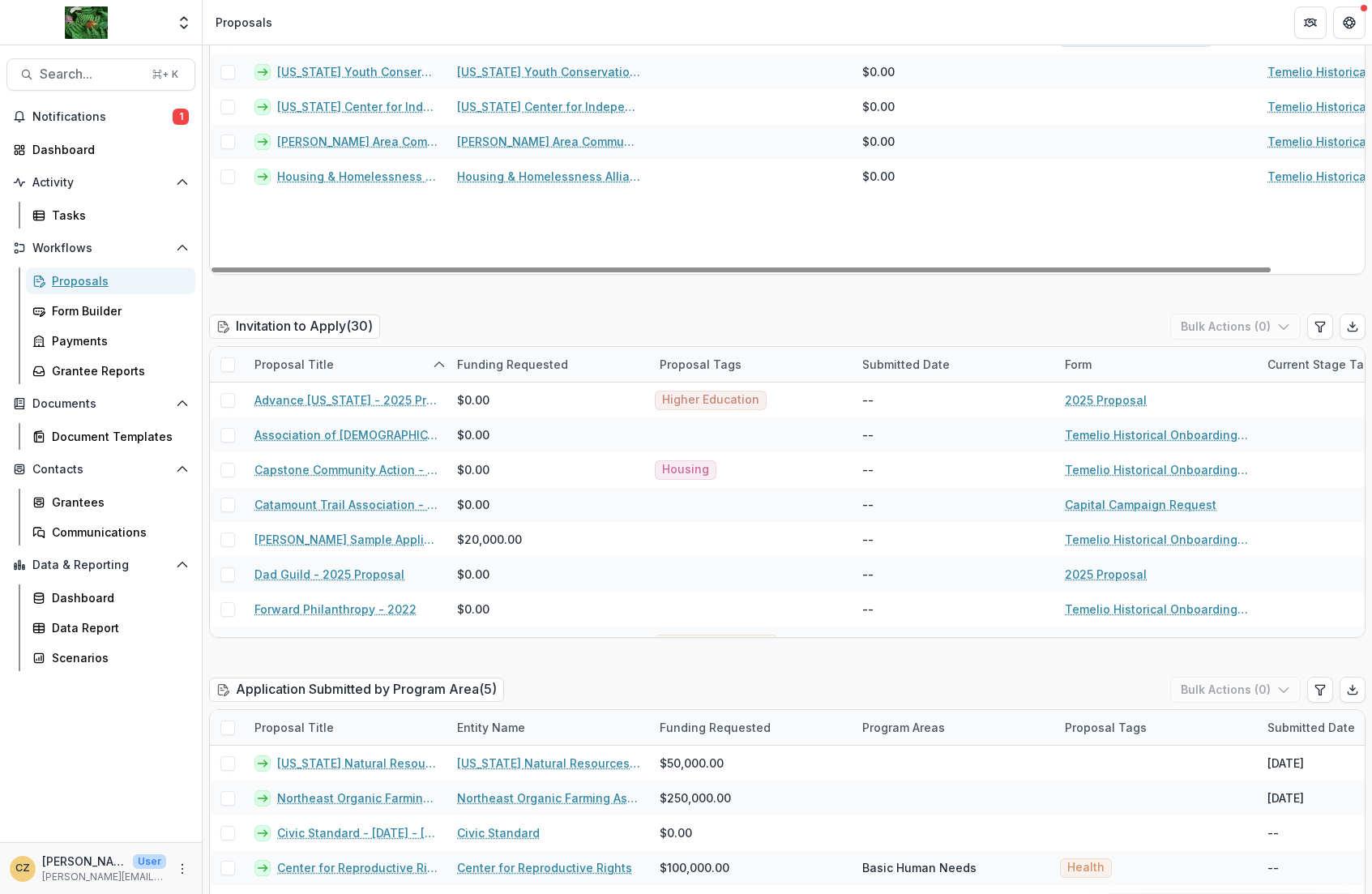 scroll, scrollTop: 327, scrollLeft: 0, axis: vertical 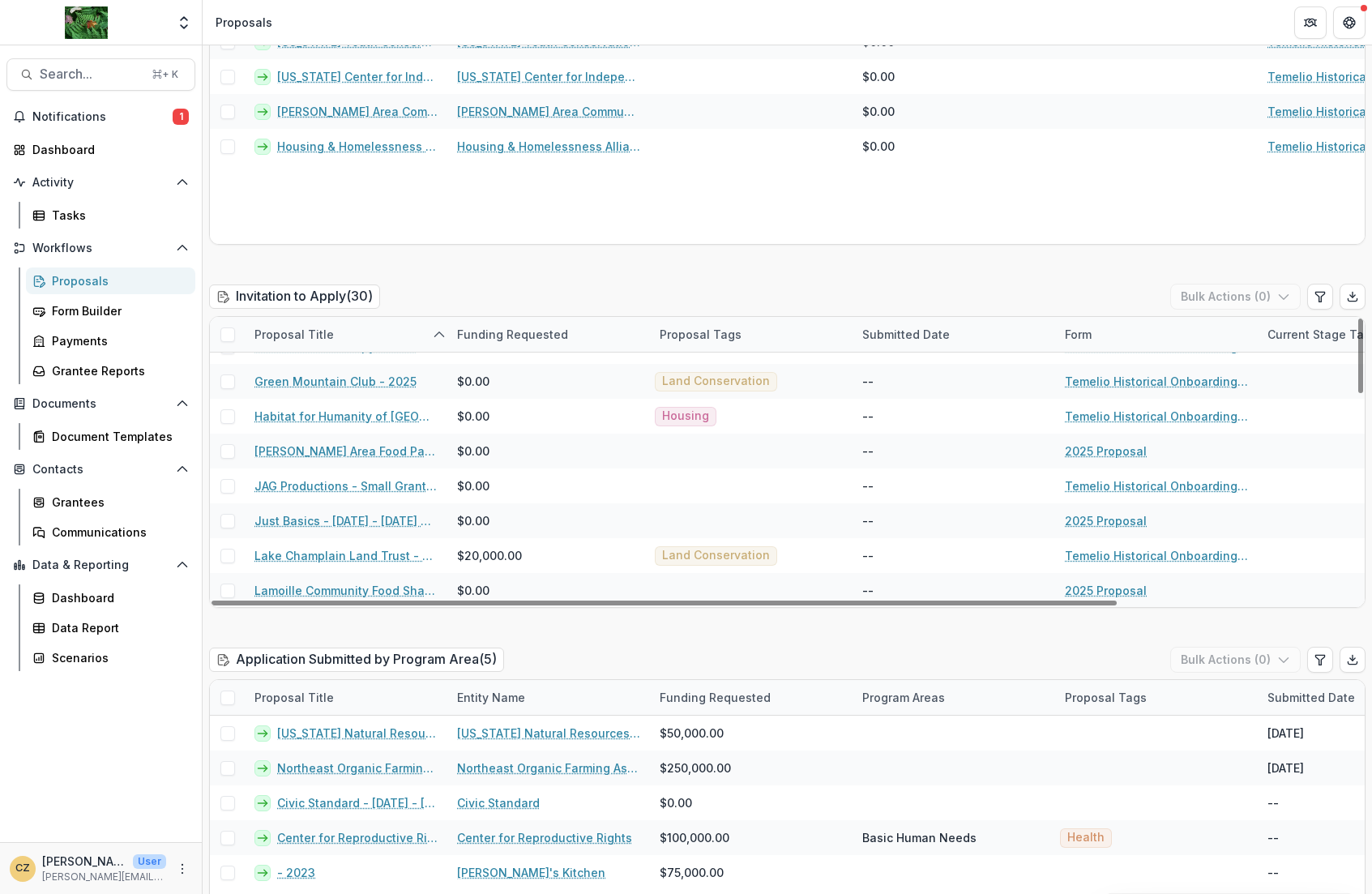 click on "Proposal Title" at bounding box center [346, 334] 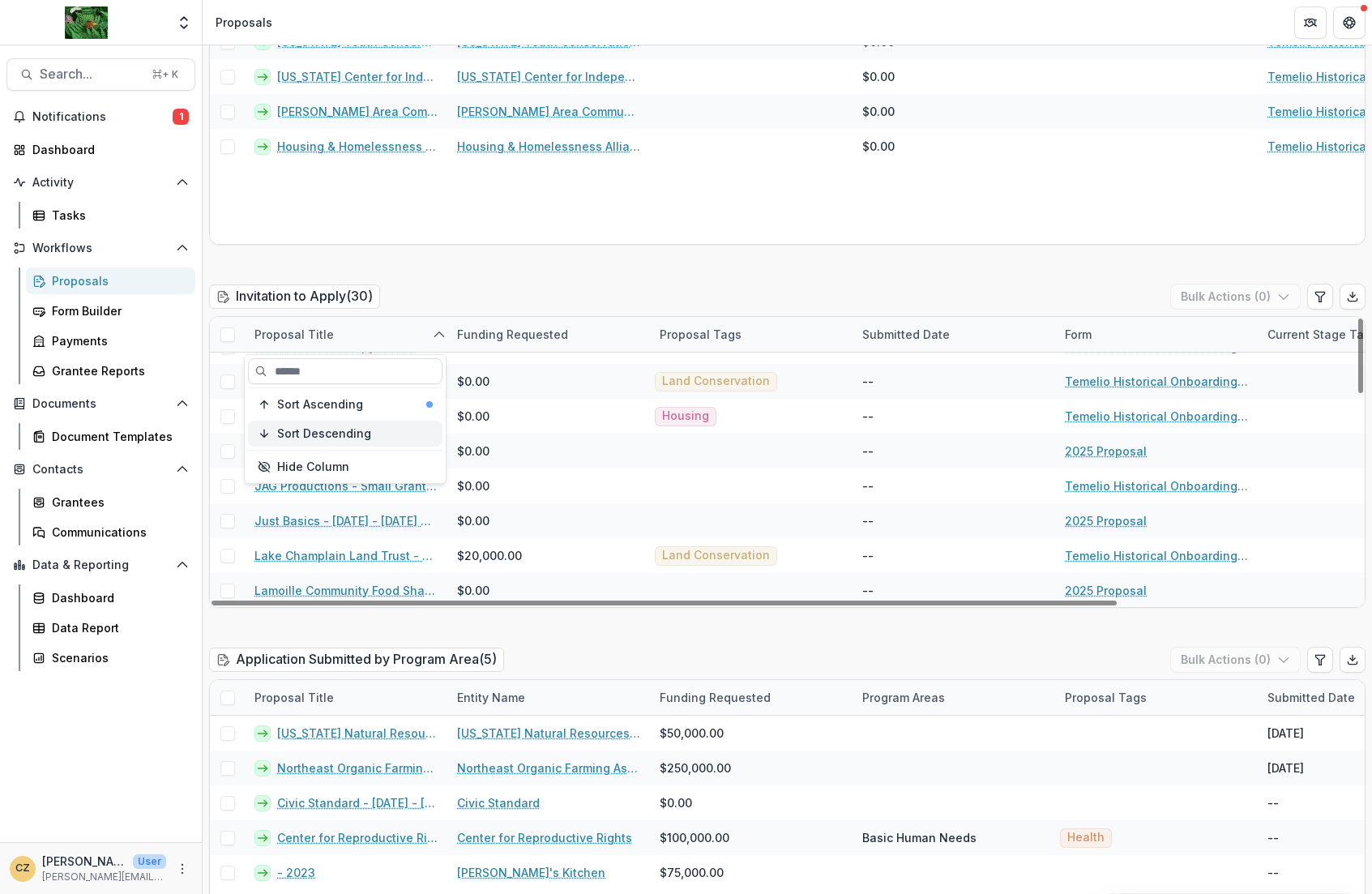 click on "Sort Descending" at bounding box center [324, 434] 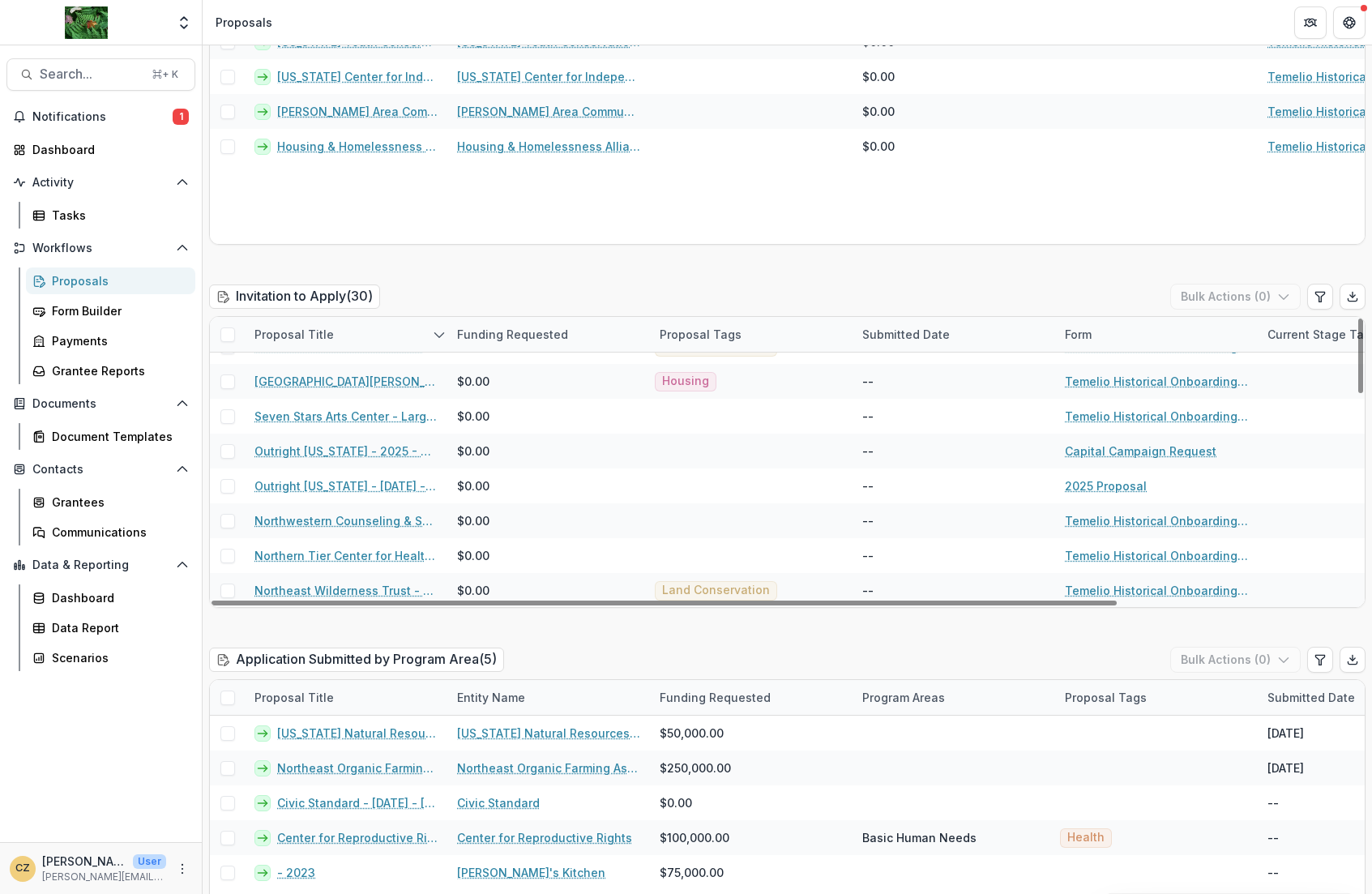click on "Prospecting  ( 5 ) Ready for Next Stage Bulk Actions ( 0 ) Proposal Title Entity Name Maximum Request Funding Requested Proposal Tags Form Working Fields - 2025 Working Fields $0.00 Workforce Development Temelio Historical Onboarding Form Vermont Youth Conservation Corps - Capital - 2023 Vermont Youth Conservation Corps $0.00 Temelio Historical Onboarding Form Vermont Center for Independent Living - 2023 Vermont Center for Independent Living $0.00 Temelio Historical Onboarding Form Jay Area Community Food Shelf - 2023 Jay Area Community Food Shelf $0.00 Temelio Historical Onboarding Form Housing & Homelessness Alliance of Vermont - 2023 Housing & Homelessness Alliance of Vermont $0.00 Temelio Historical Onboarding Form Invitation to Apply  ( 30 ) Bulk Actions ( 0 ) Proposal Title Funding Requested Proposal Tags Submitted Date Form Current Stage Task Assignees Pending Tasks White Pine Association - Large Proposal Grant - 2021 $0.00 -- Temelio Historical Onboarding Form 0 $0.00 Water Quality -- 0 $0.00 -- 0 --" at bounding box center [787, 2443] 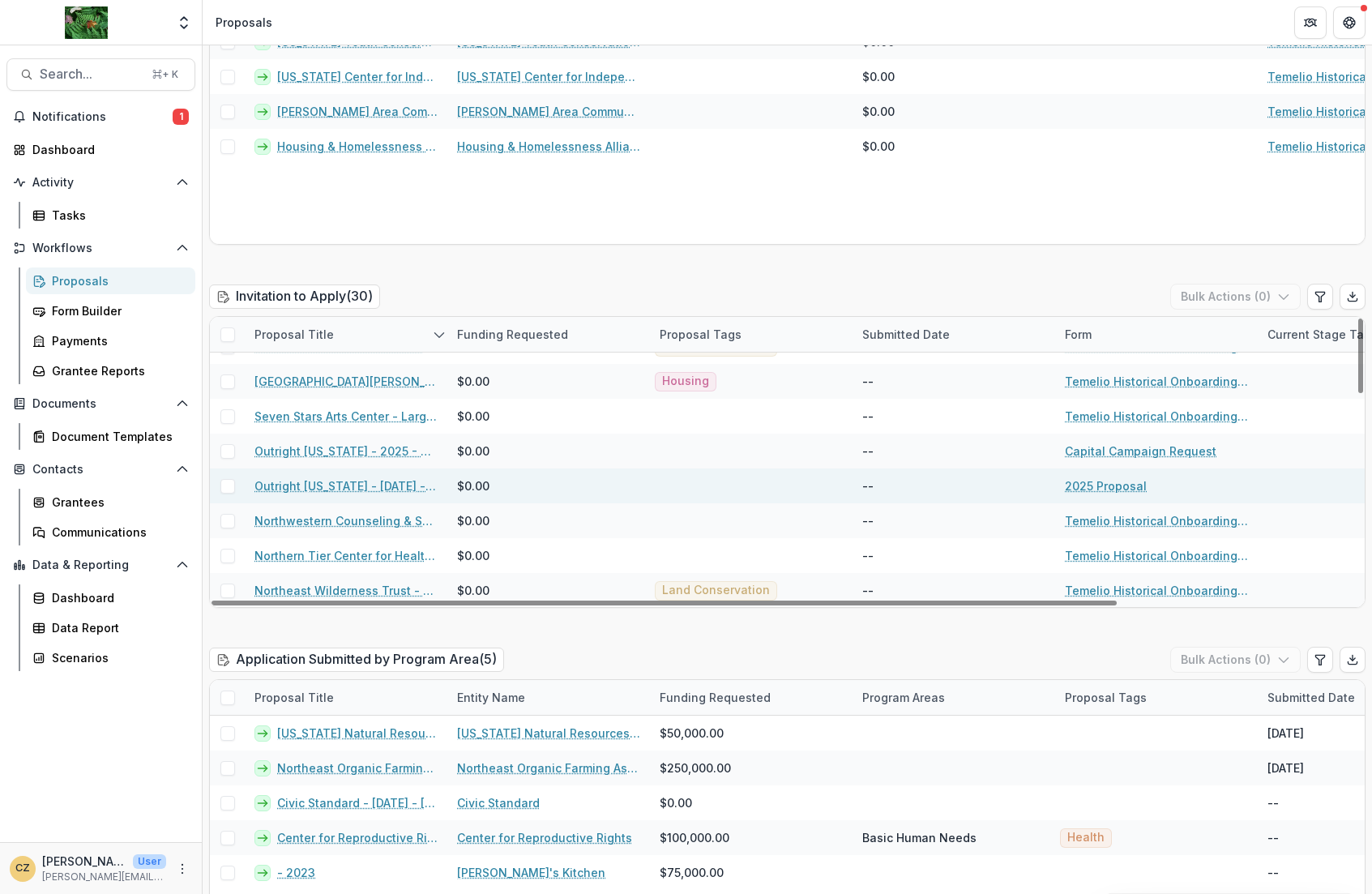 click on "Outright [US_STATE] - [DATE] - [DATE] Proposal" at bounding box center [346, 485] 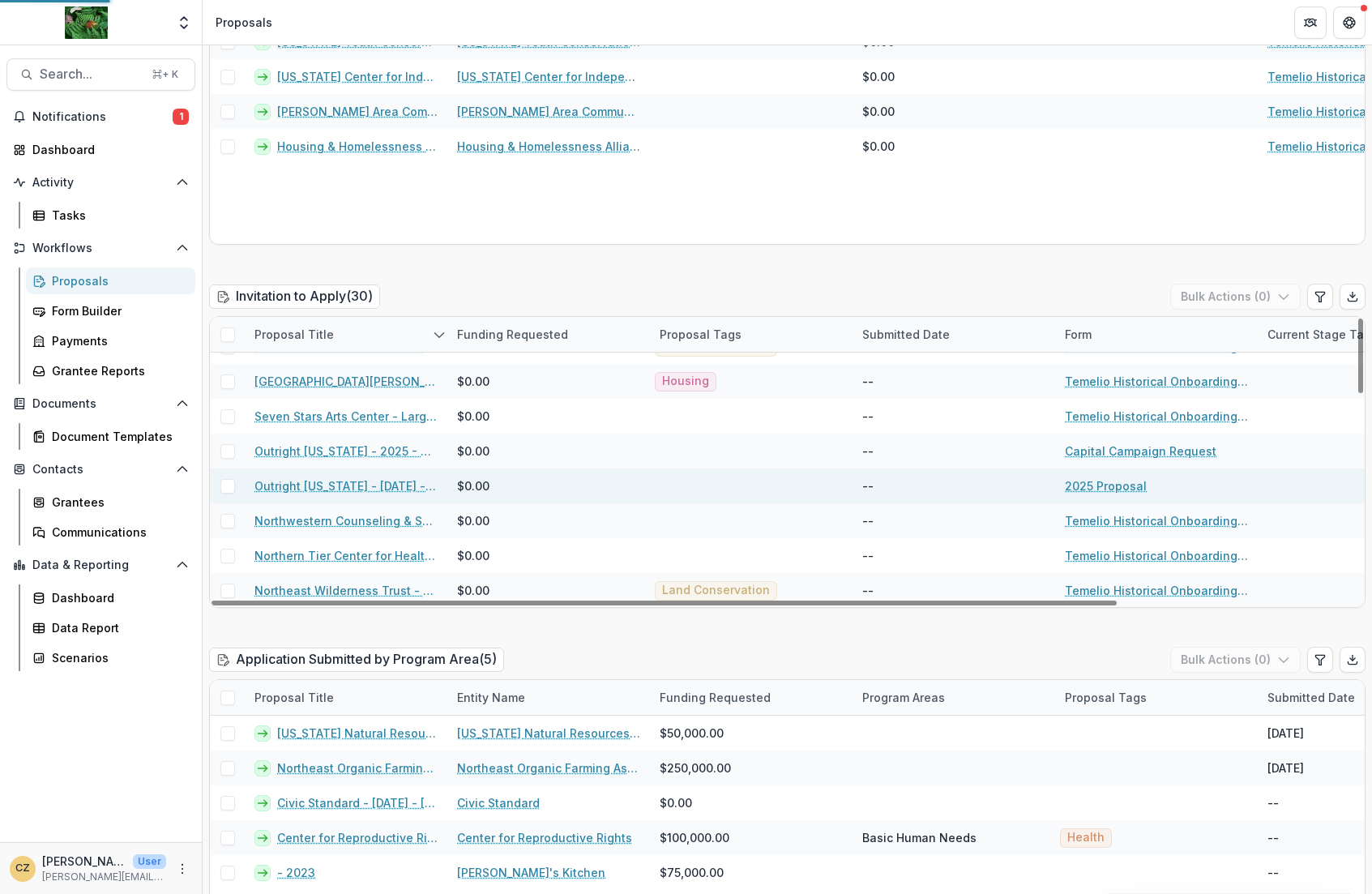 scroll, scrollTop: 0, scrollLeft: 0, axis: both 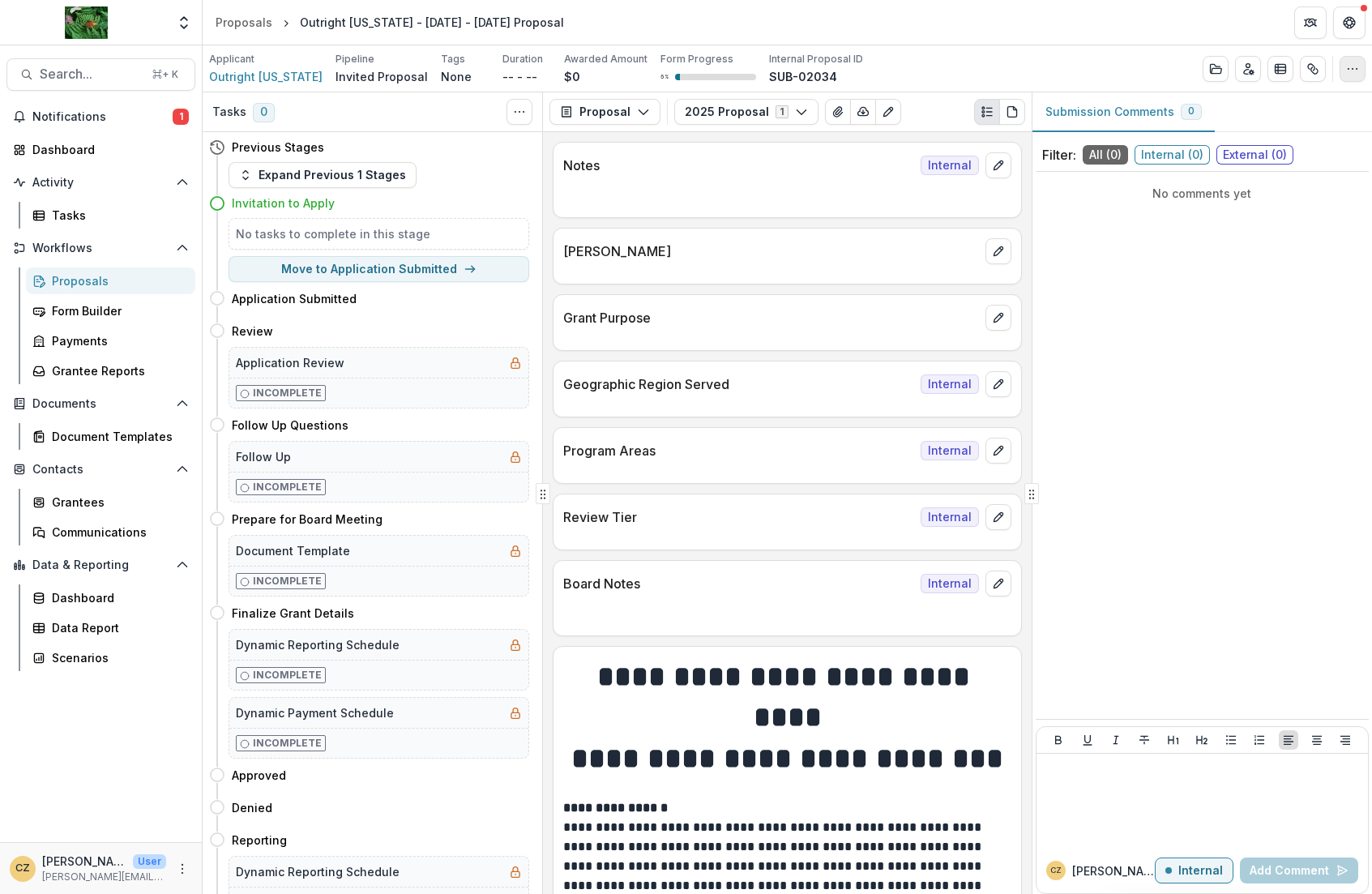 click 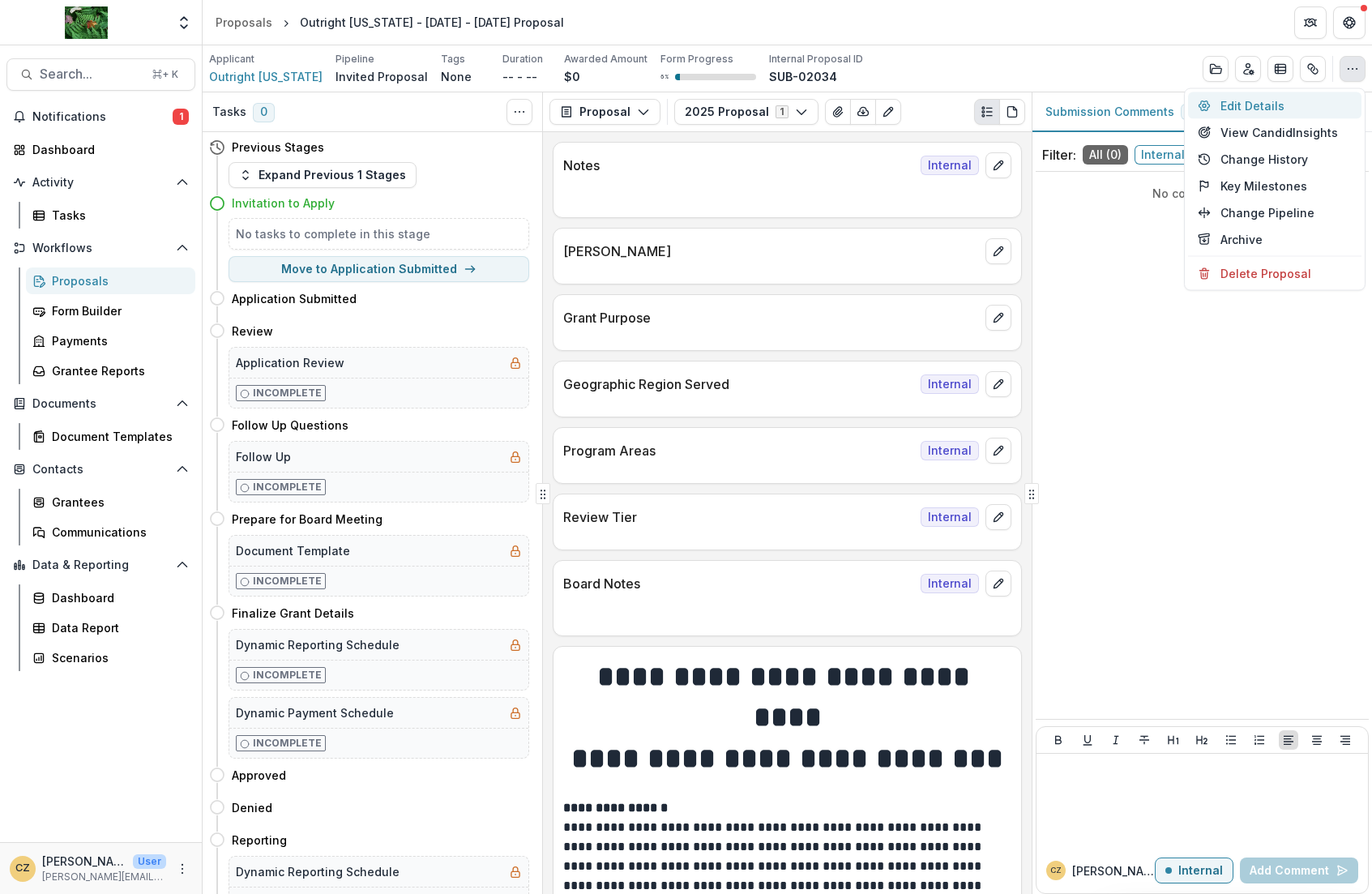 click on "Edit Details" at bounding box center [1275, 105] 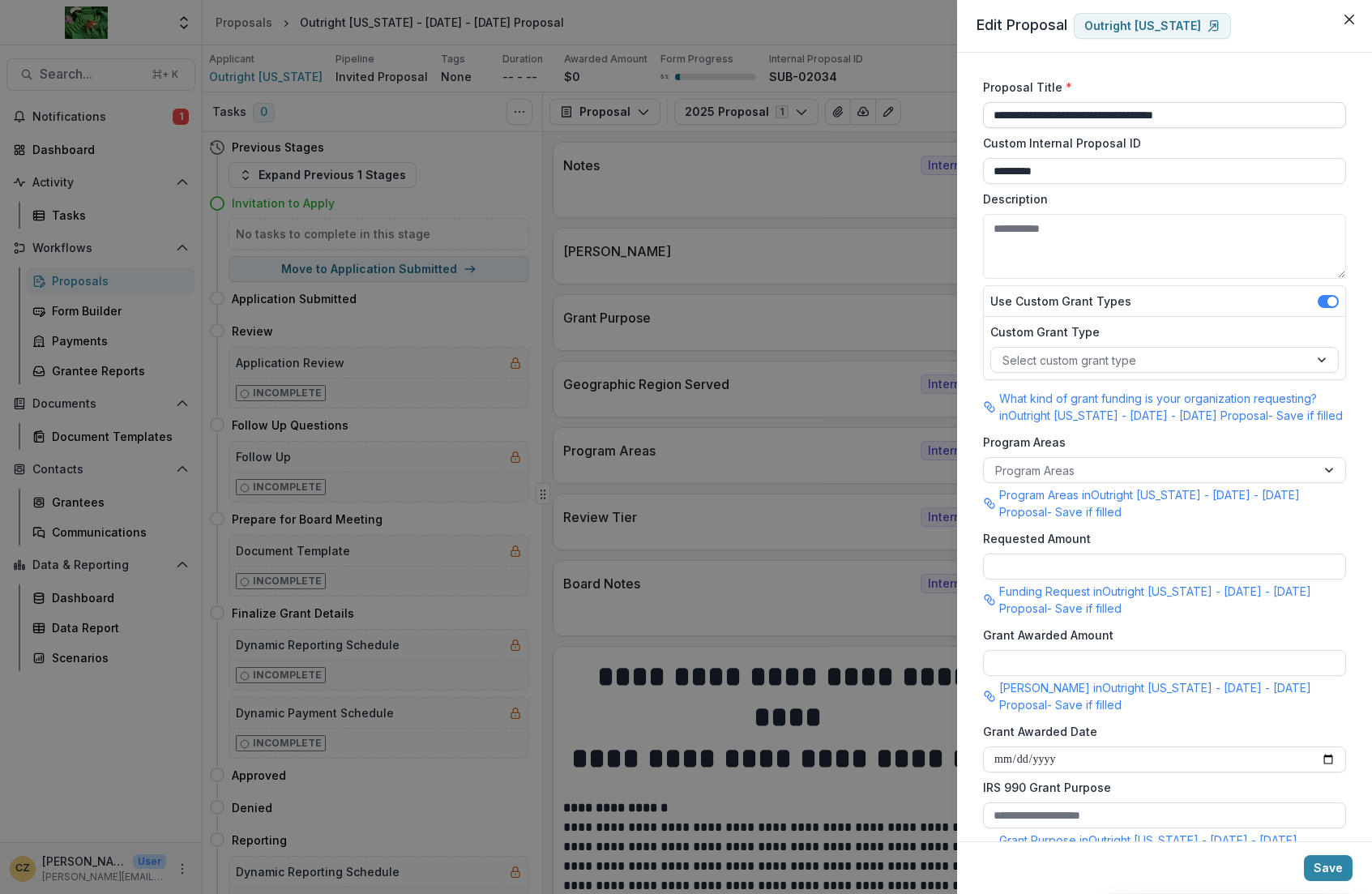 click on "**********" at bounding box center [1165, 115] 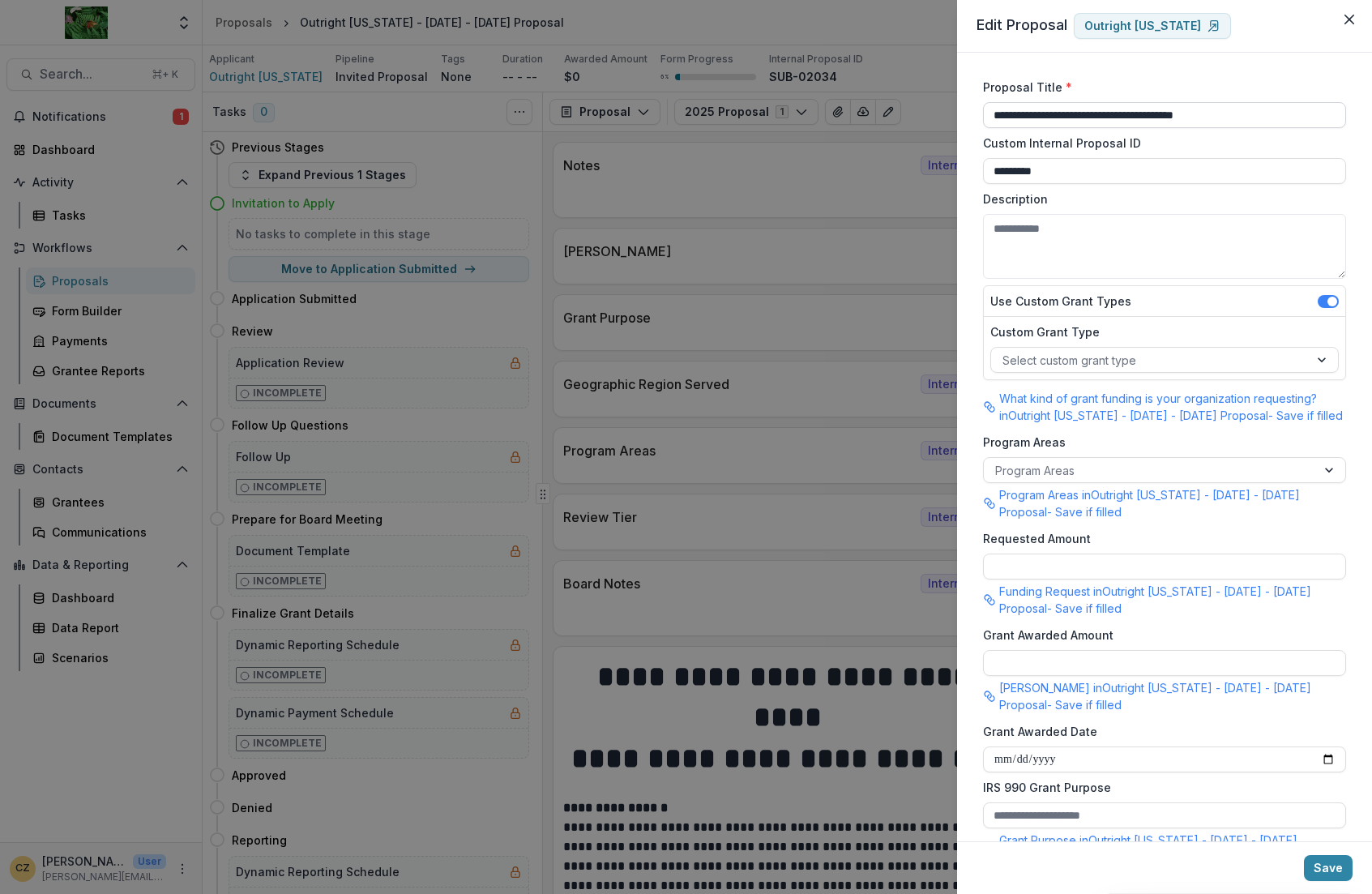 click on "**********" at bounding box center [1165, 115] 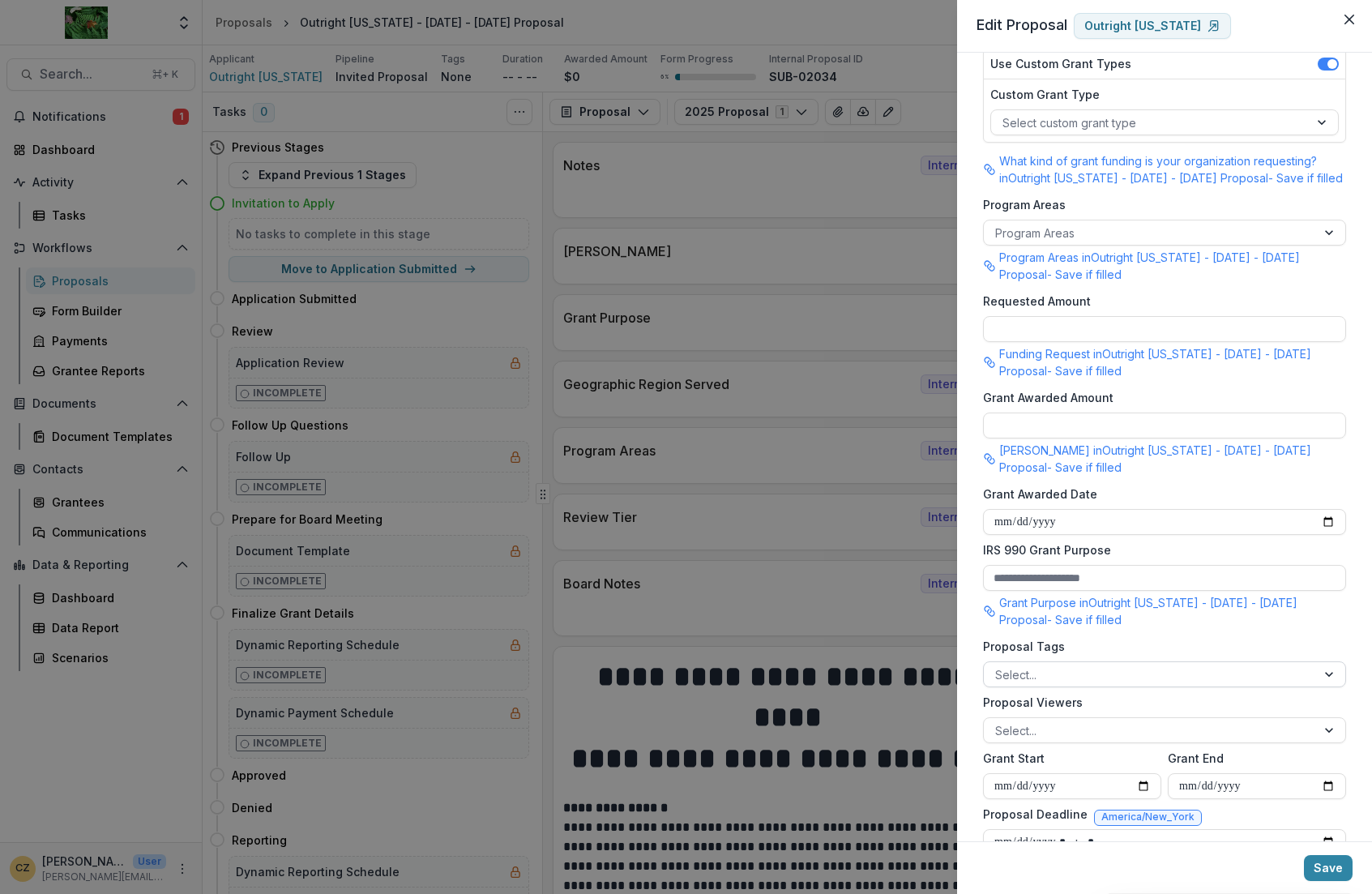 scroll, scrollTop: 235, scrollLeft: 0, axis: vertical 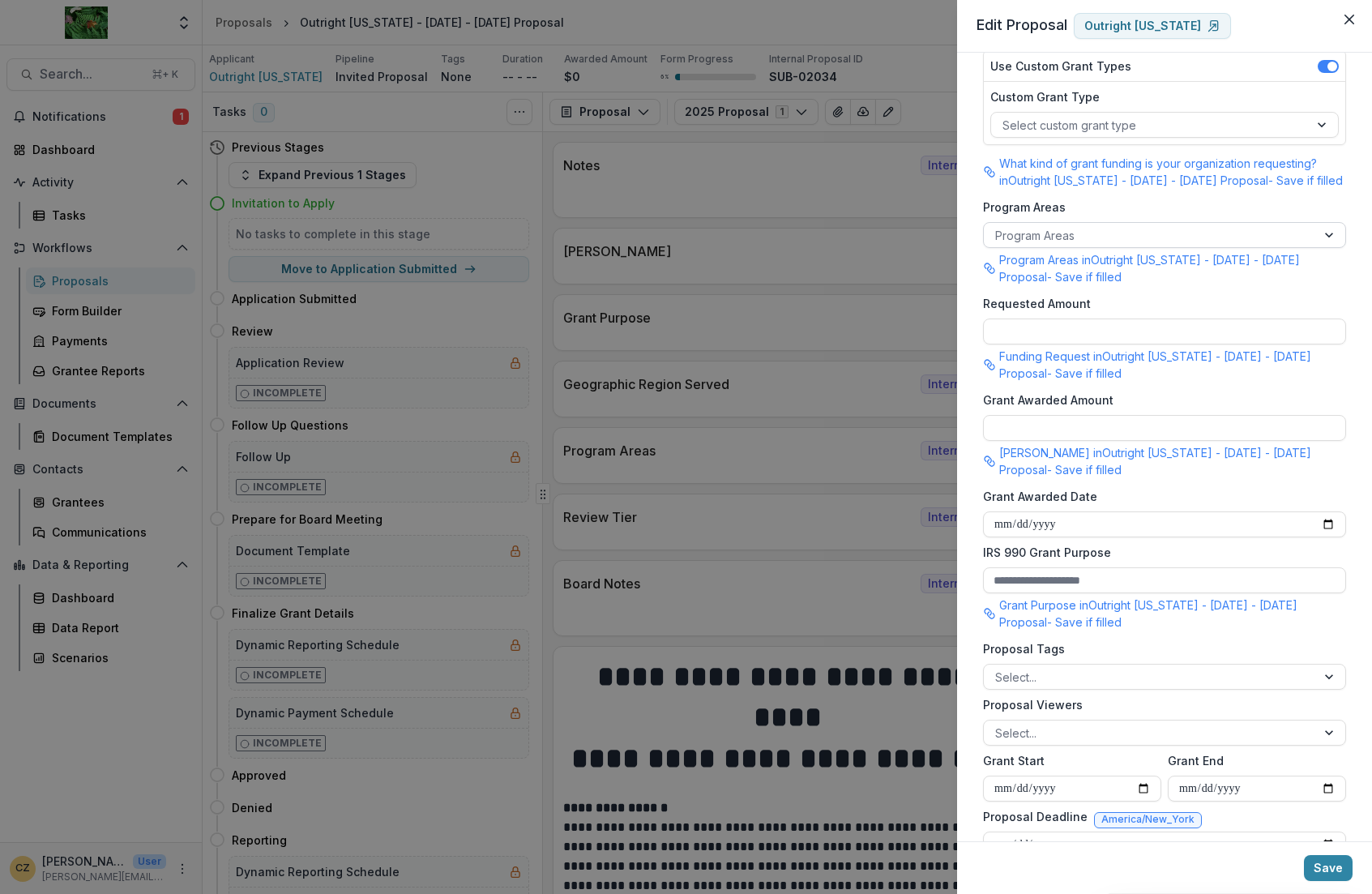 type on "**********" 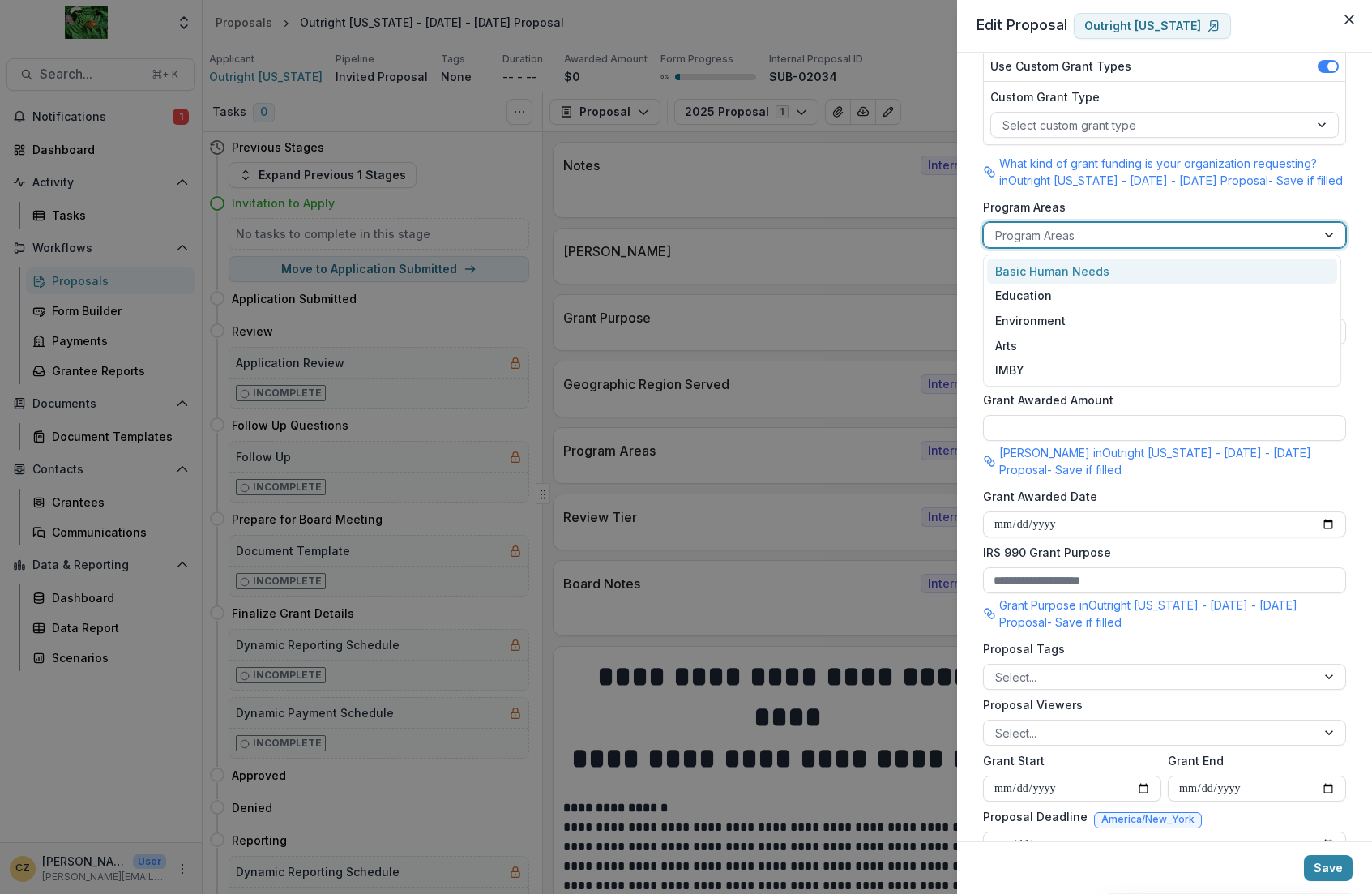 click at bounding box center [1150, 235] 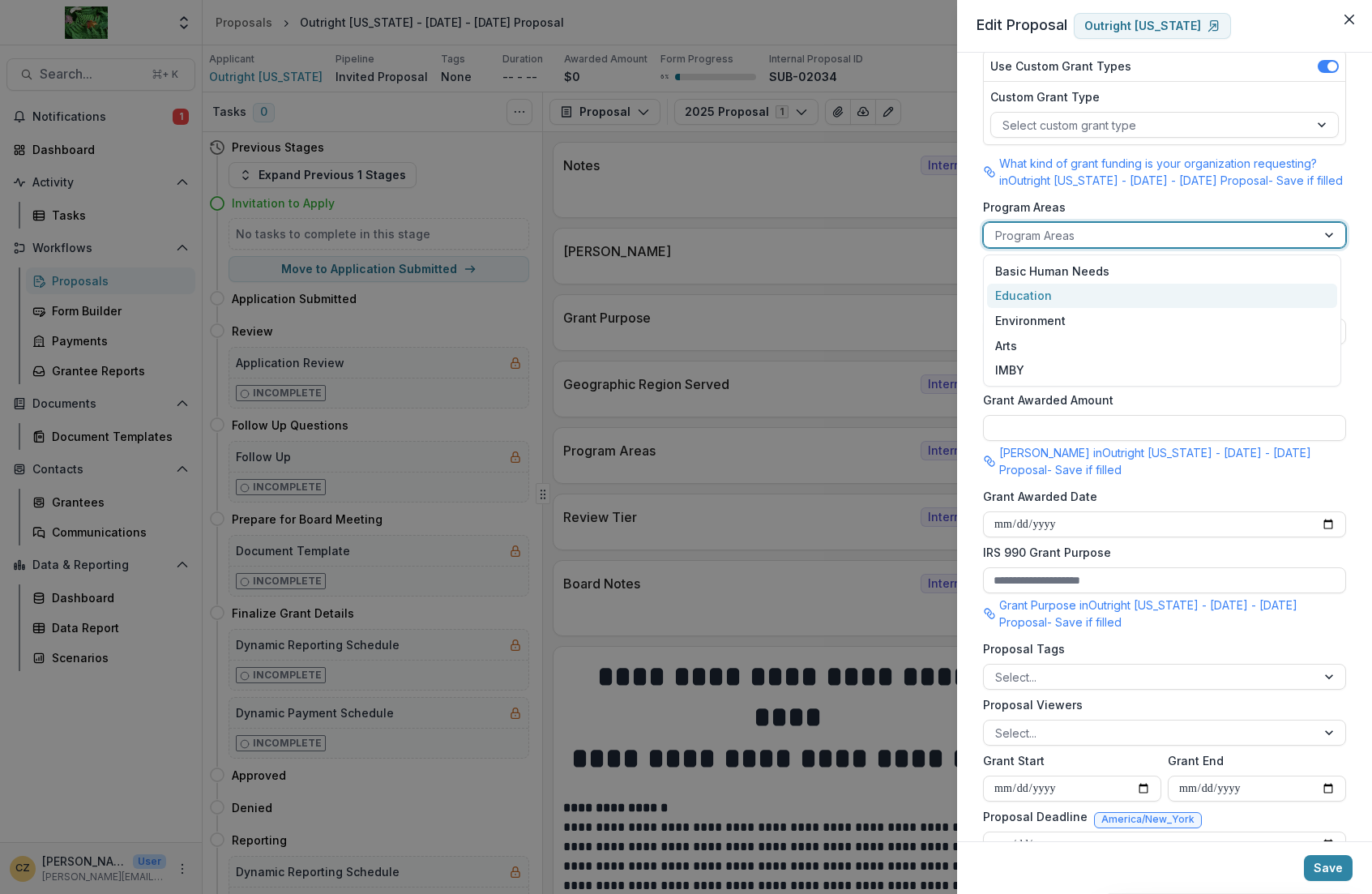 click on "Education" at bounding box center (1162, 296) 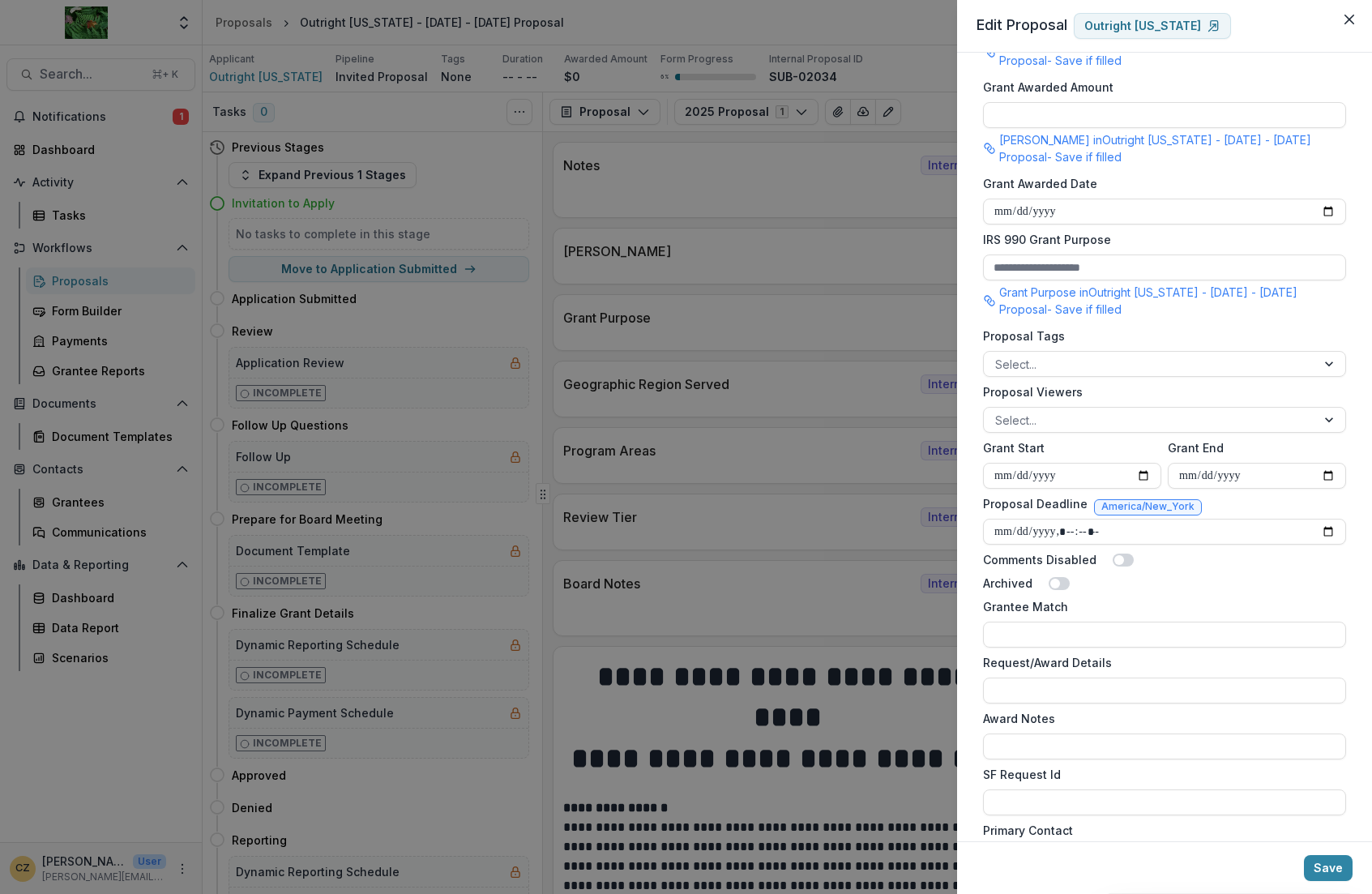 scroll, scrollTop: 554, scrollLeft: 0, axis: vertical 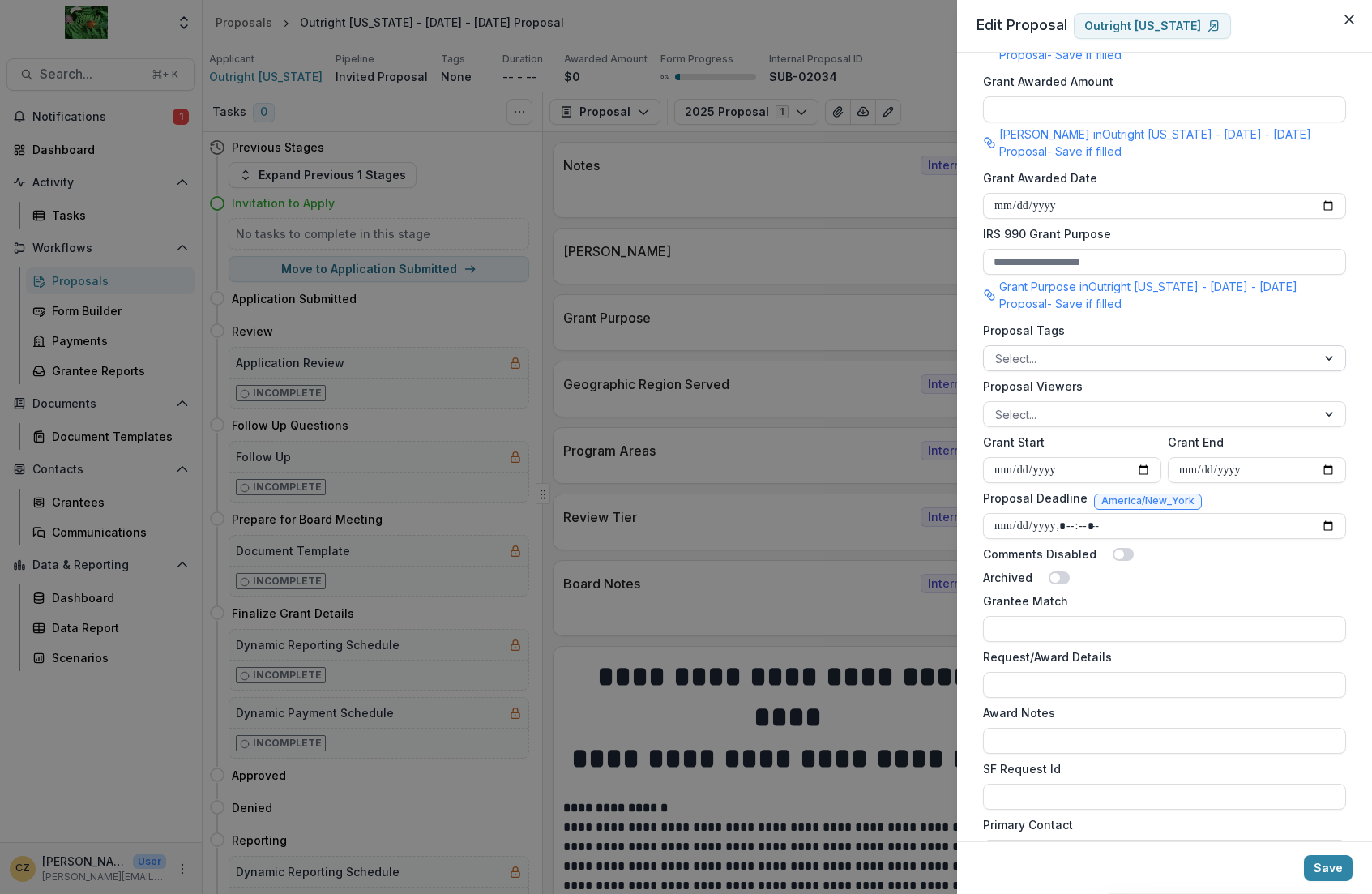 click at bounding box center [1150, 358] 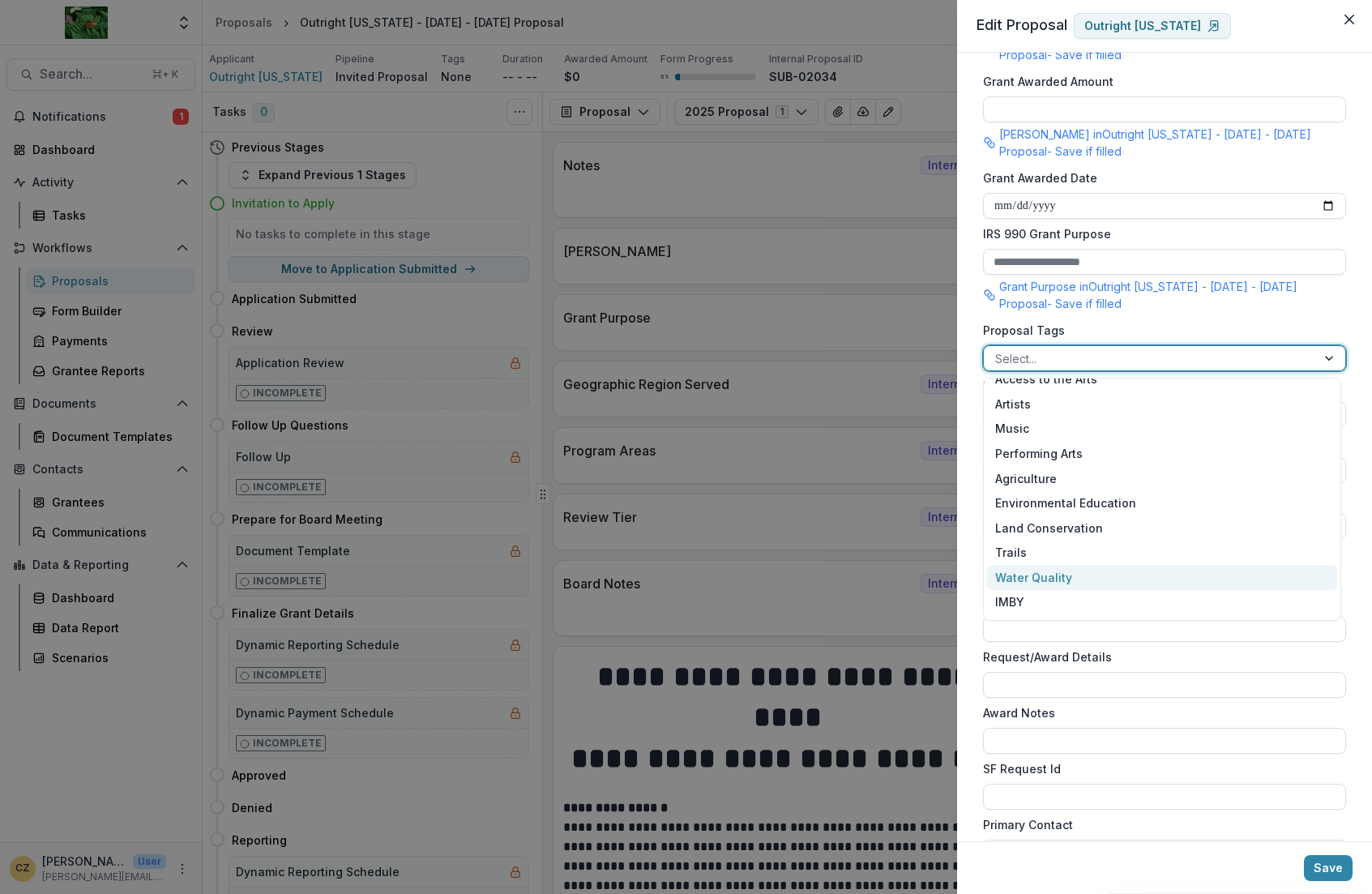 scroll, scrollTop: 261, scrollLeft: 0, axis: vertical 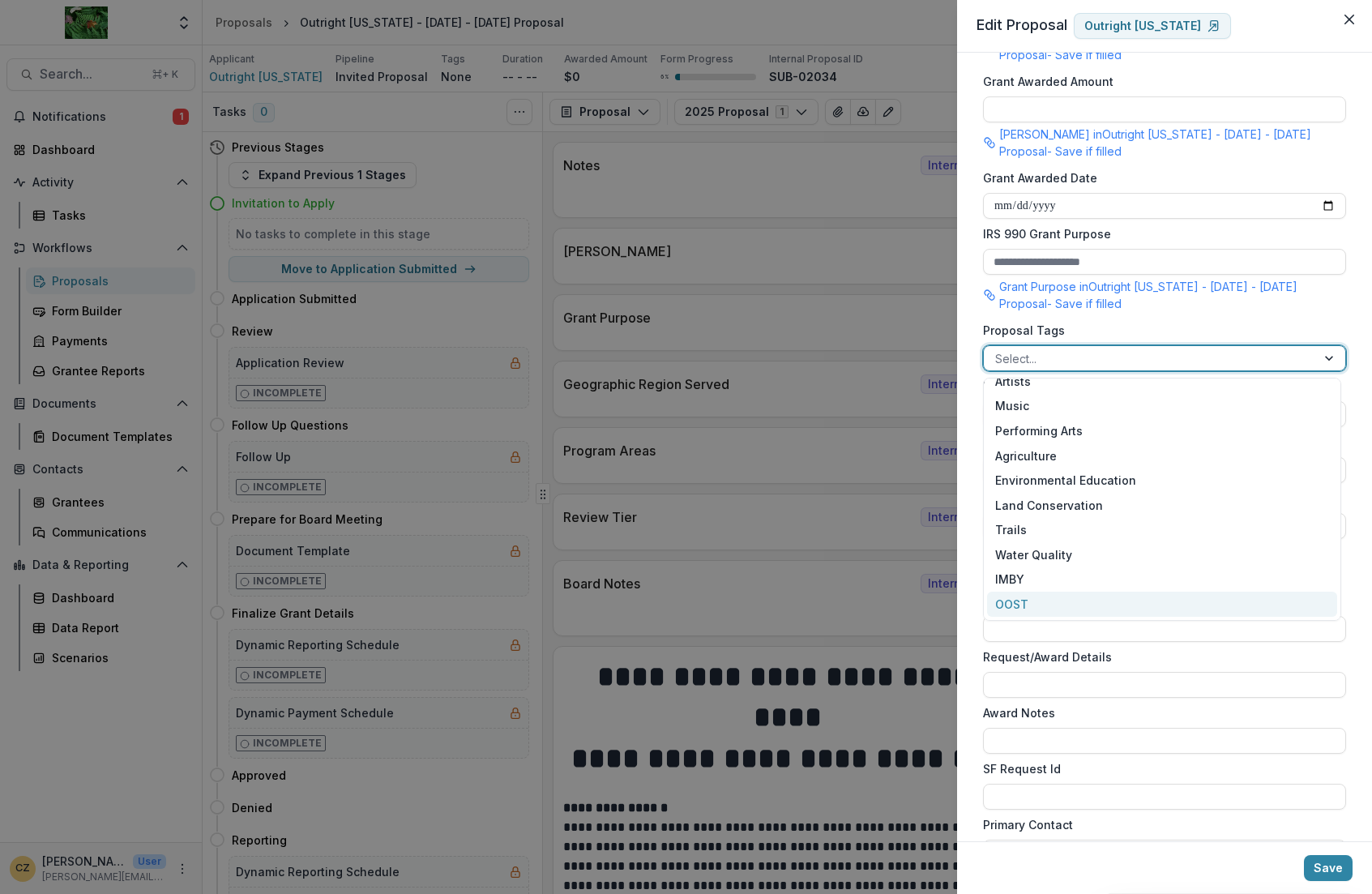 click on "OOST" at bounding box center (1162, 604) 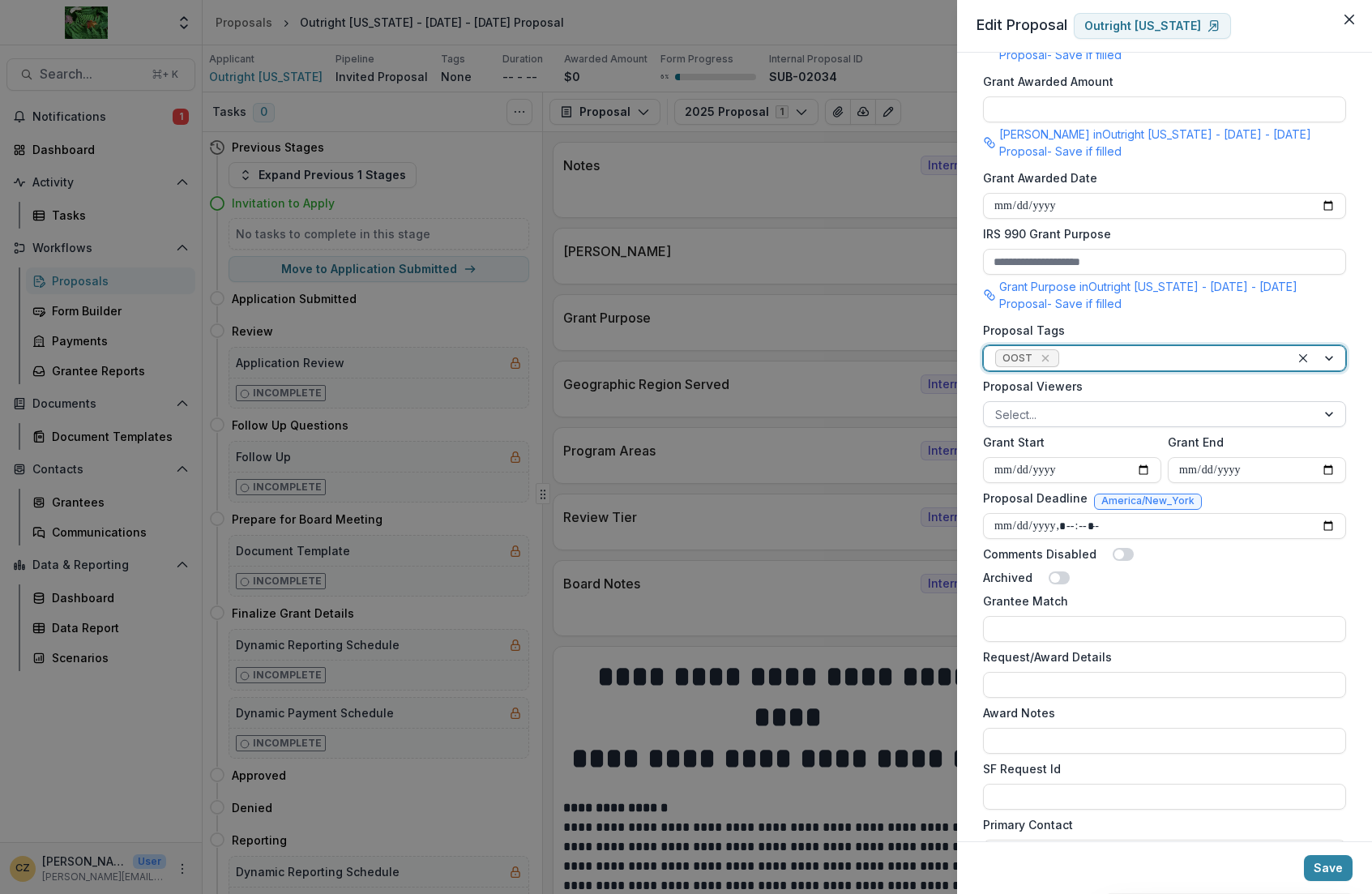 click at bounding box center (1150, 414) 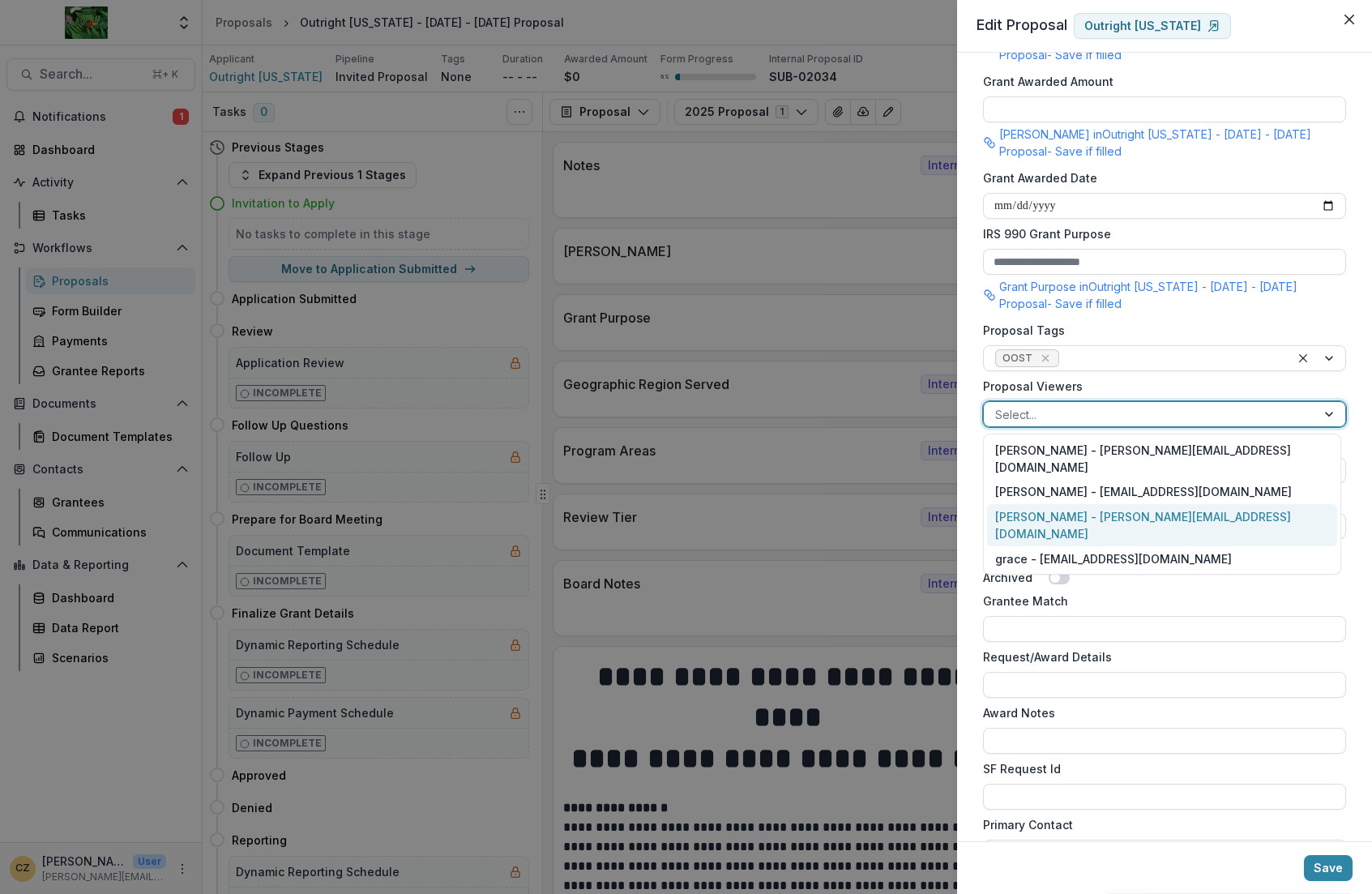 click on "Christine Zachai - christine@threethirtythree.net" at bounding box center [1162, 525] 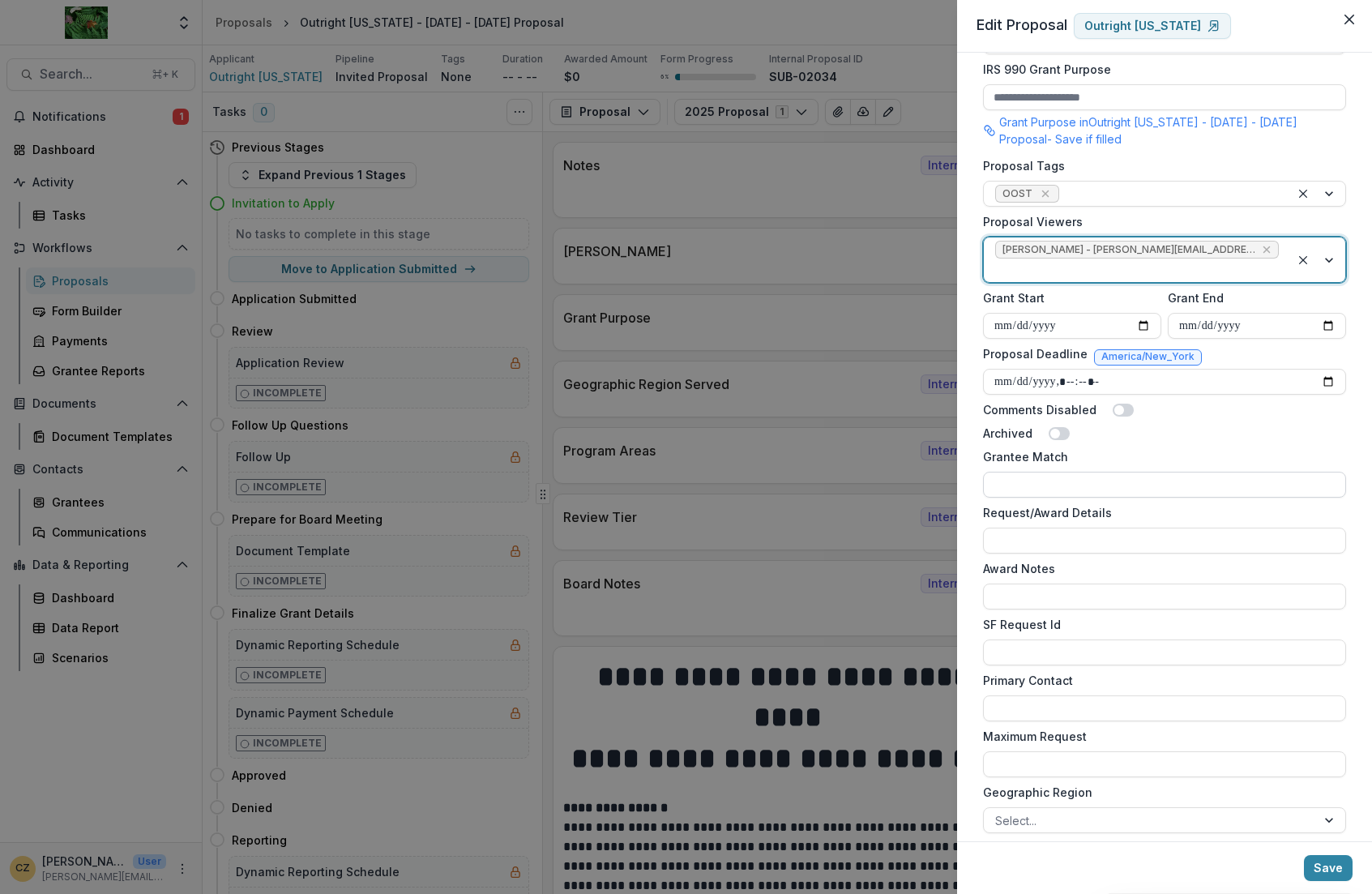 scroll, scrollTop: 719, scrollLeft: 0, axis: vertical 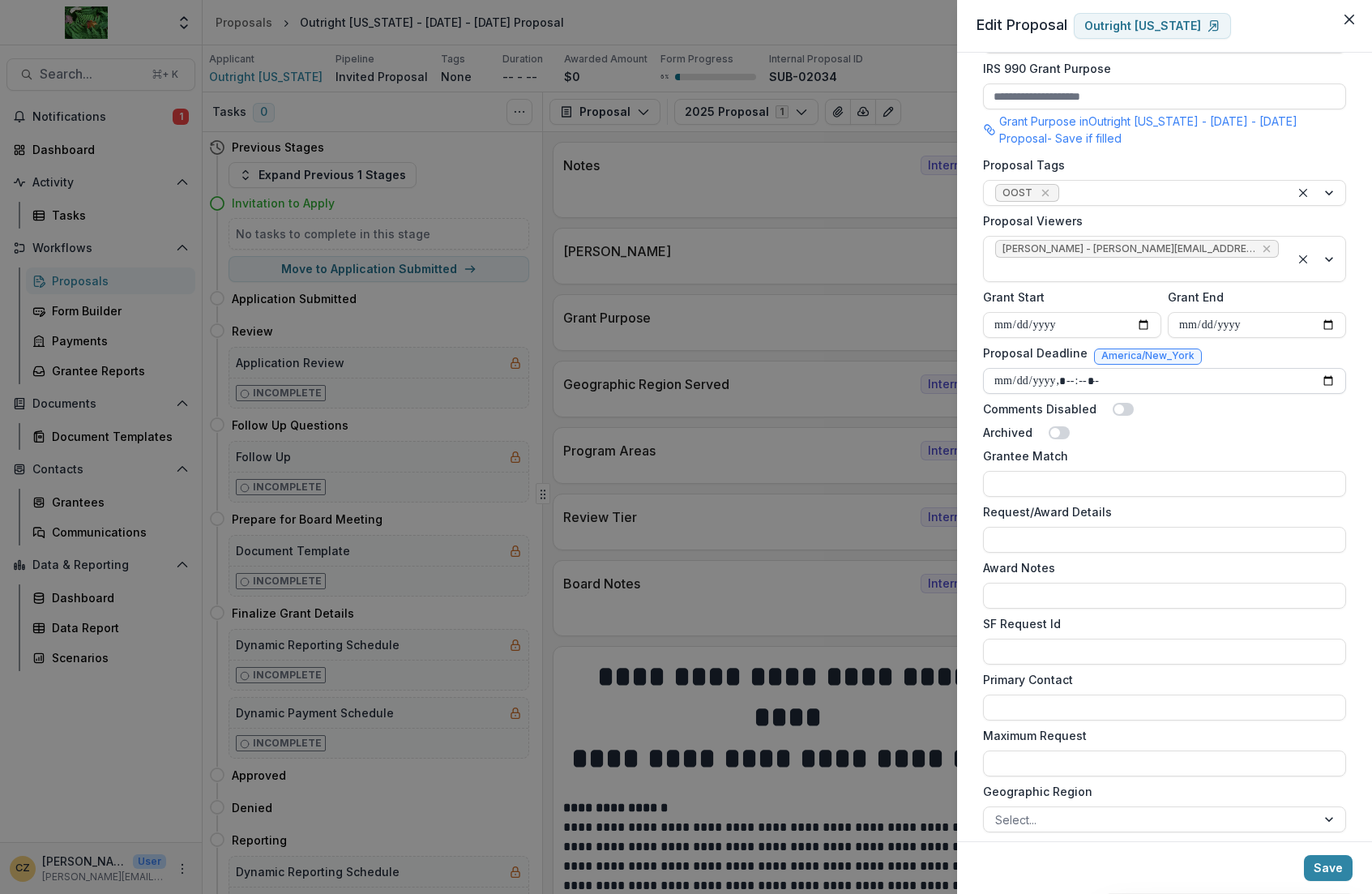 click on "Proposal Deadline" at bounding box center (1165, 381) 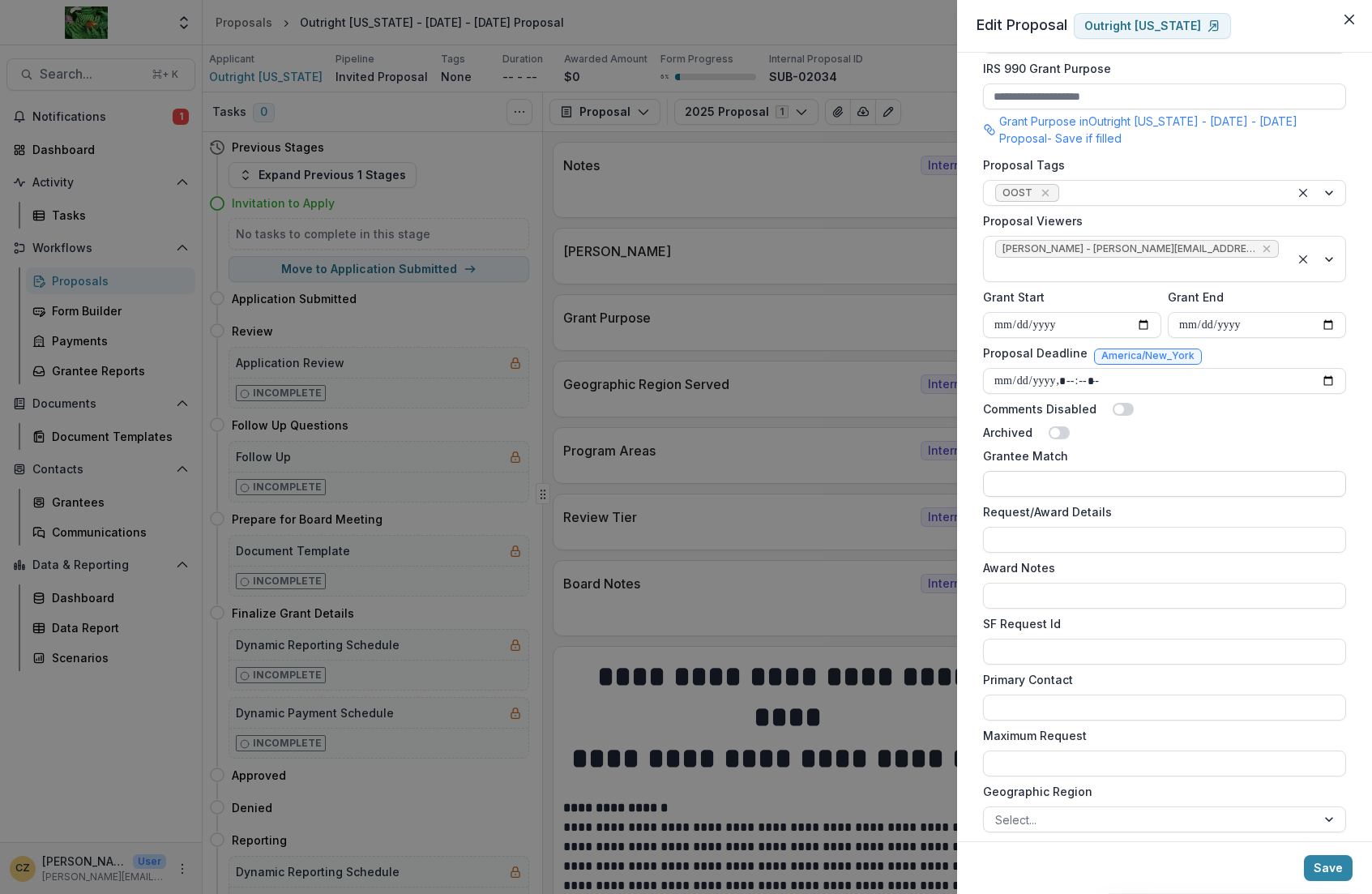 click on "Grantee Match" at bounding box center [1165, 484] 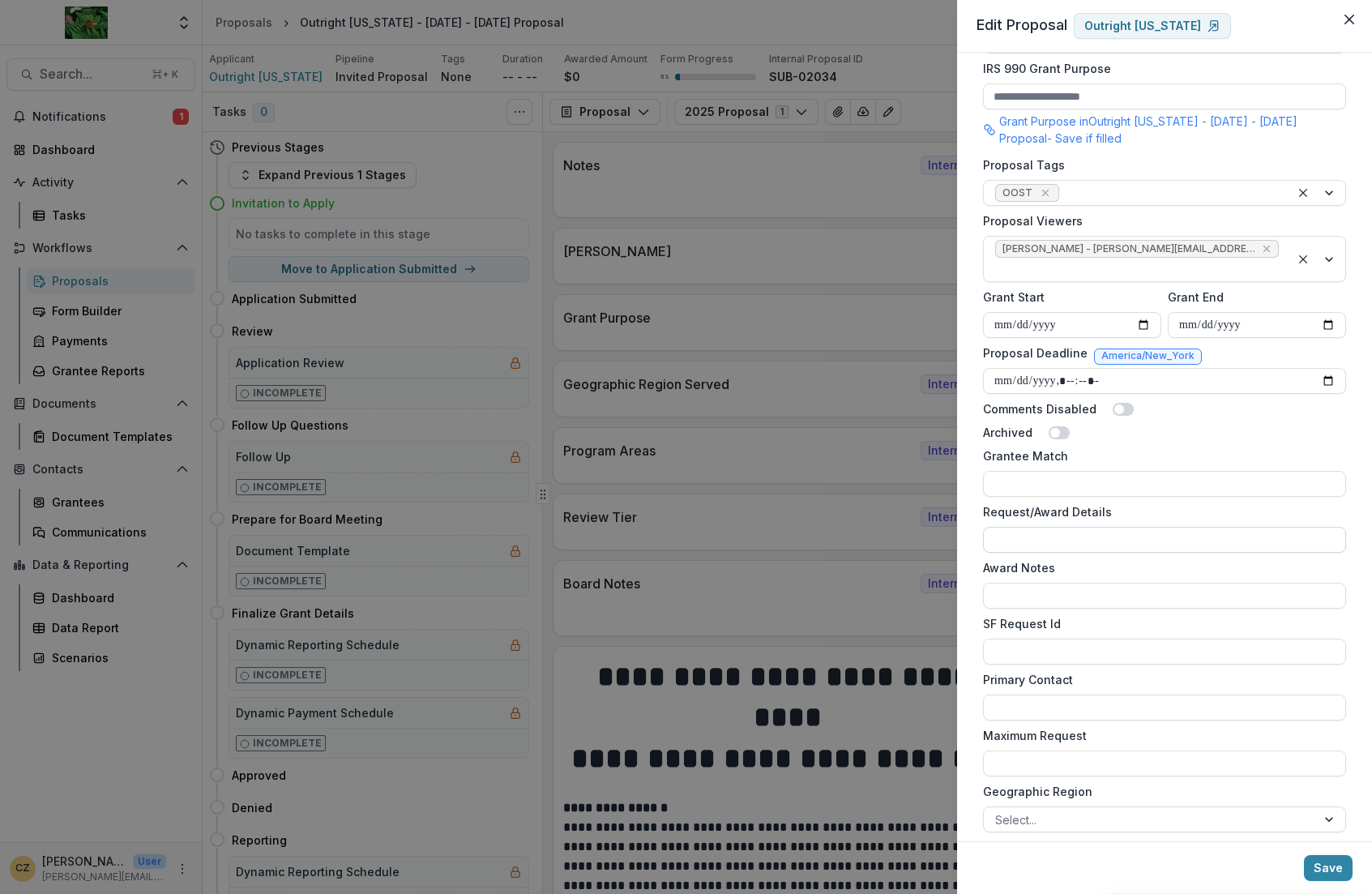 click on "Request/Award Details" at bounding box center [1165, 540] 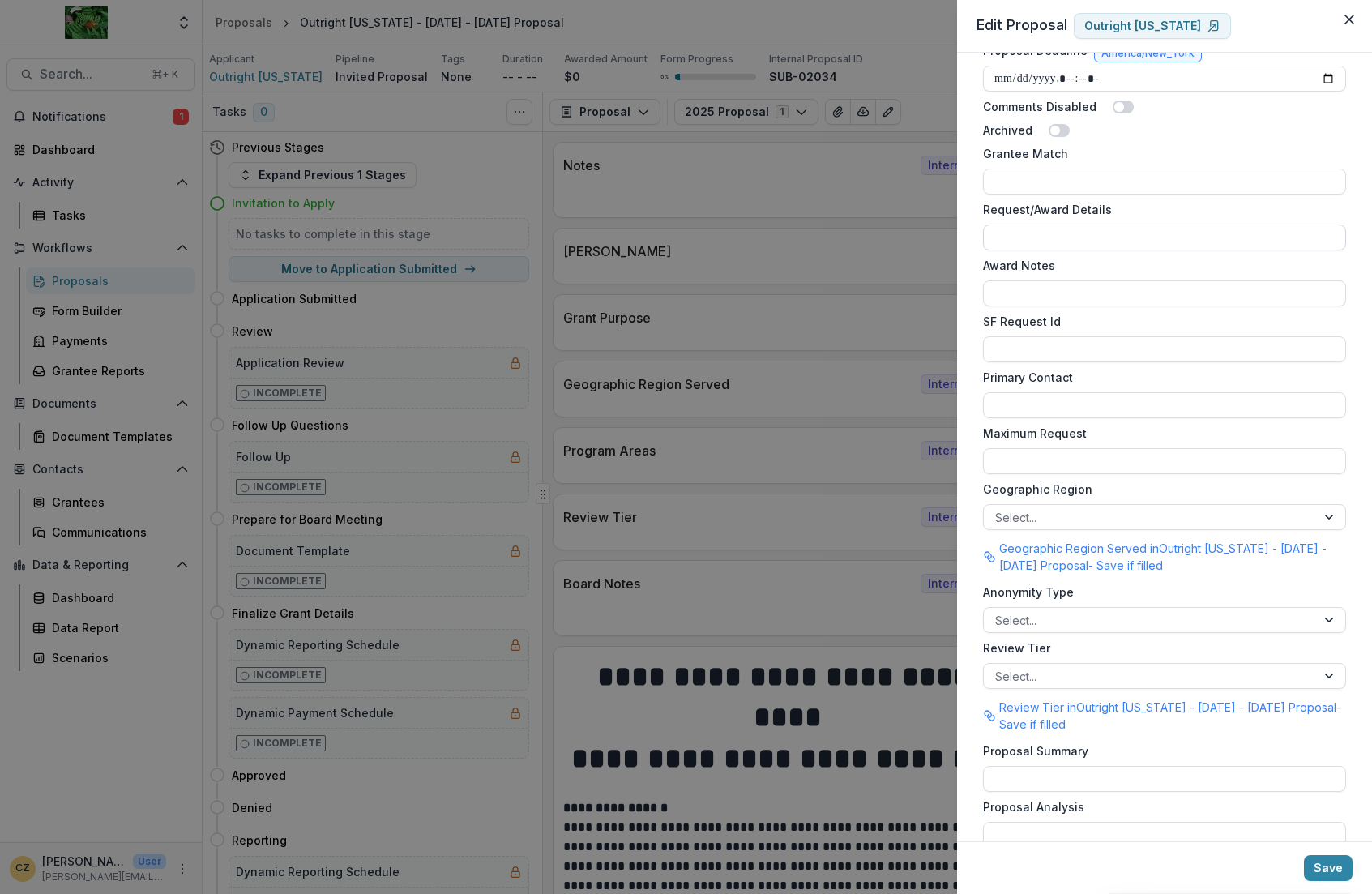 scroll, scrollTop: 1023, scrollLeft: 0, axis: vertical 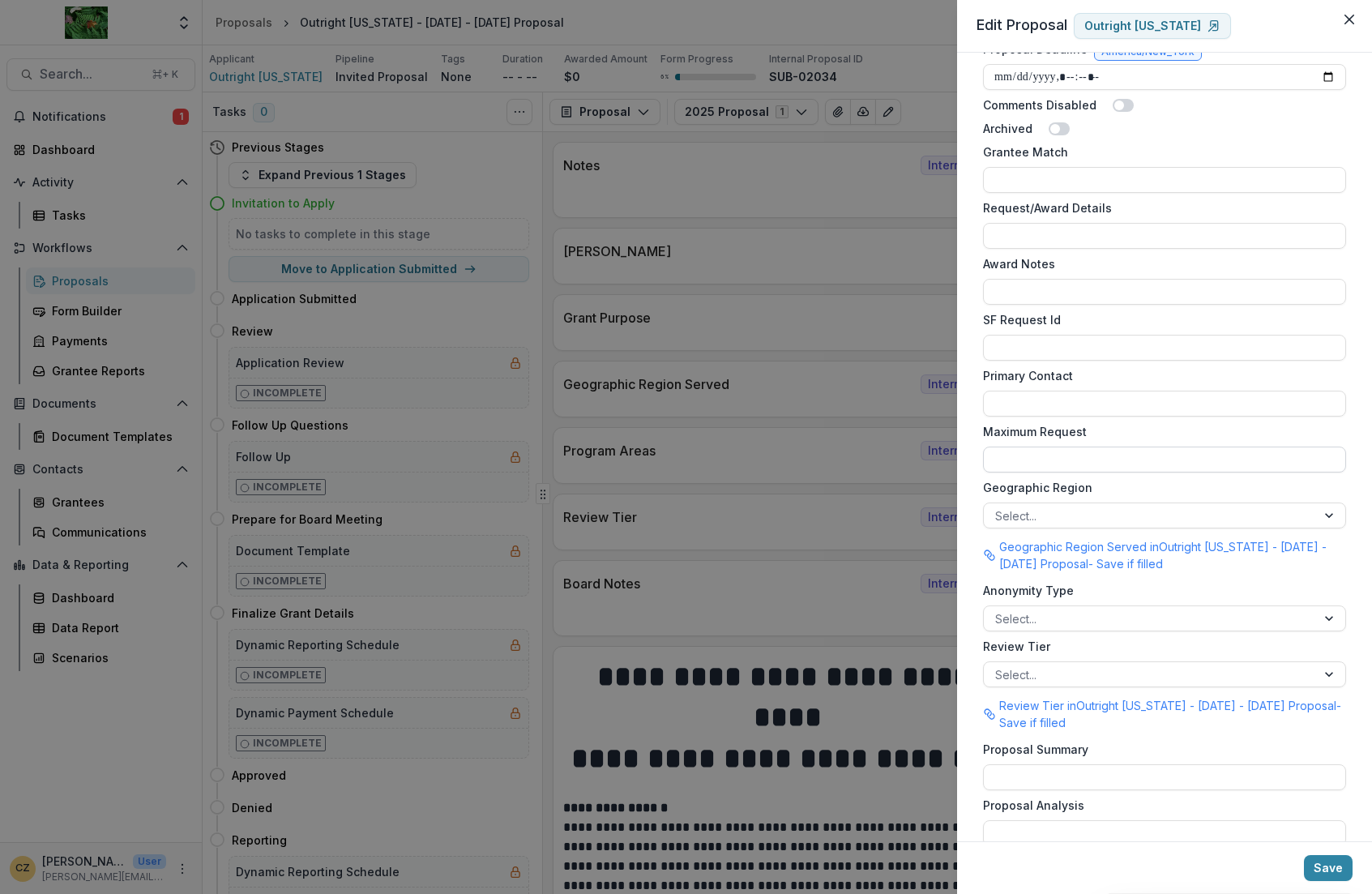 click on "Maximum Request" at bounding box center [1165, 460] 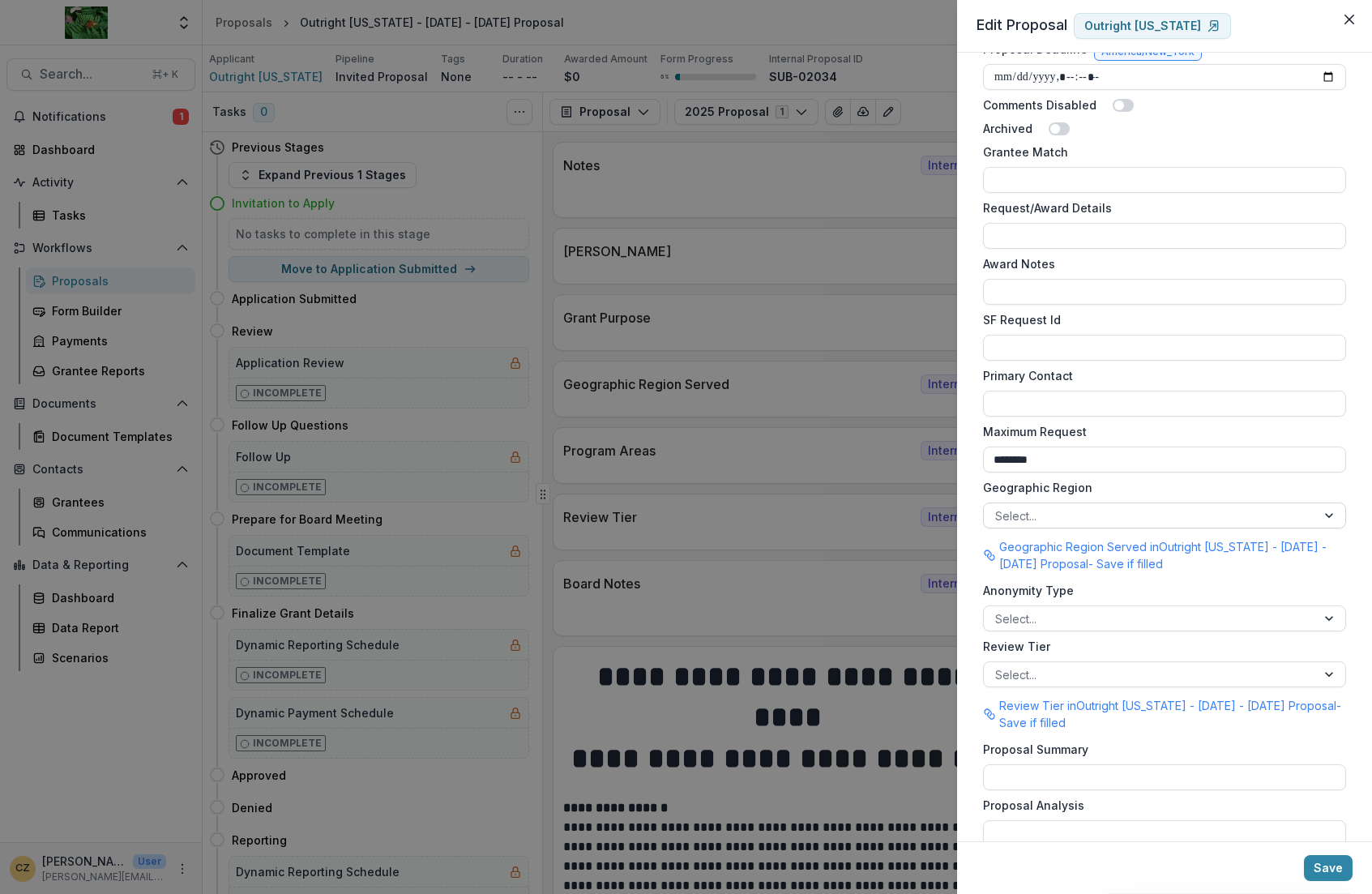 type on "********" 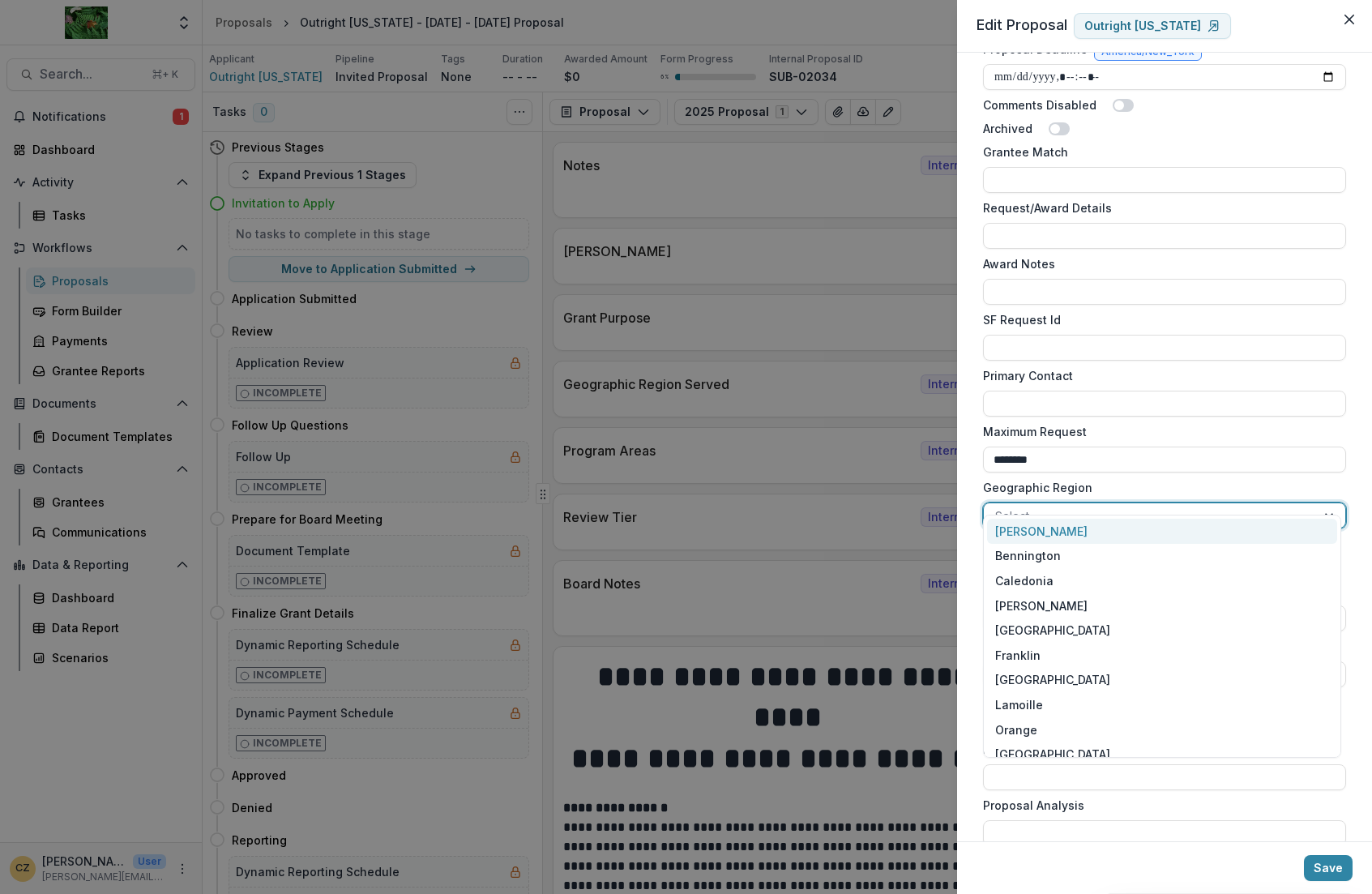 click at bounding box center [1150, 515] 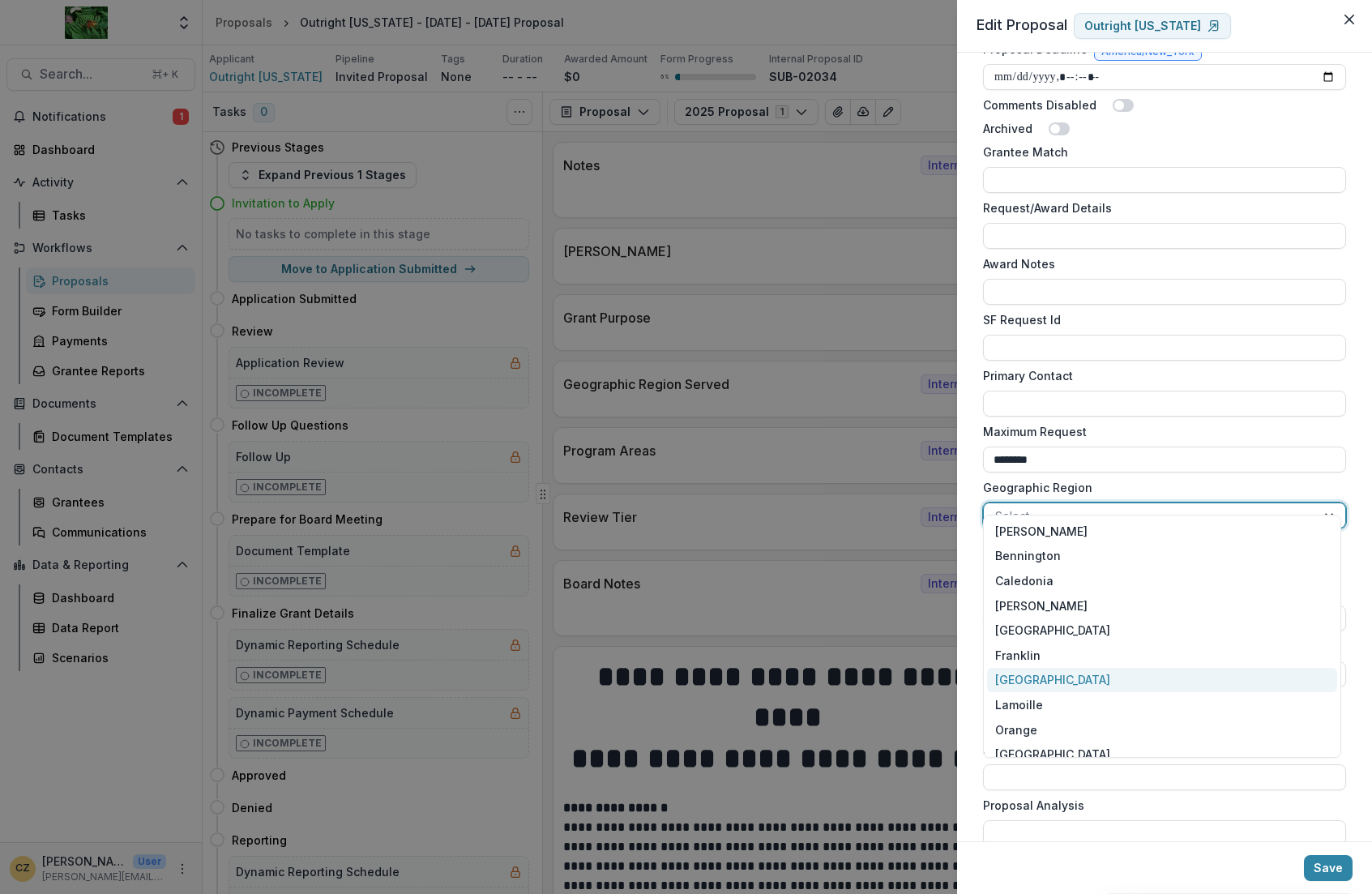 scroll, scrollTop: 186, scrollLeft: 0, axis: vertical 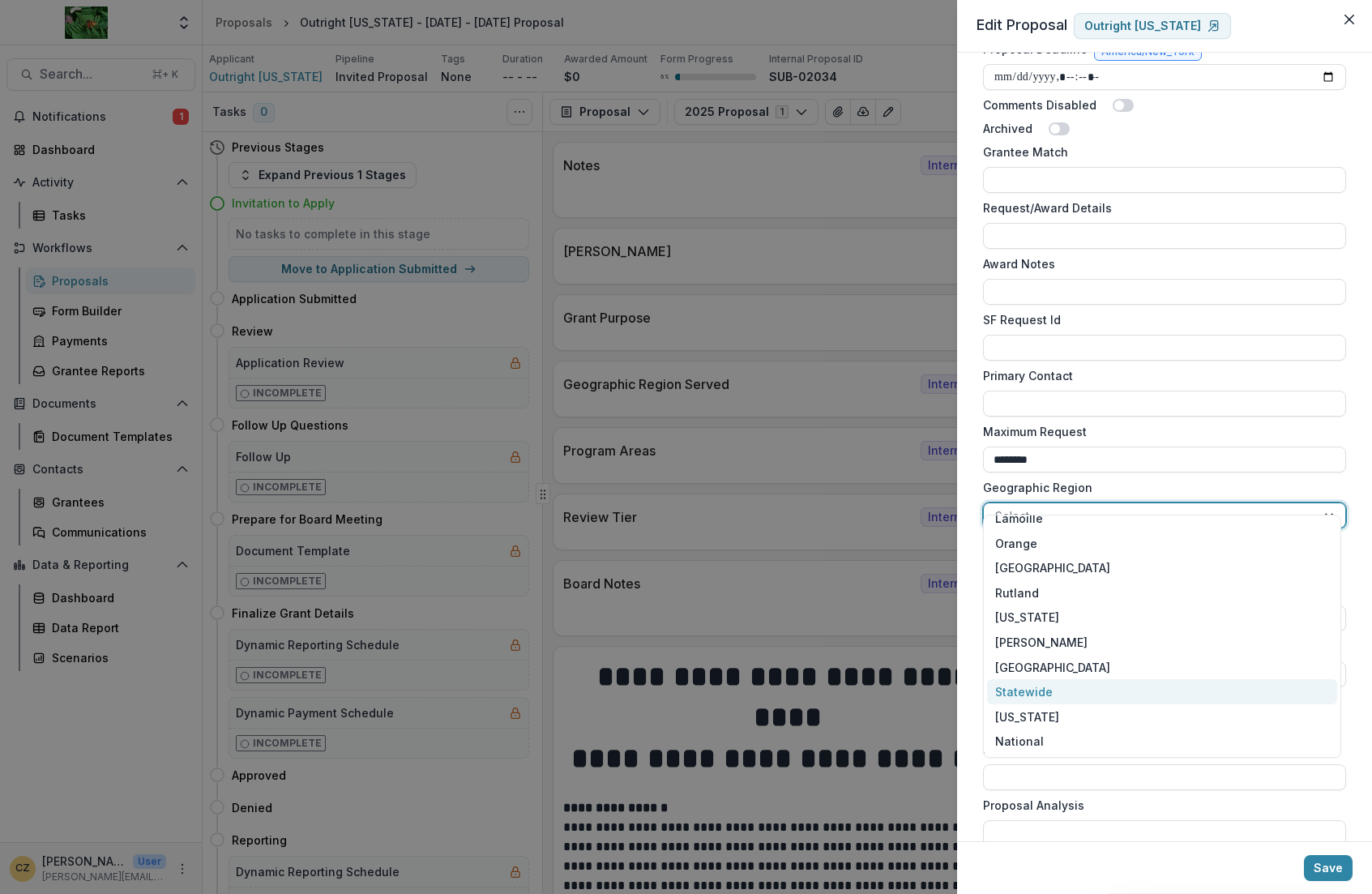 click on "Statewide" at bounding box center [1162, 691] 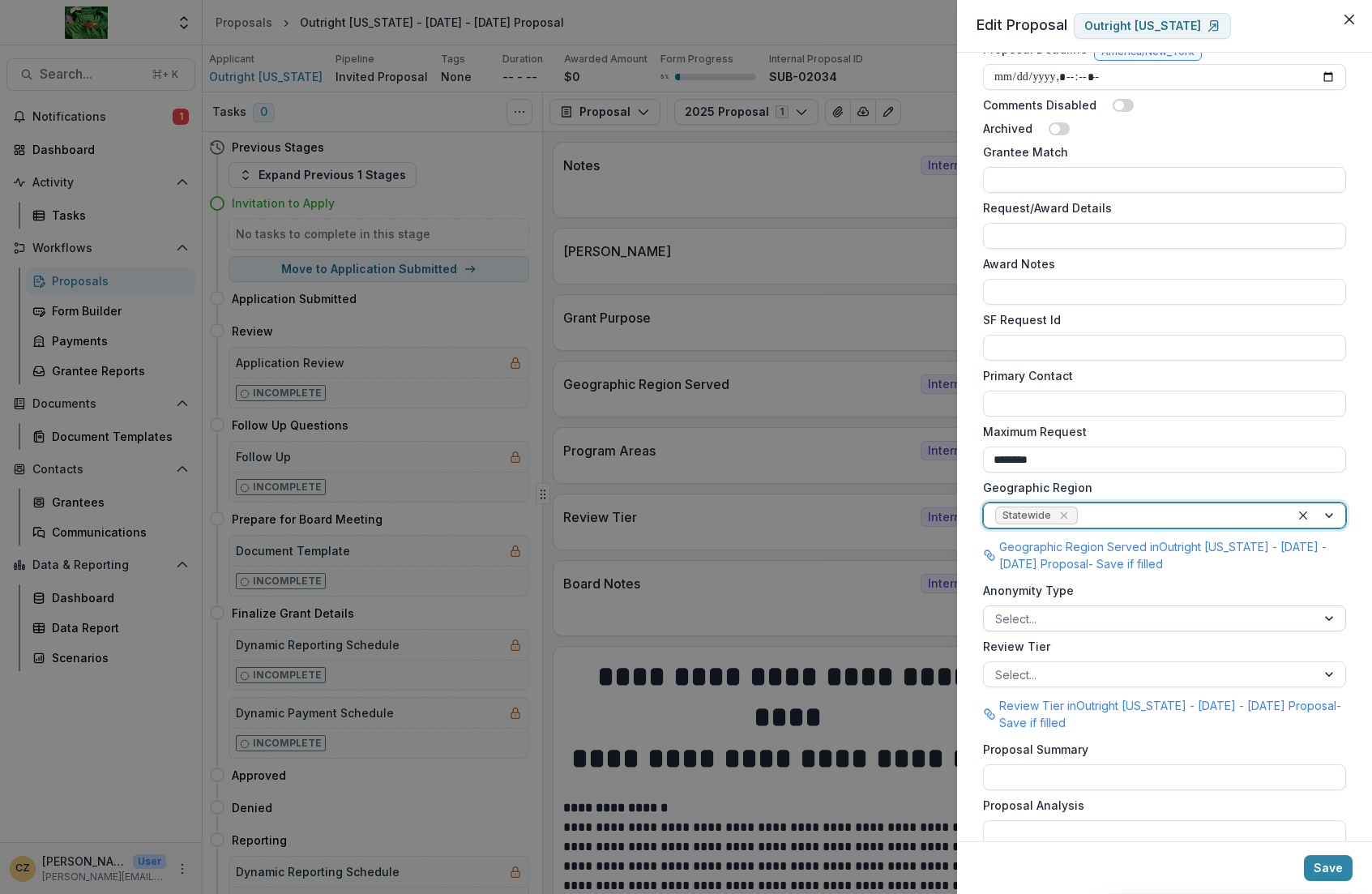 click at bounding box center (1150, 618) 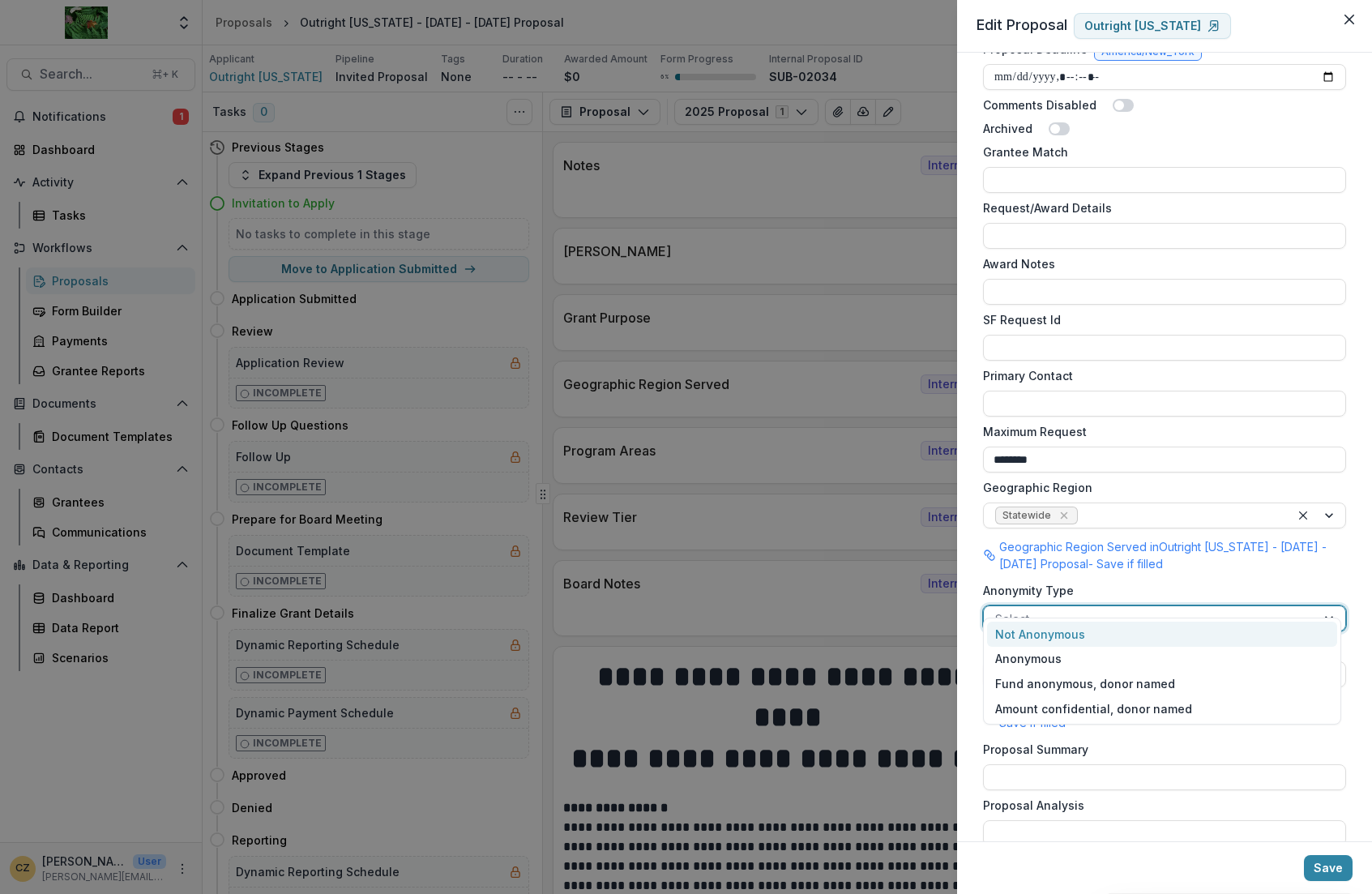 click on "Not Anonymous" at bounding box center [1162, 634] 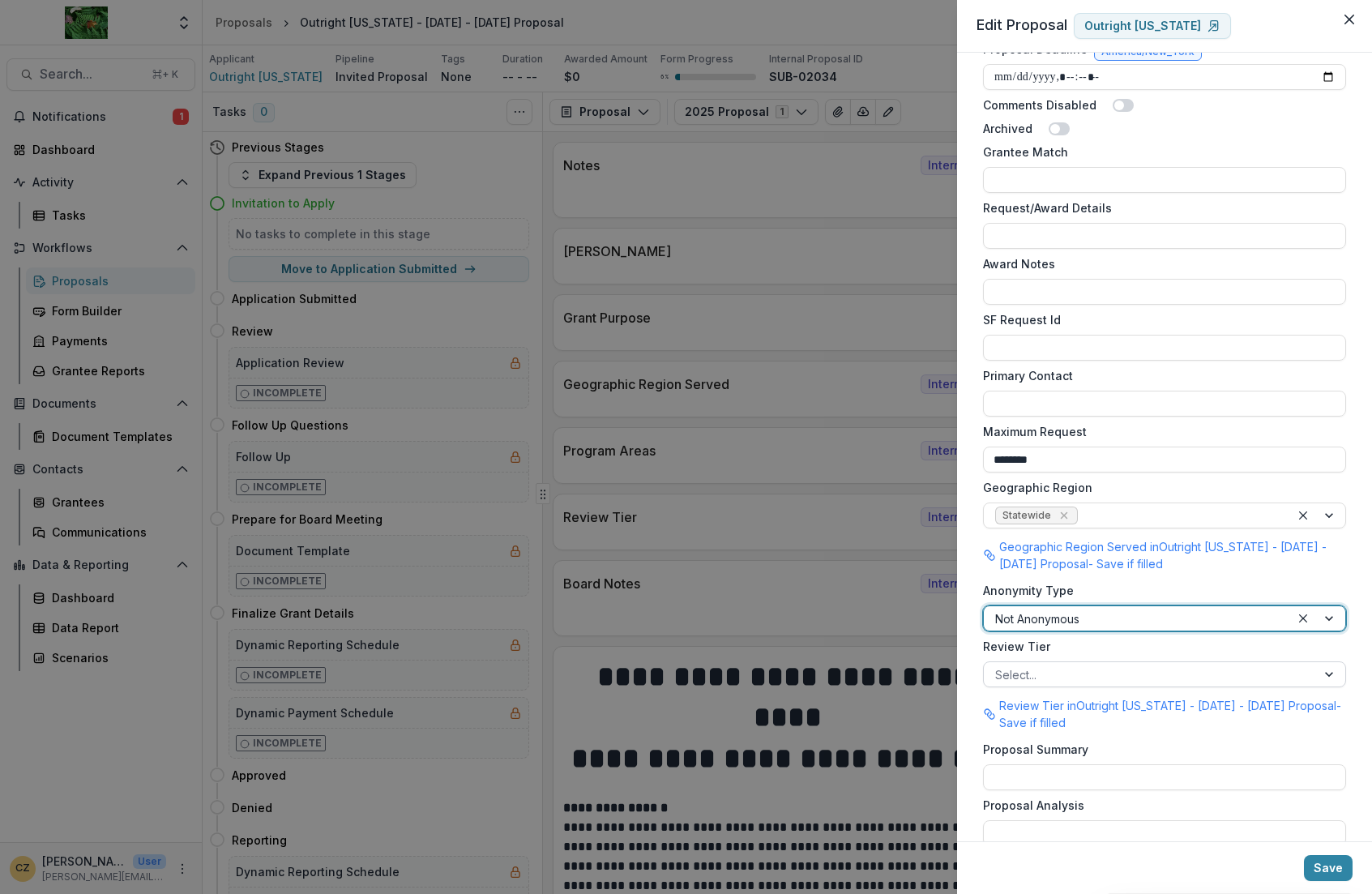 click at bounding box center [1150, 674] 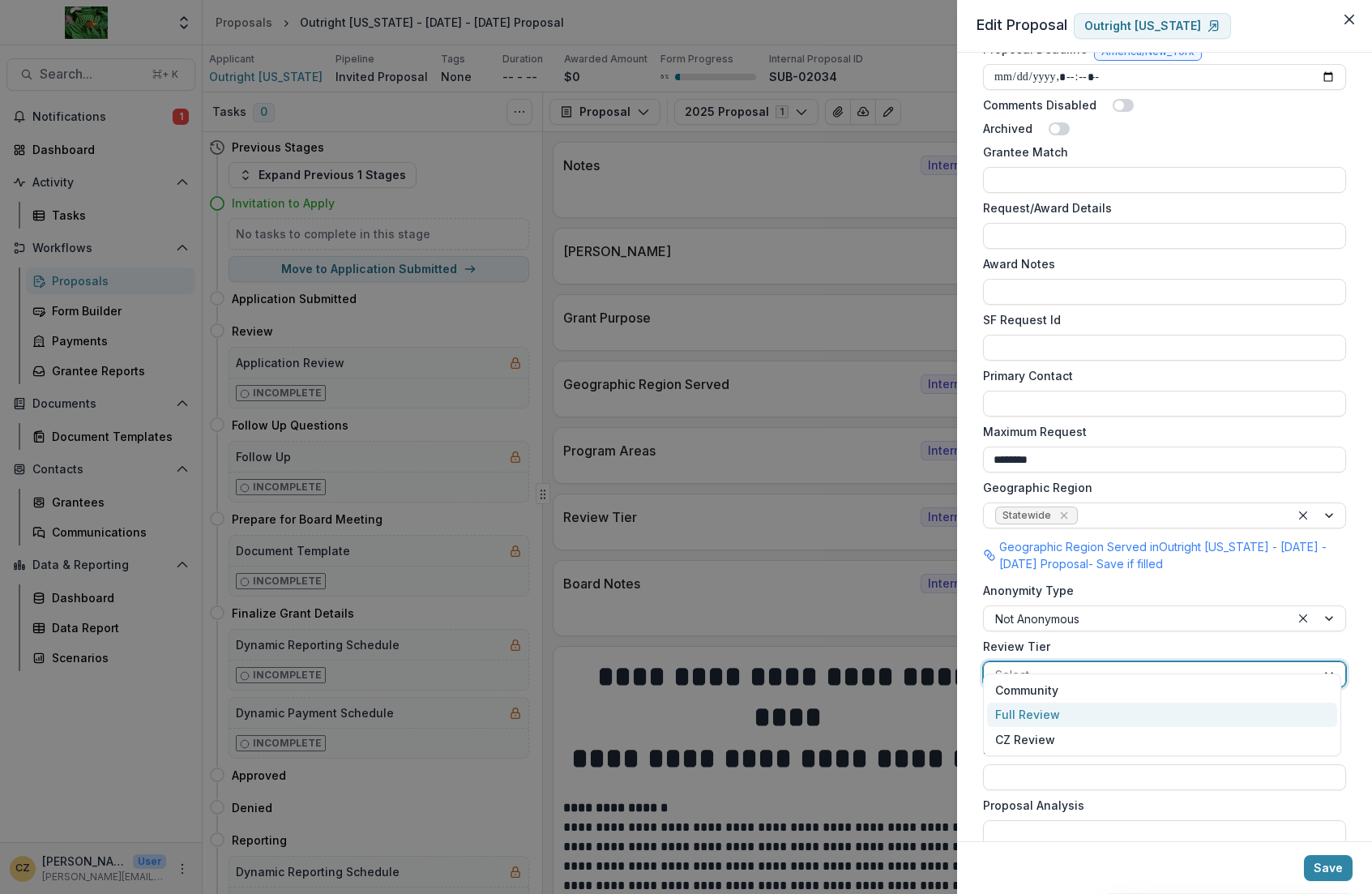 click on "Full Review" at bounding box center [1162, 715] 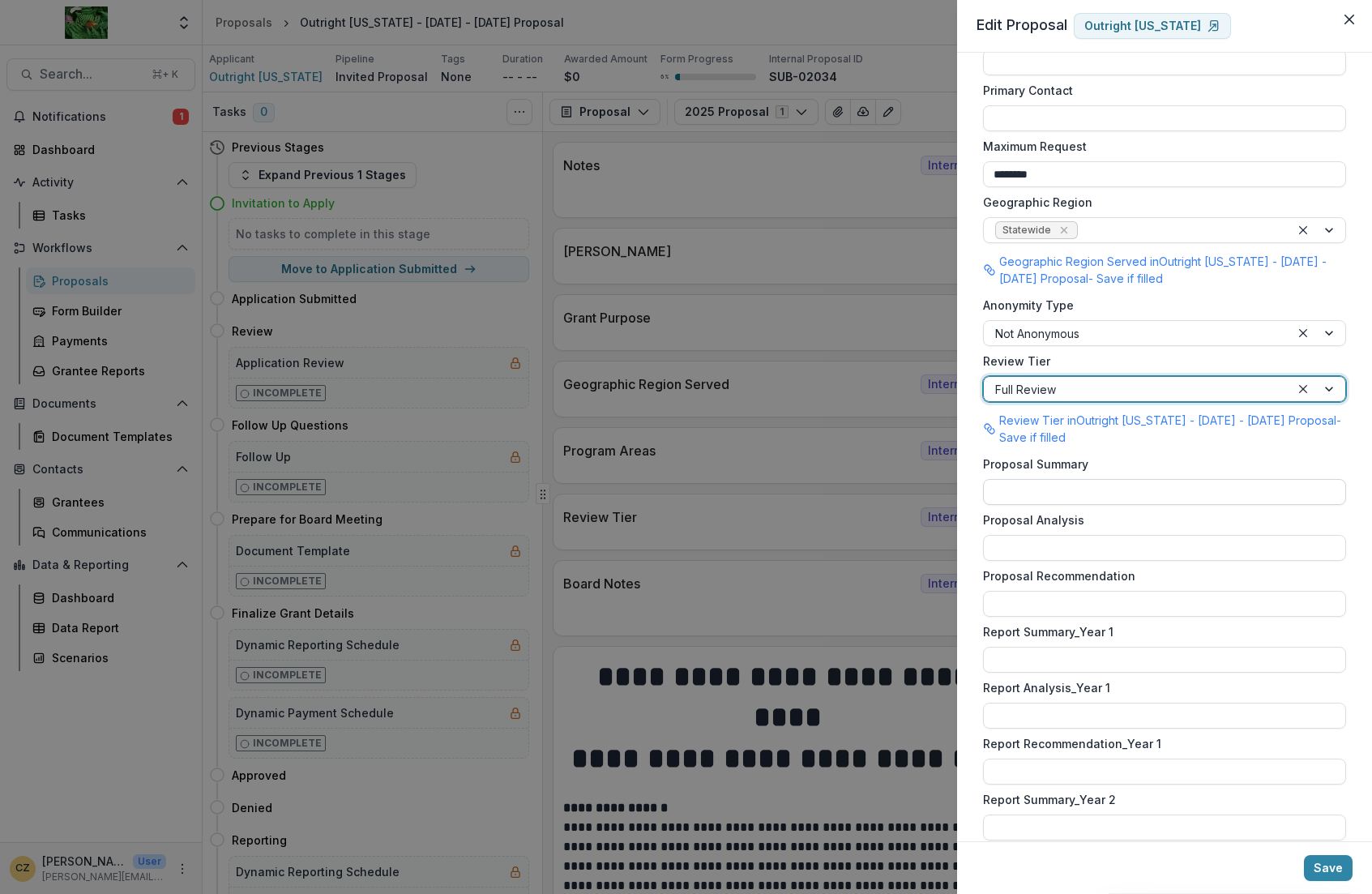 scroll, scrollTop: 1312, scrollLeft: 0, axis: vertical 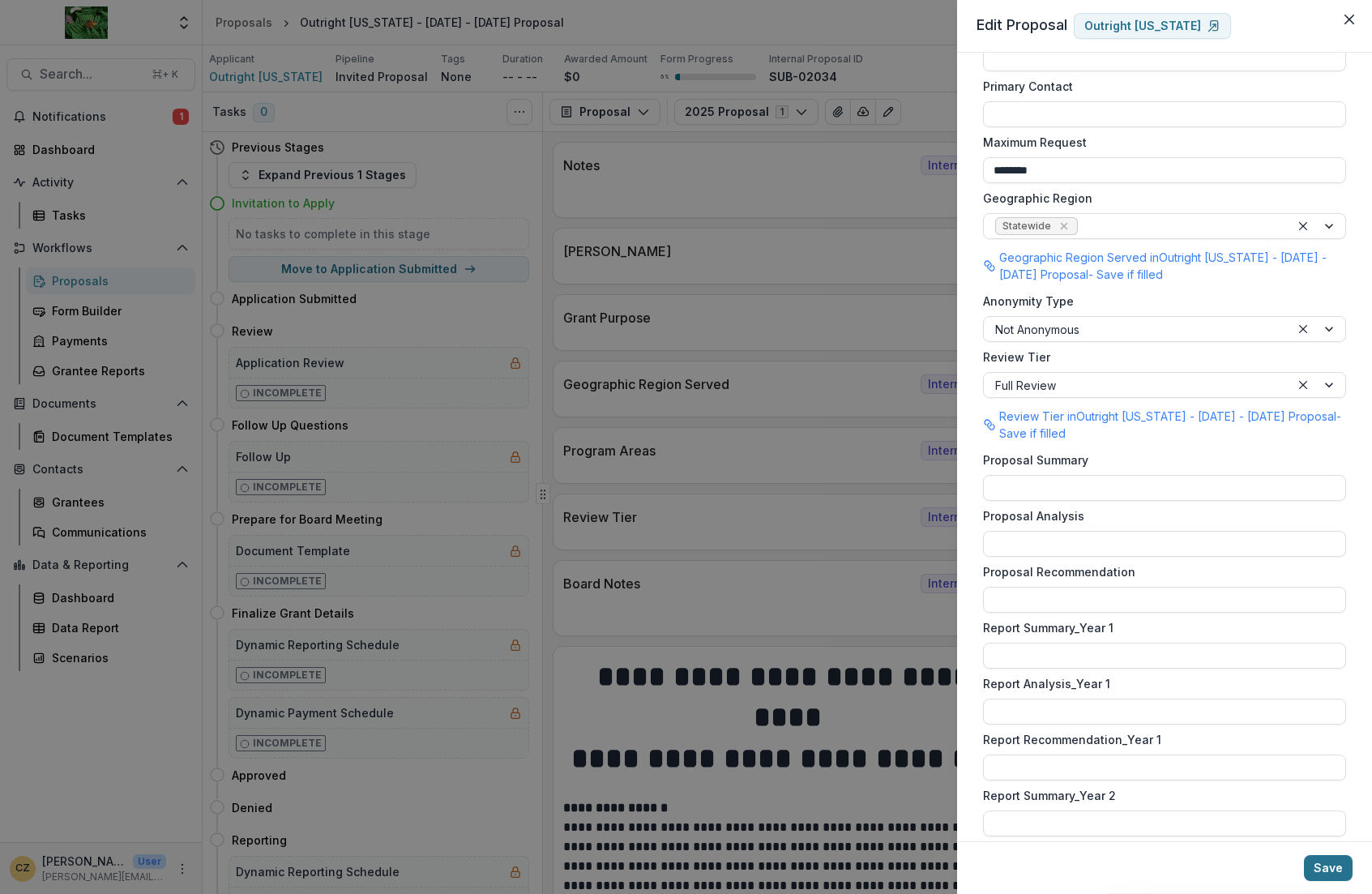 click on "Save" at bounding box center [1328, 868] 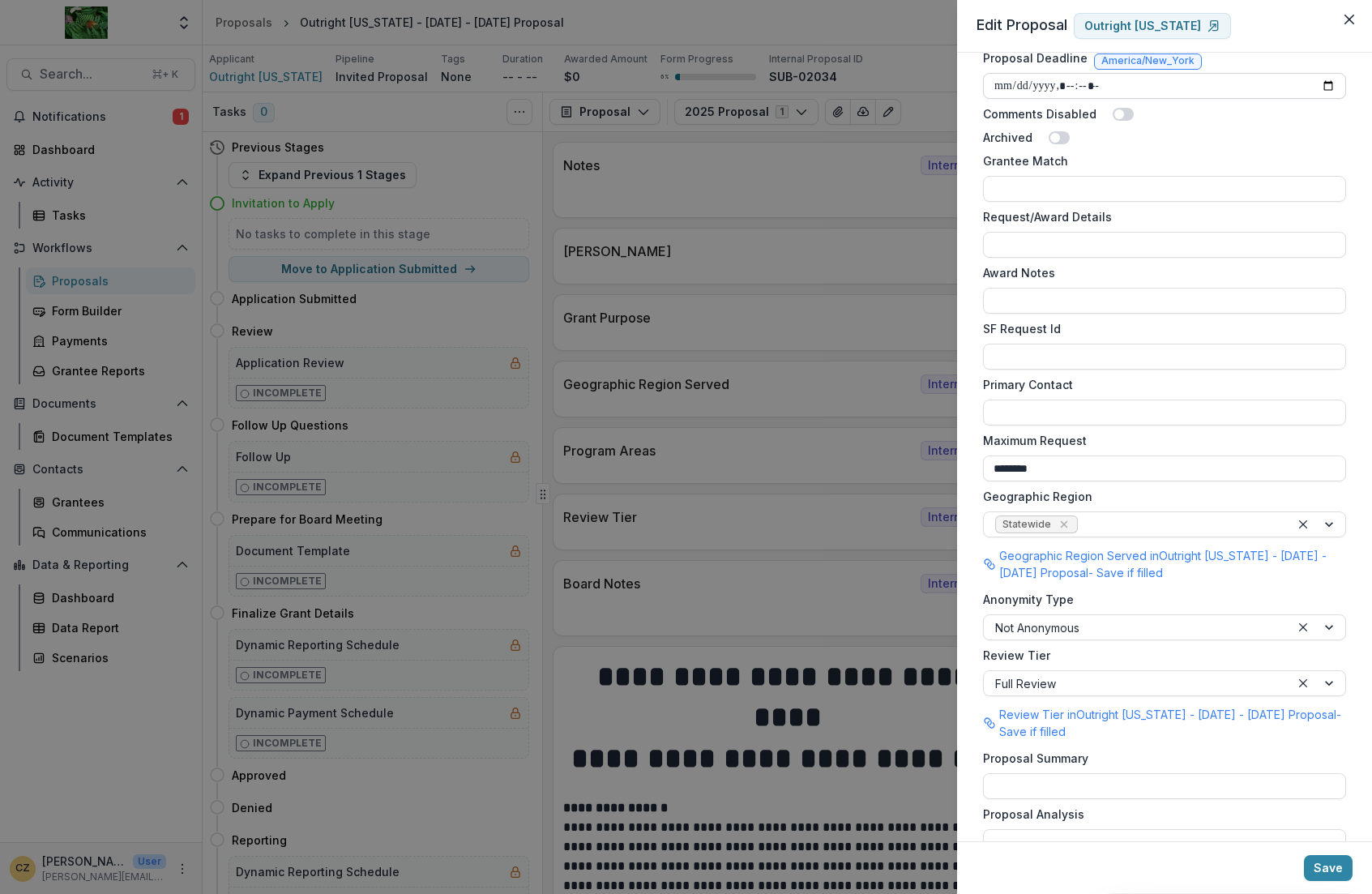 click on "Proposal Deadline" at bounding box center (1165, 86) 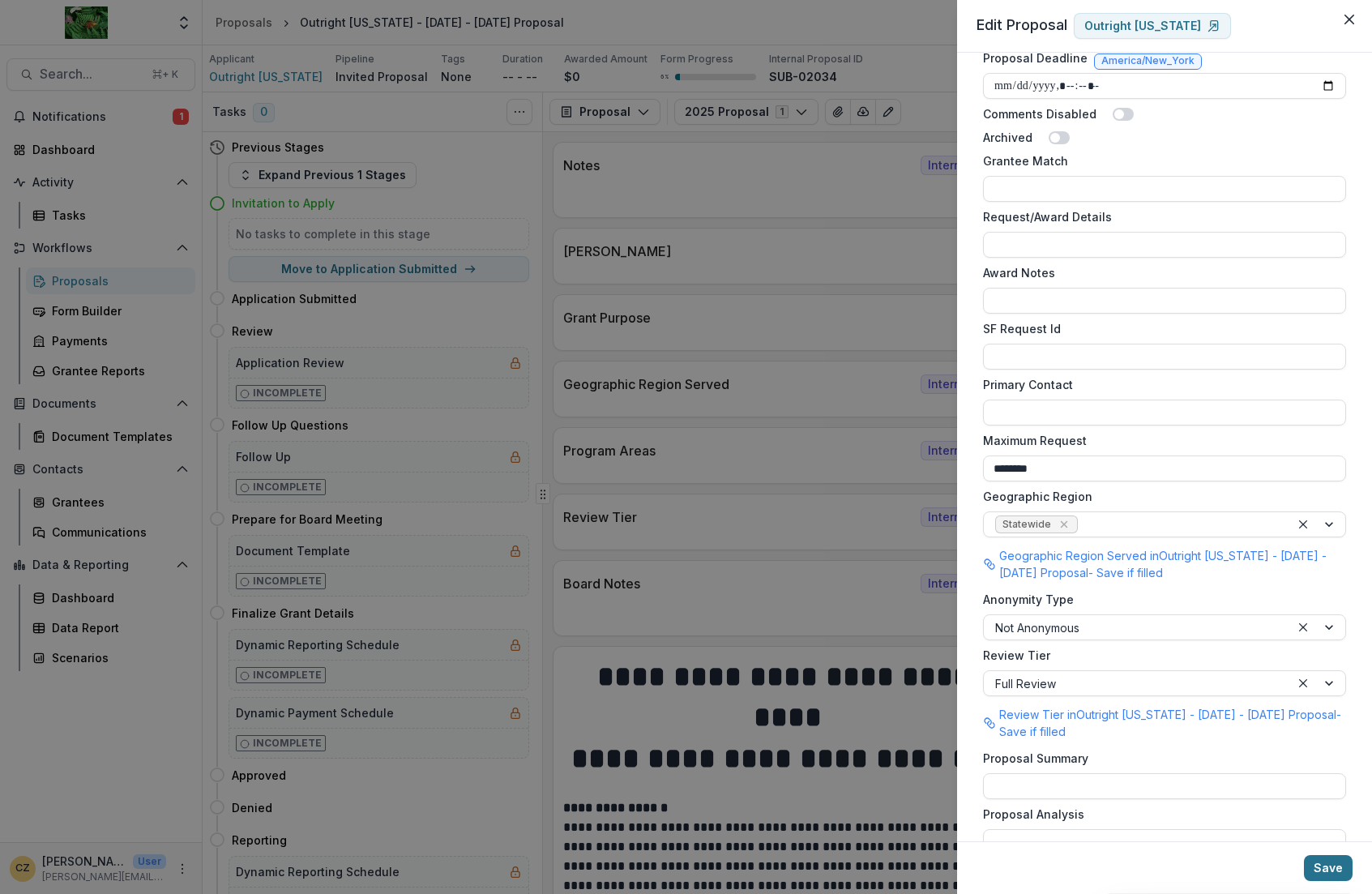 click on "Save" at bounding box center (1328, 868) 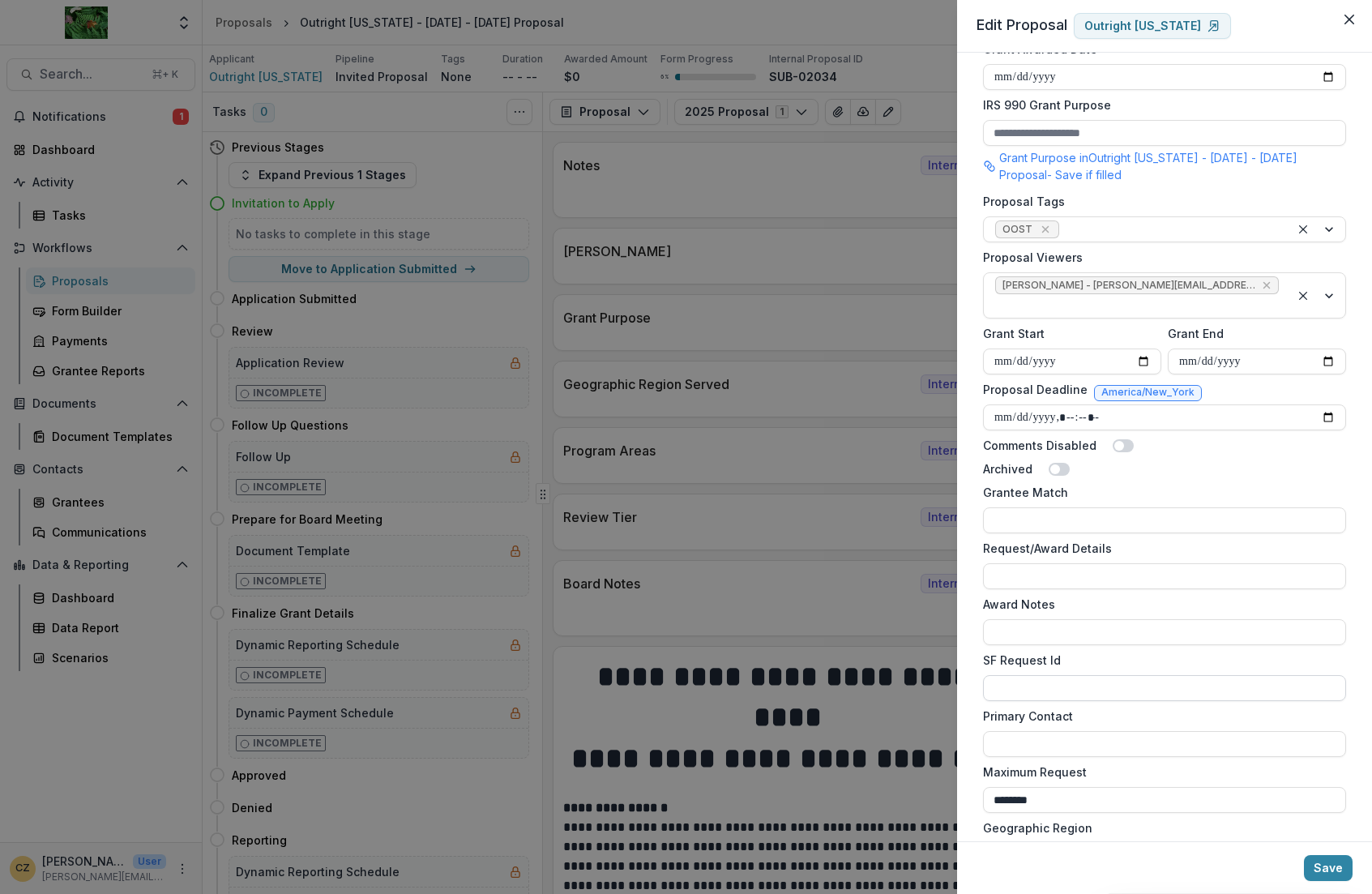 scroll, scrollTop: 678, scrollLeft: 0, axis: vertical 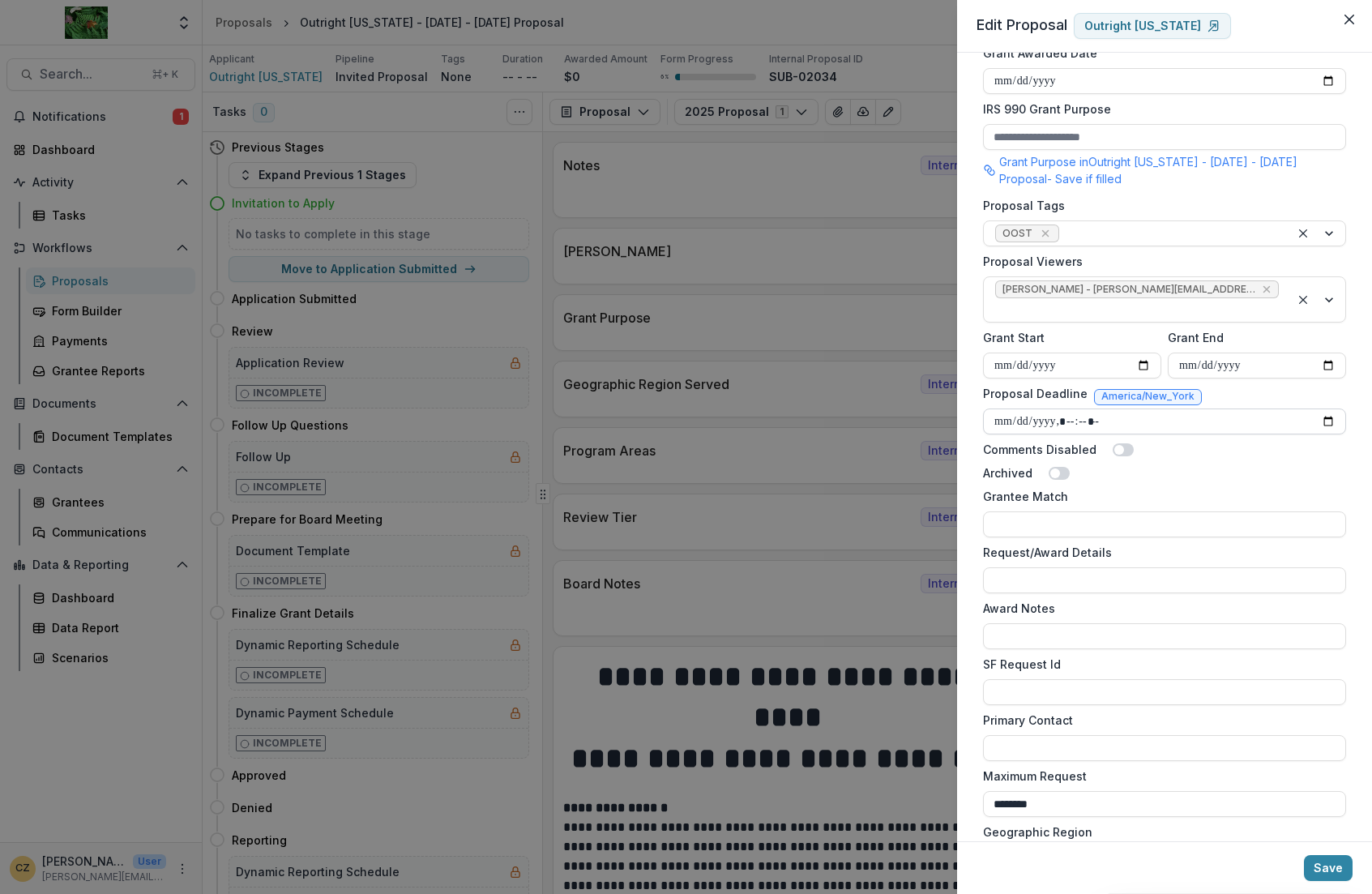 click on "Proposal Deadline" at bounding box center (1165, 421) 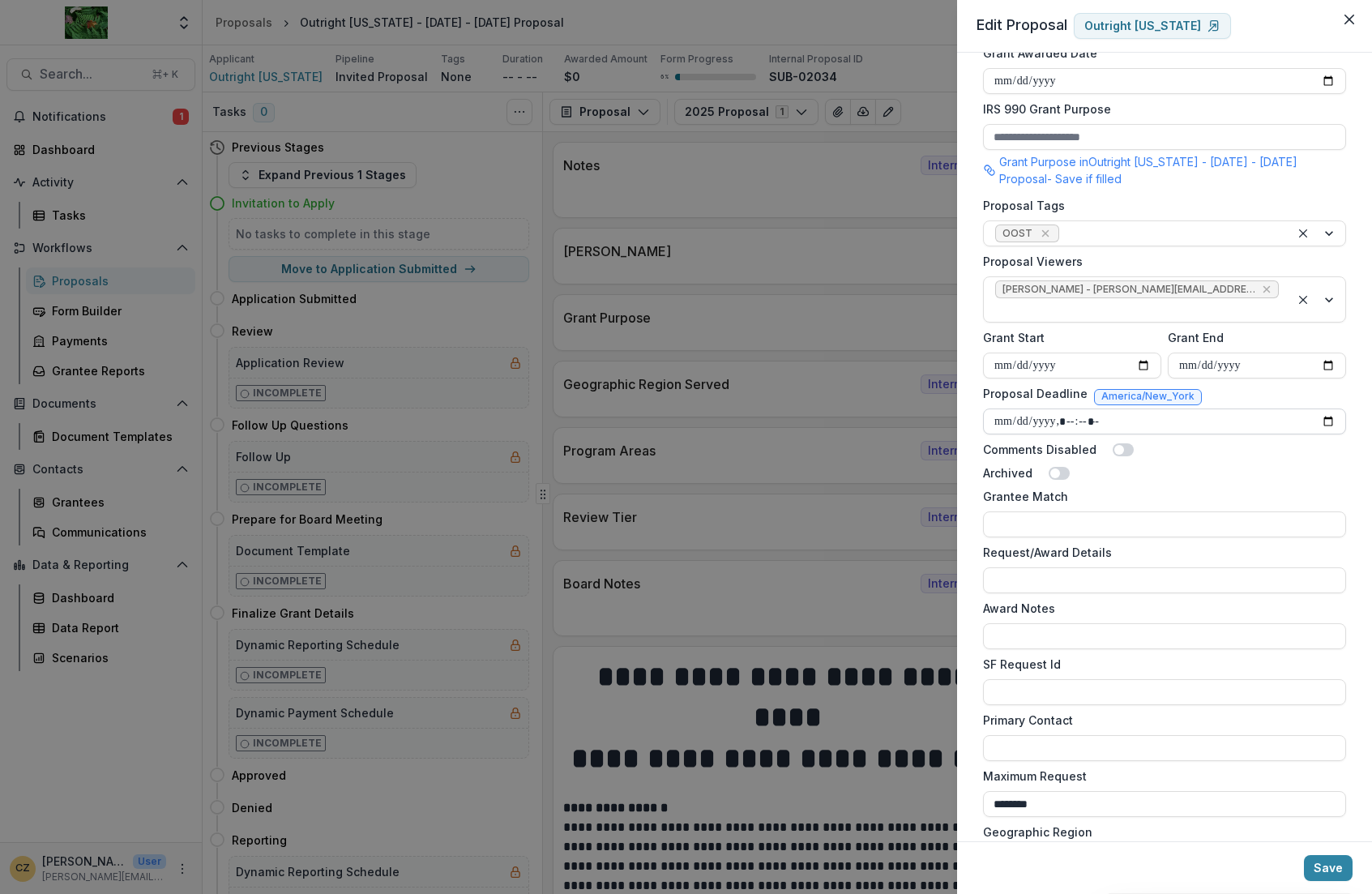 click on "Proposal Deadline" at bounding box center [1165, 421] 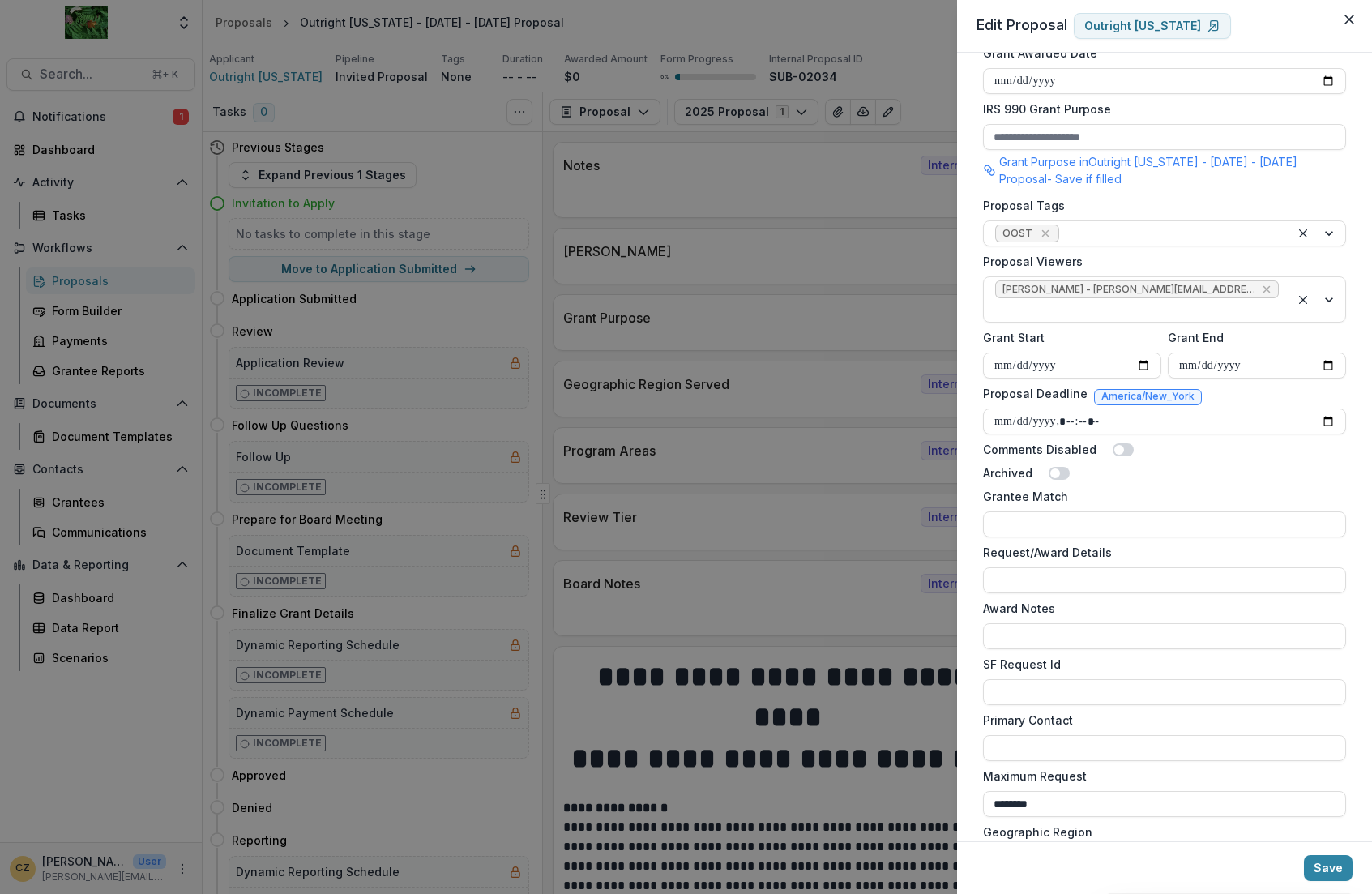 type on "**********" 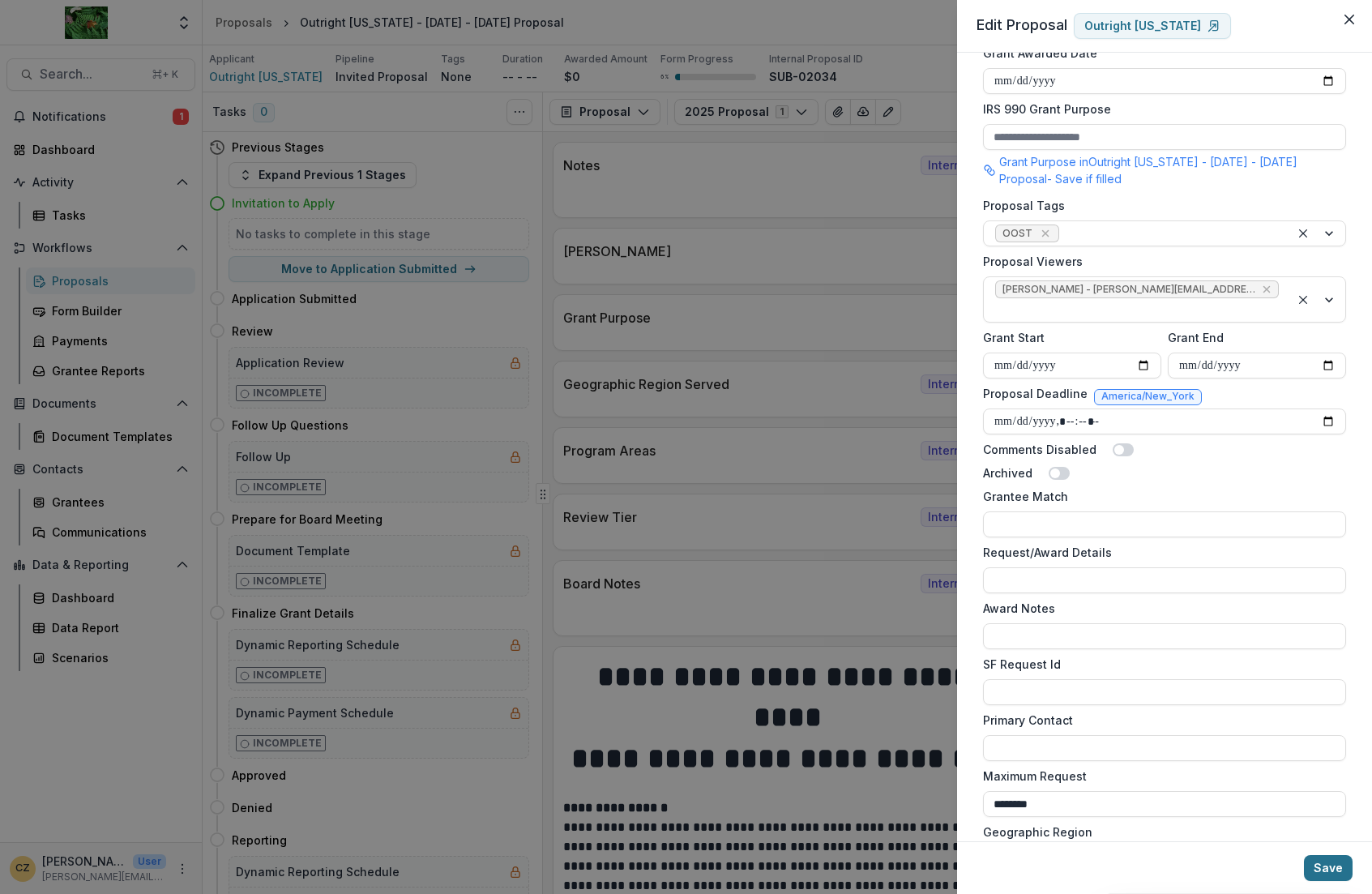 click on "Save" at bounding box center (1328, 868) 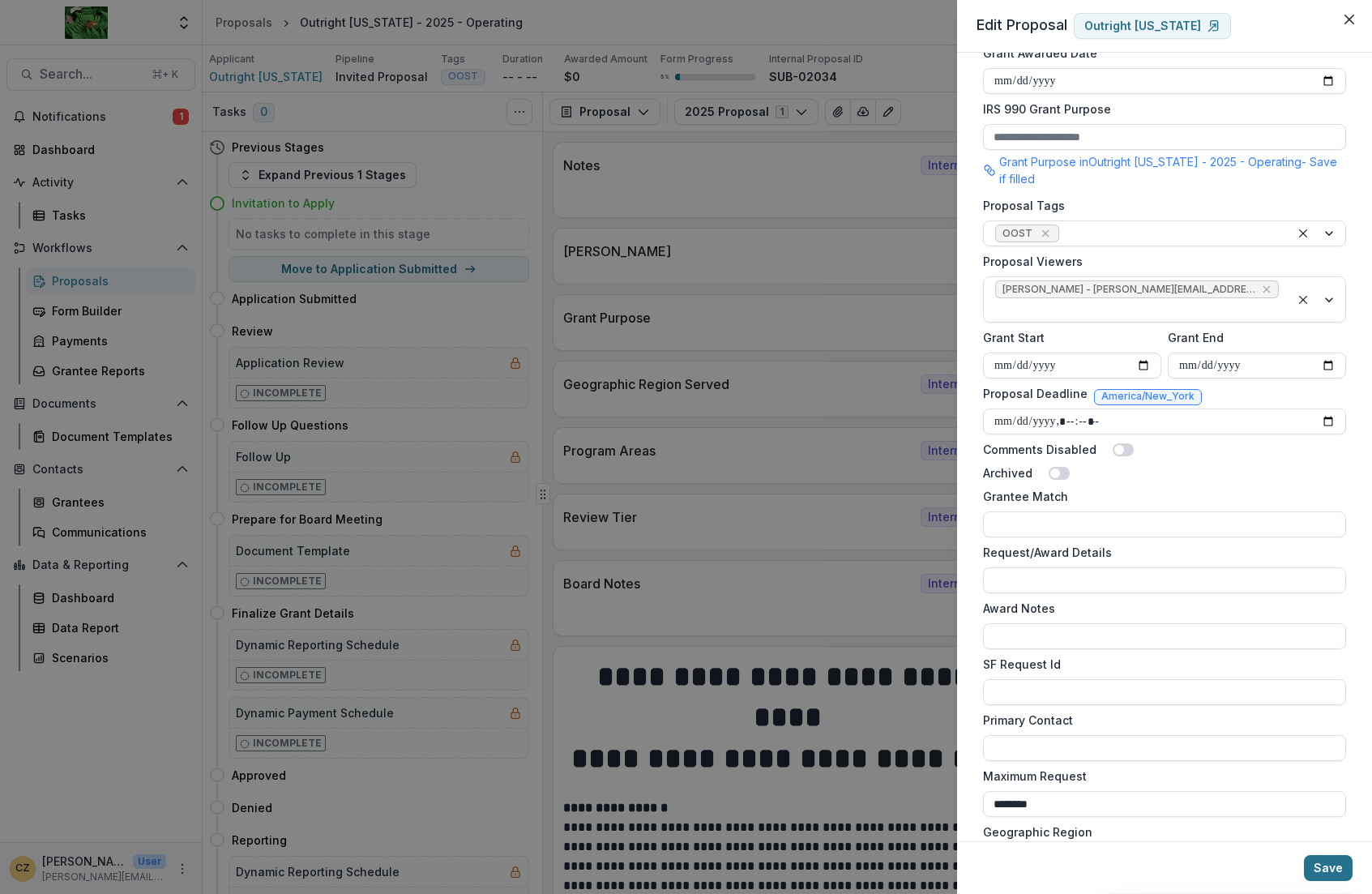 click on "Save" at bounding box center [1328, 868] 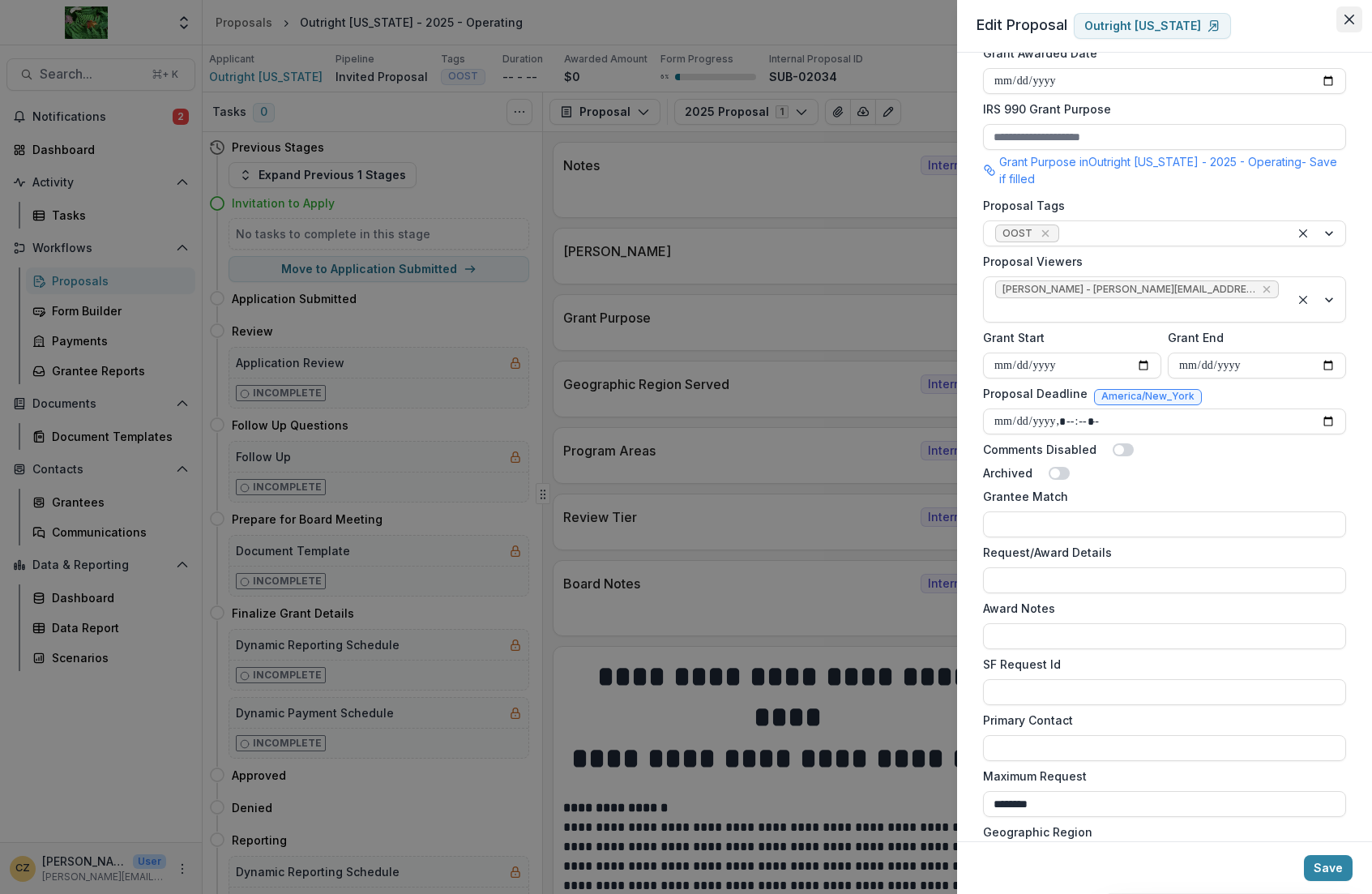 click at bounding box center (1349, 19) 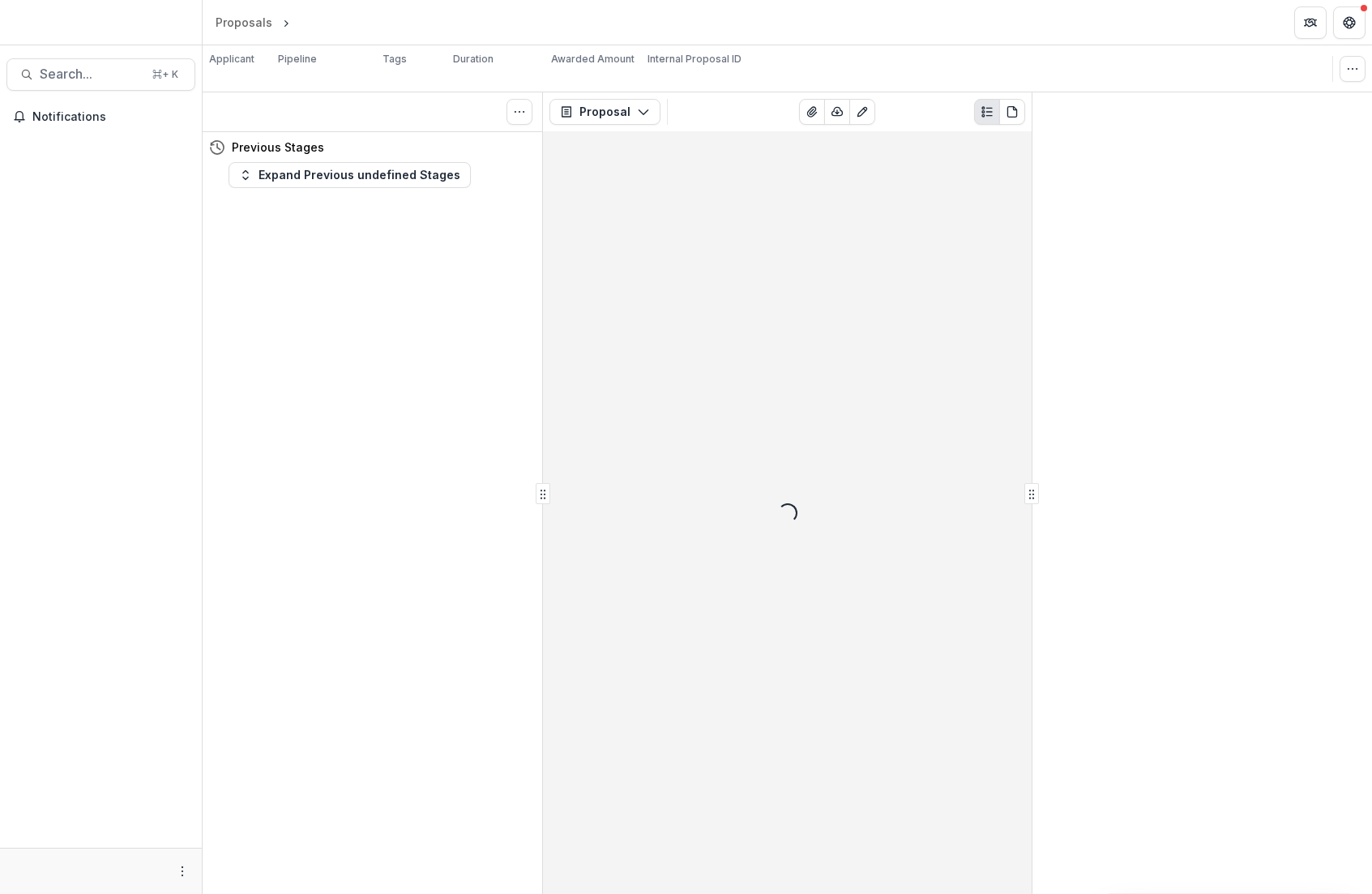 scroll, scrollTop: 0, scrollLeft: 0, axis: both 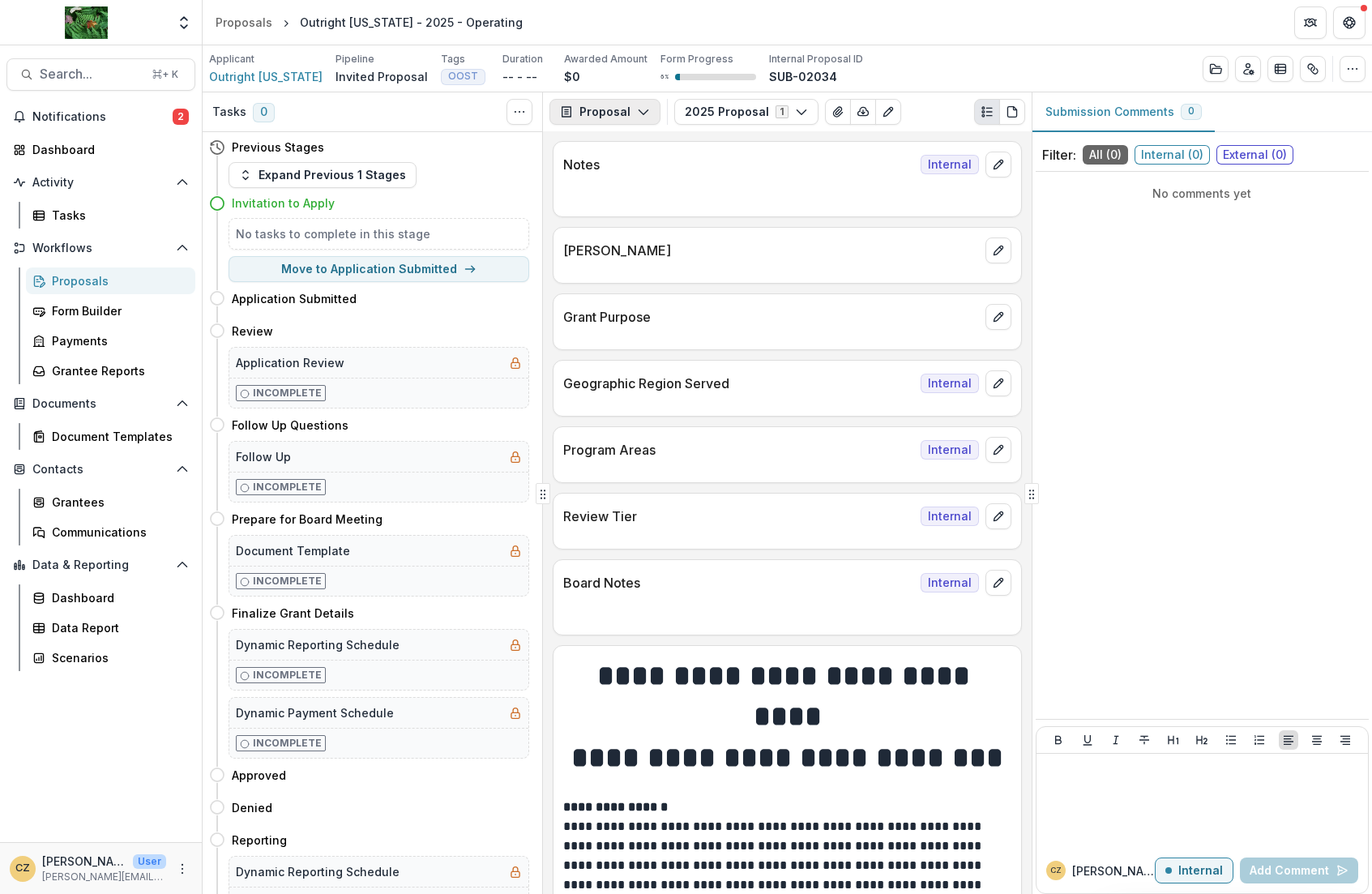 click on "Proposal" at bounding box center (605, 112) 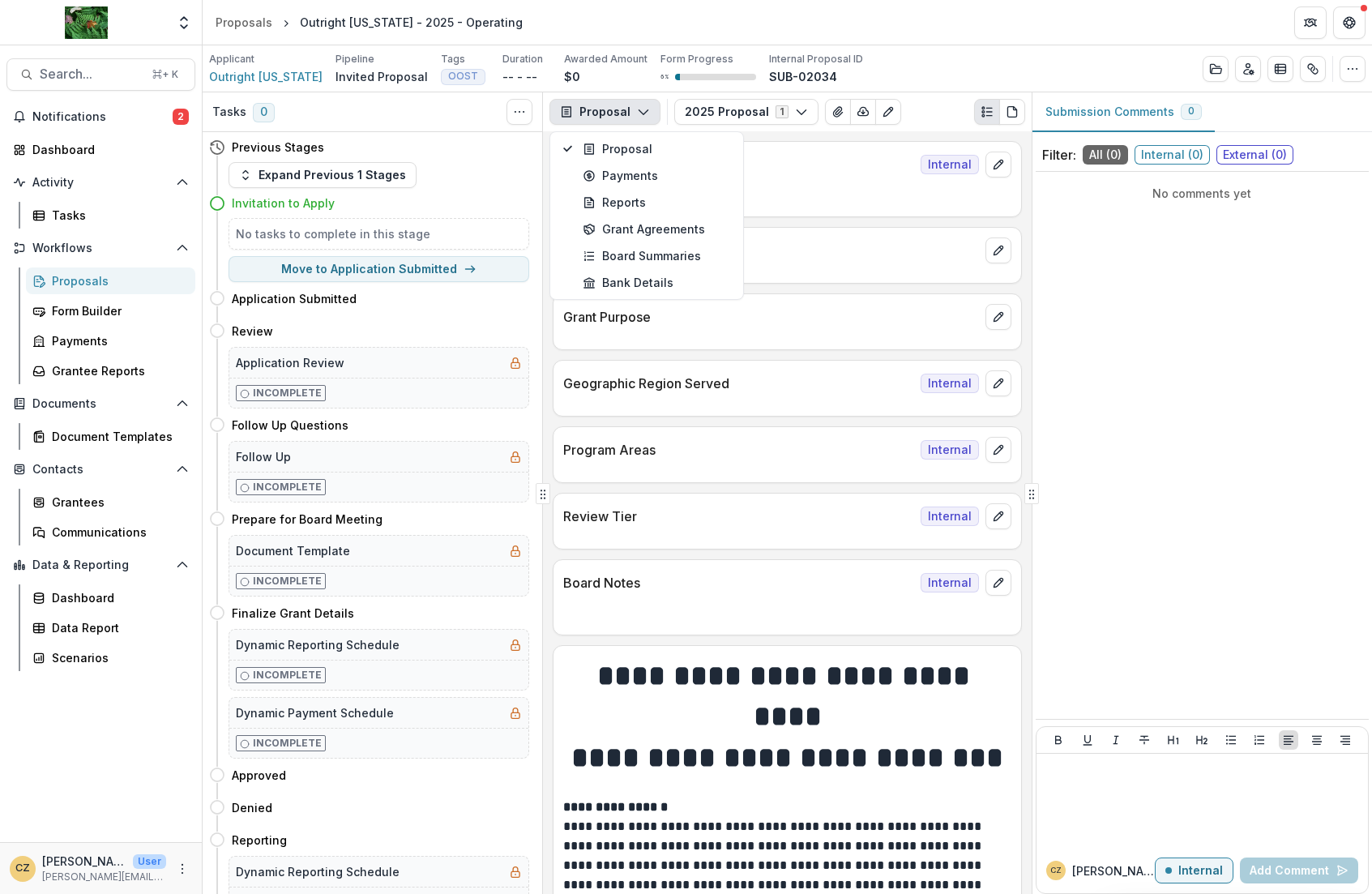 click on "2025 Proposal 1 Forms (1) 2025 Proposal Configure forms Word Download Word Download (with field descriptions) Zip Download Preview Merged PDF Preview Merged PDF (Inline Images & PDFs) Preview Merged PDF (with field descriptions) Custom Download" at bounding box center [849, 112] 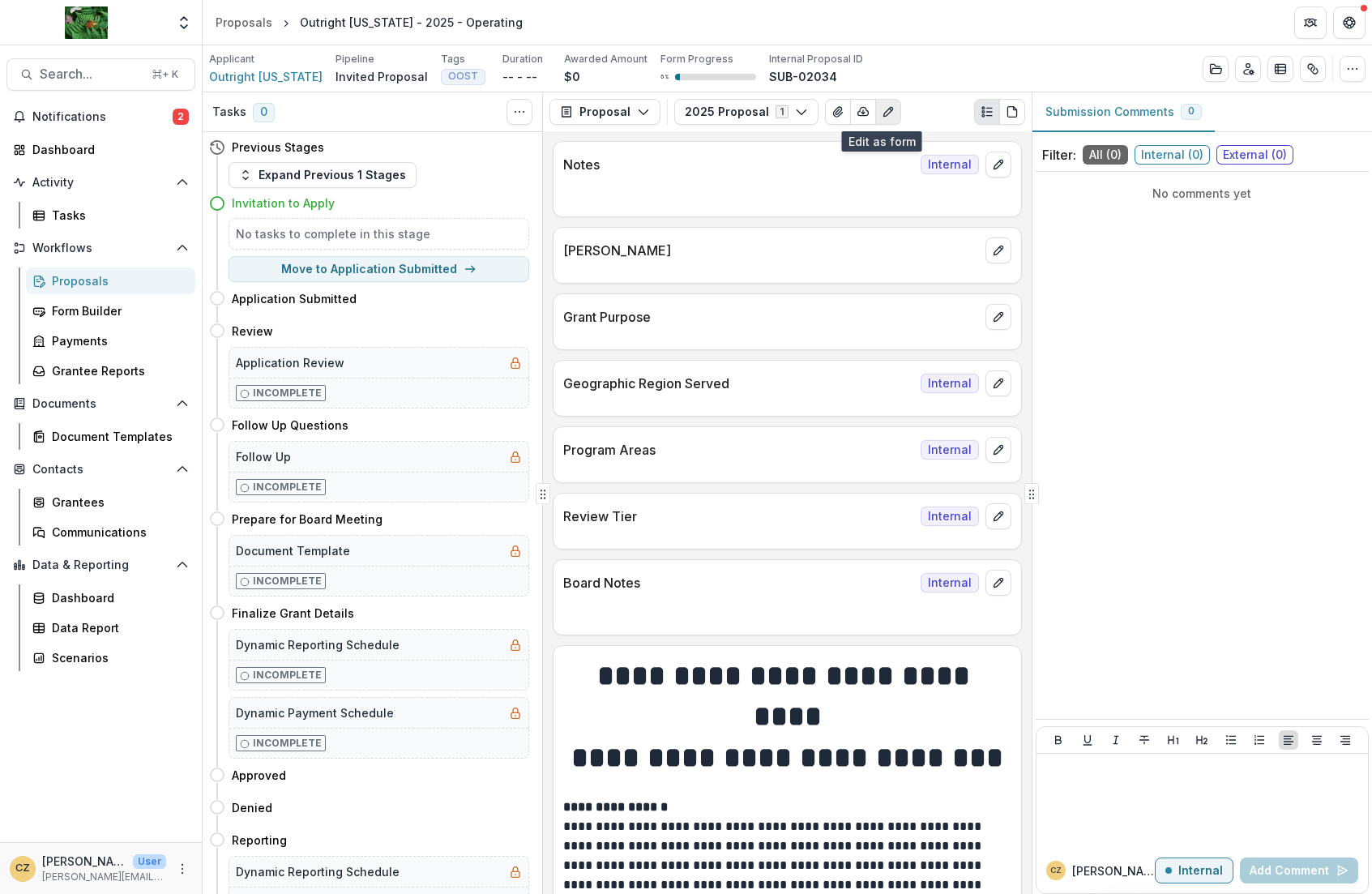 click 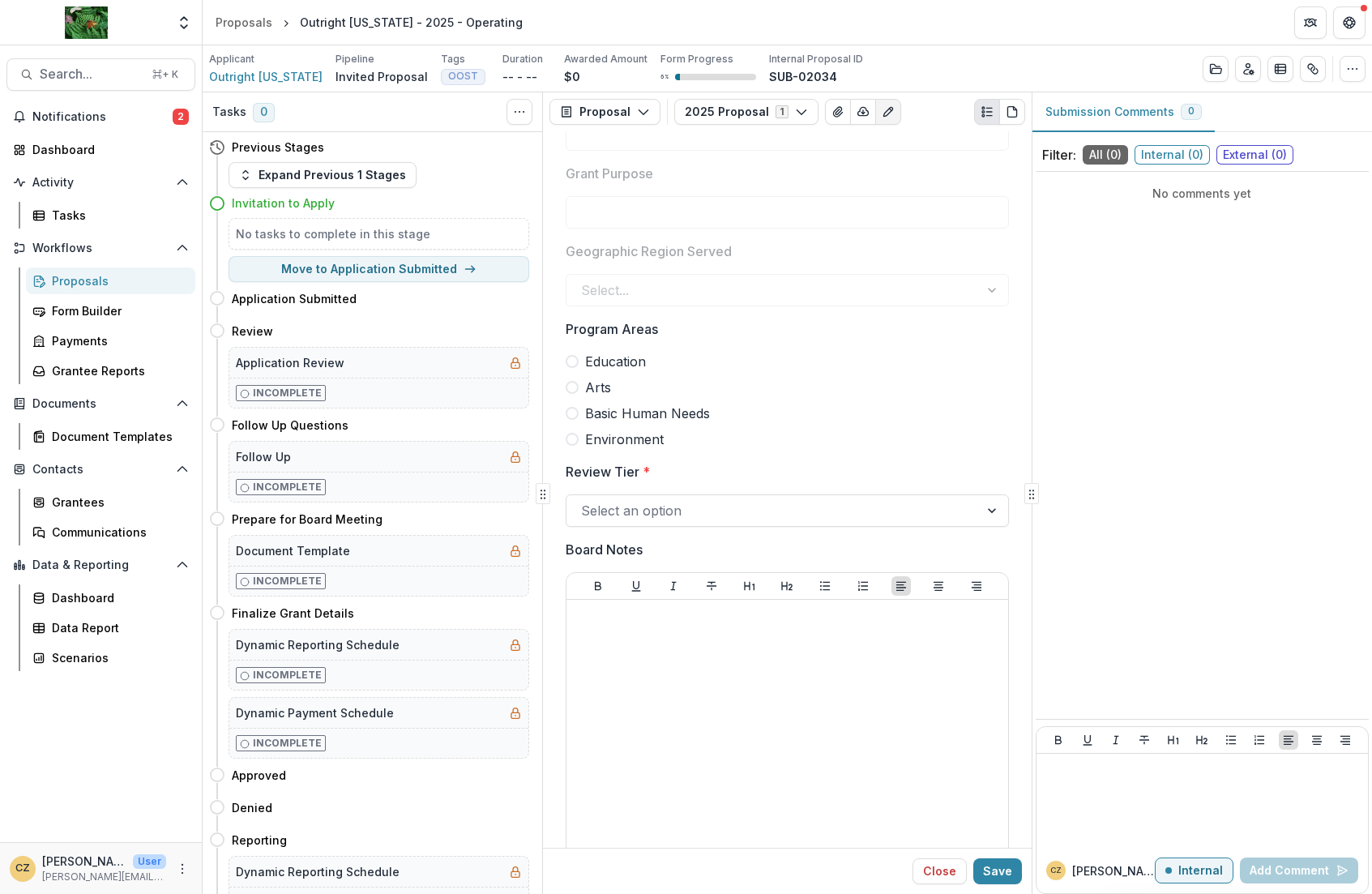 scroll, scrollTop: 406, scrollLeft: 0, axis: vertical 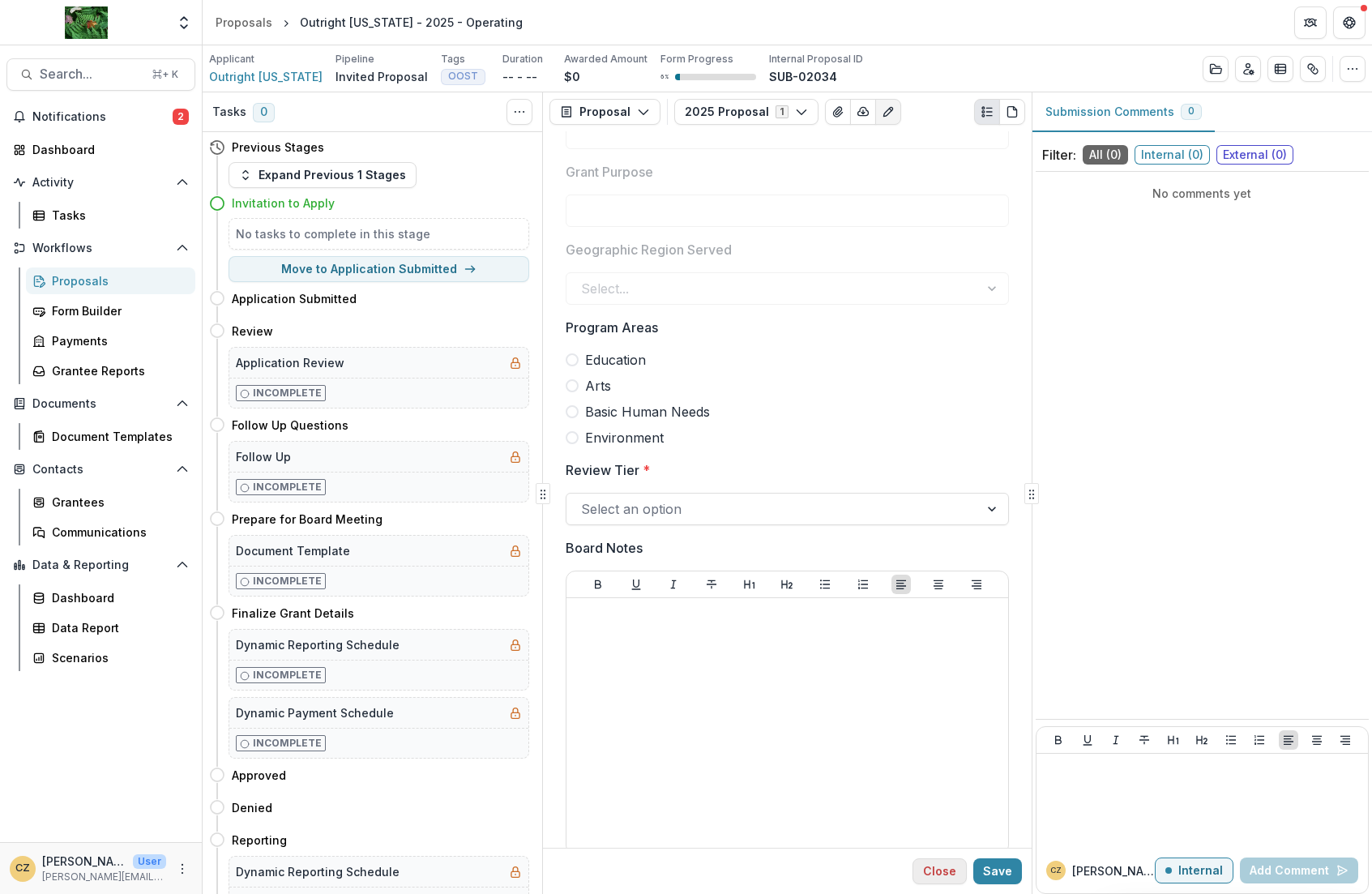 click on "Close" at bounding box center [939, 871] 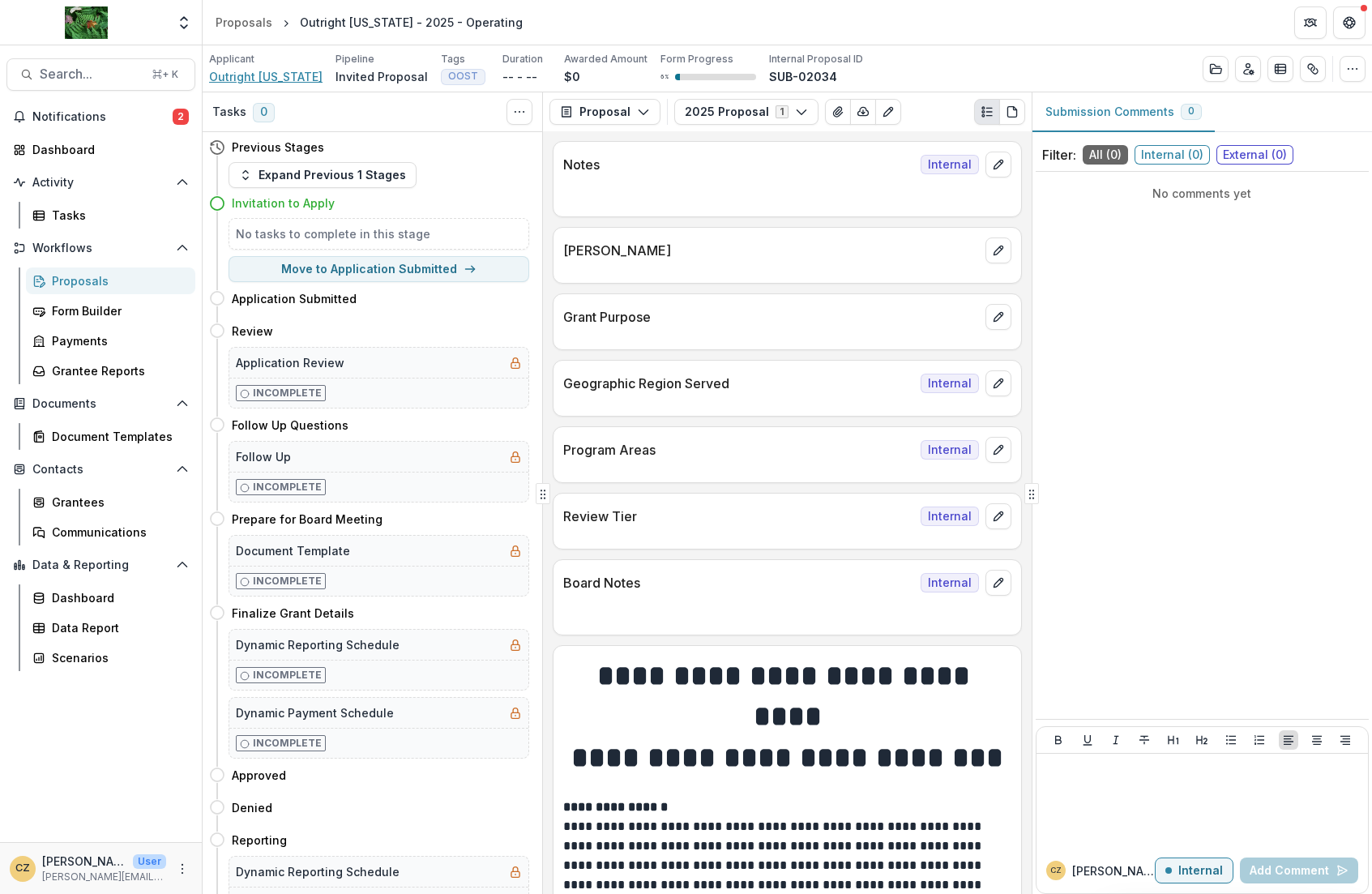 click on "Outright [US_STATE]" at bounding box center [266, 76] 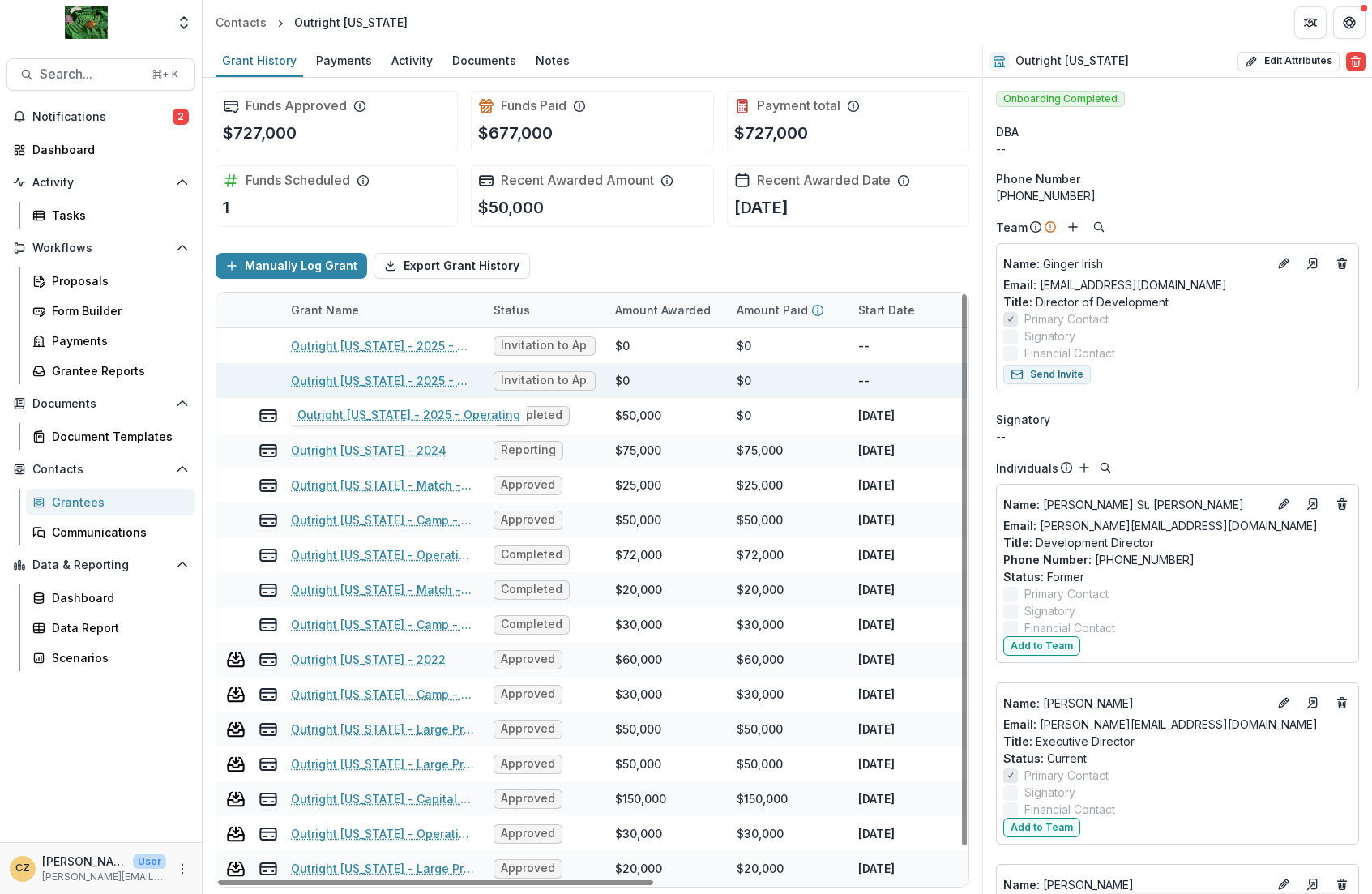 click on "Outright Vermont - 2025 - Operating" at bounding box center (383, 380) 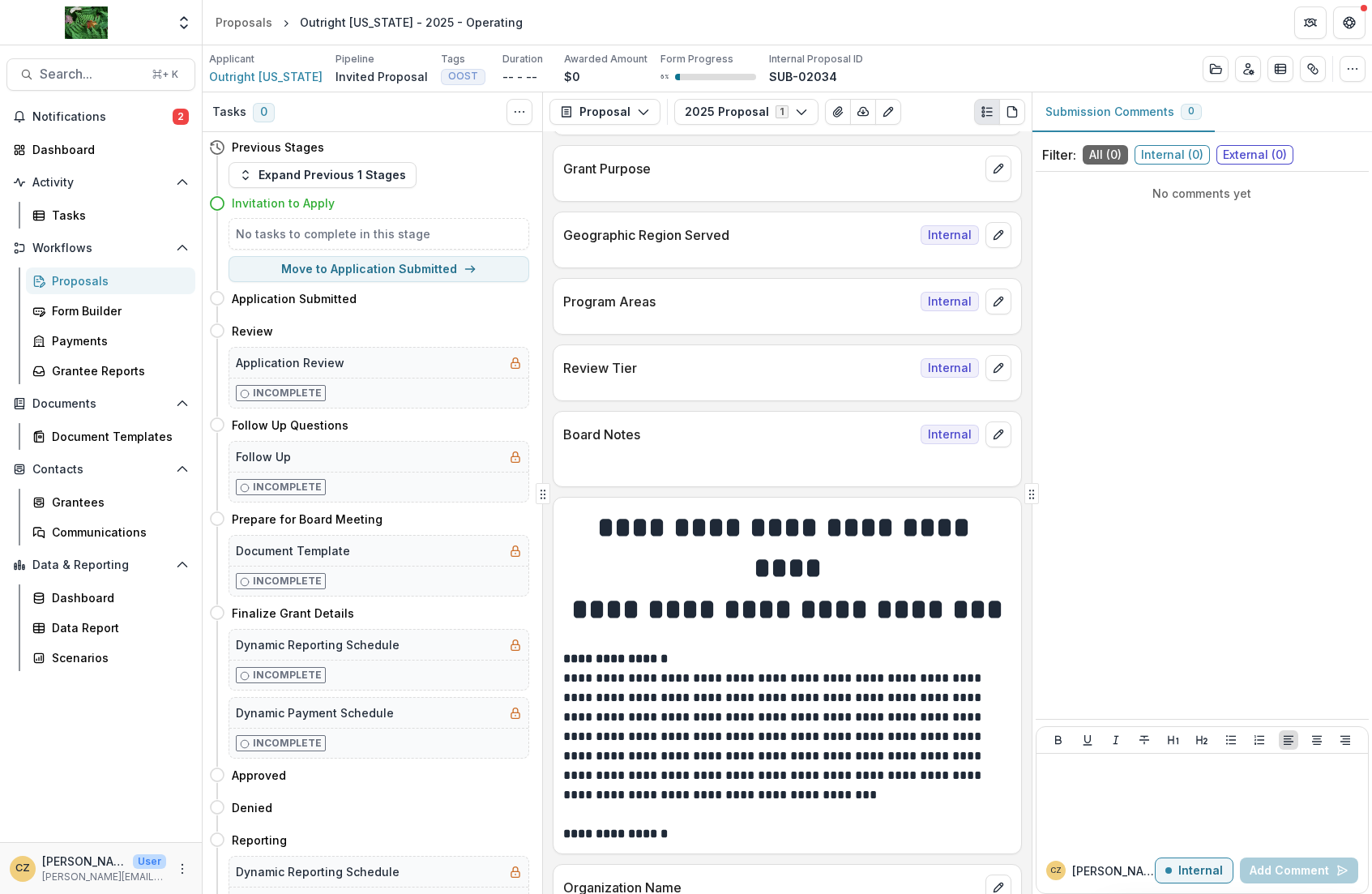 scroll, scrollTop: 0, scrollLeft: 0, axis: both 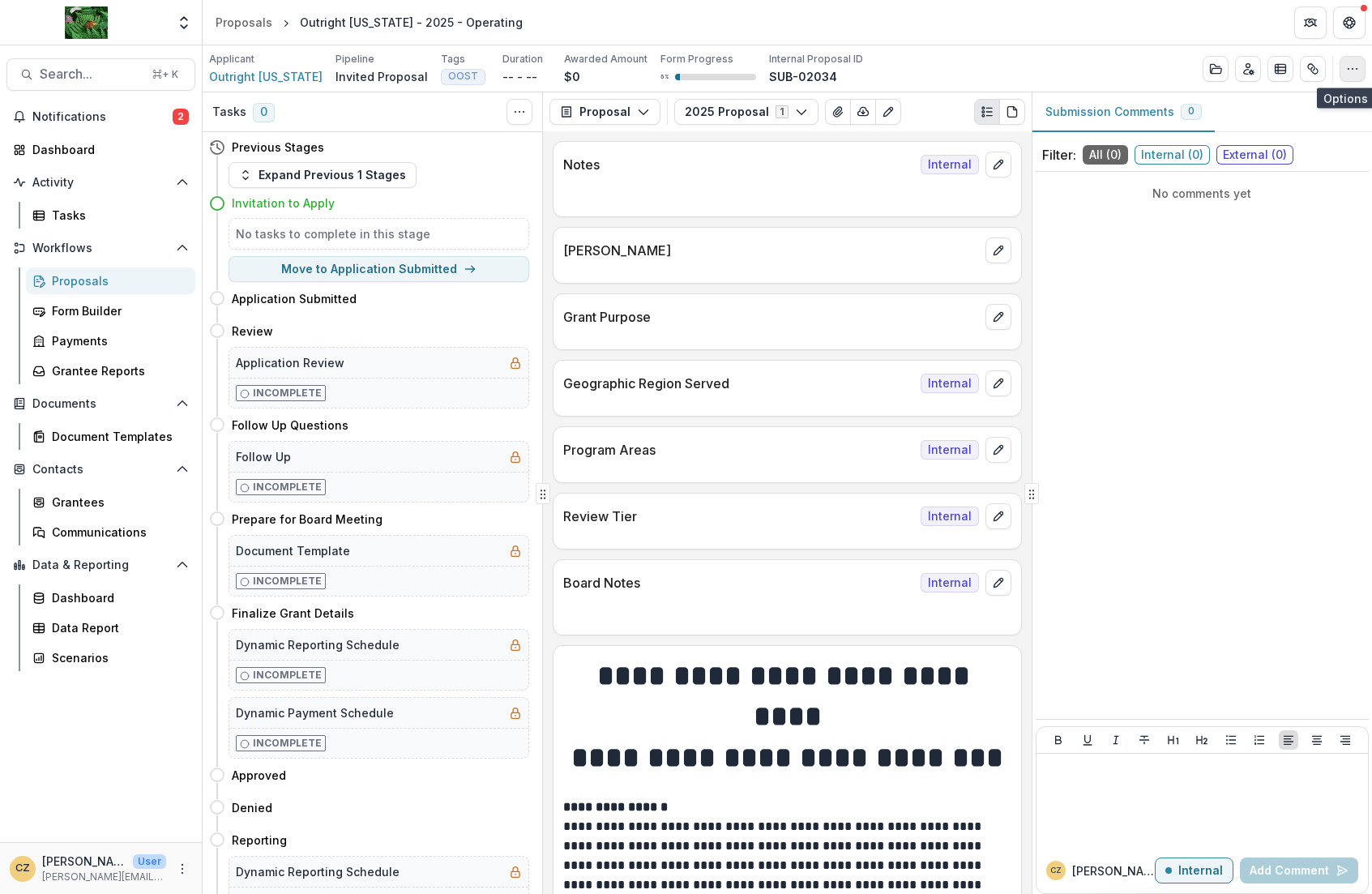 click 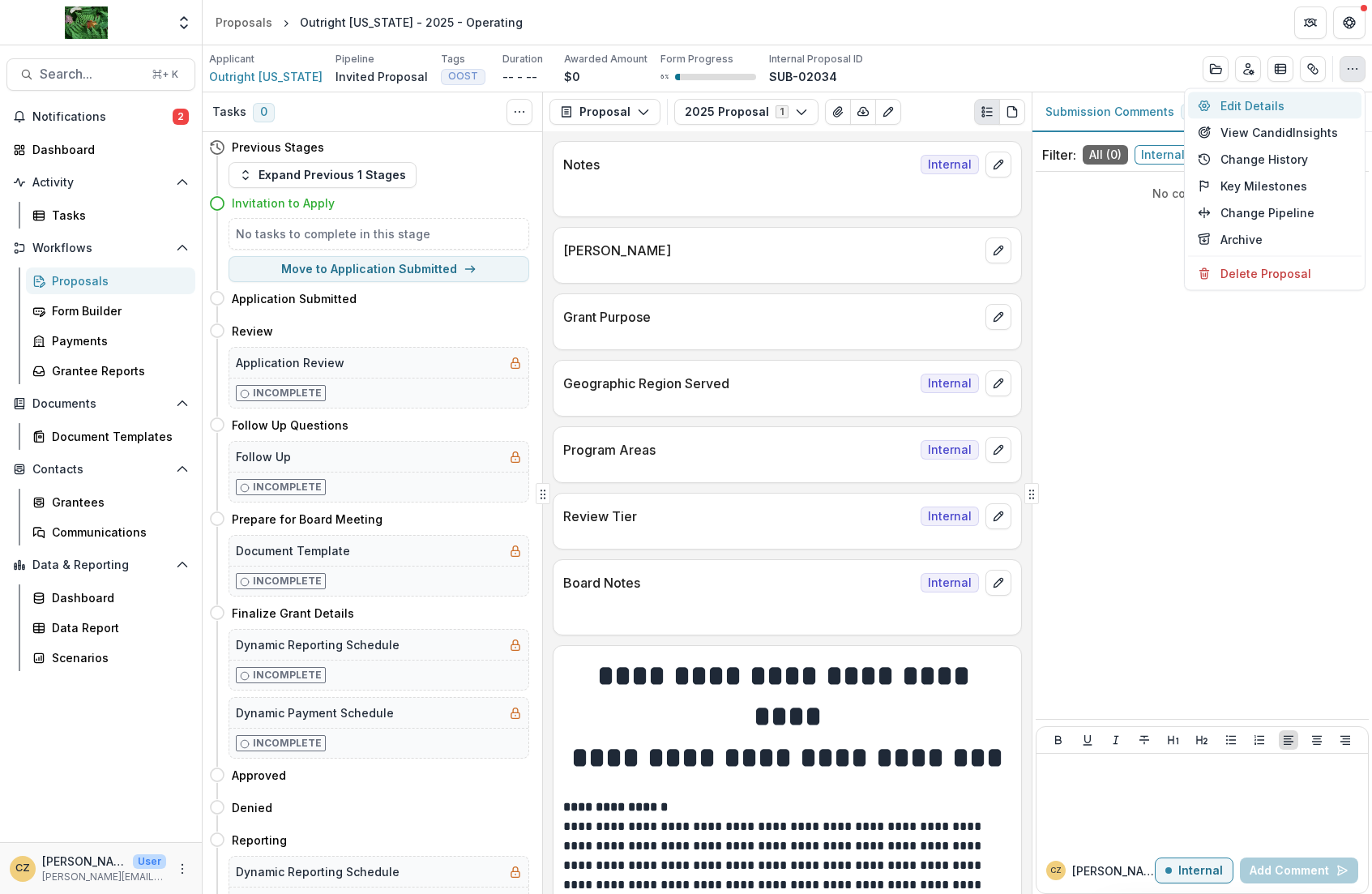 click on "Edit Details" at bounding box center (1275, 105) 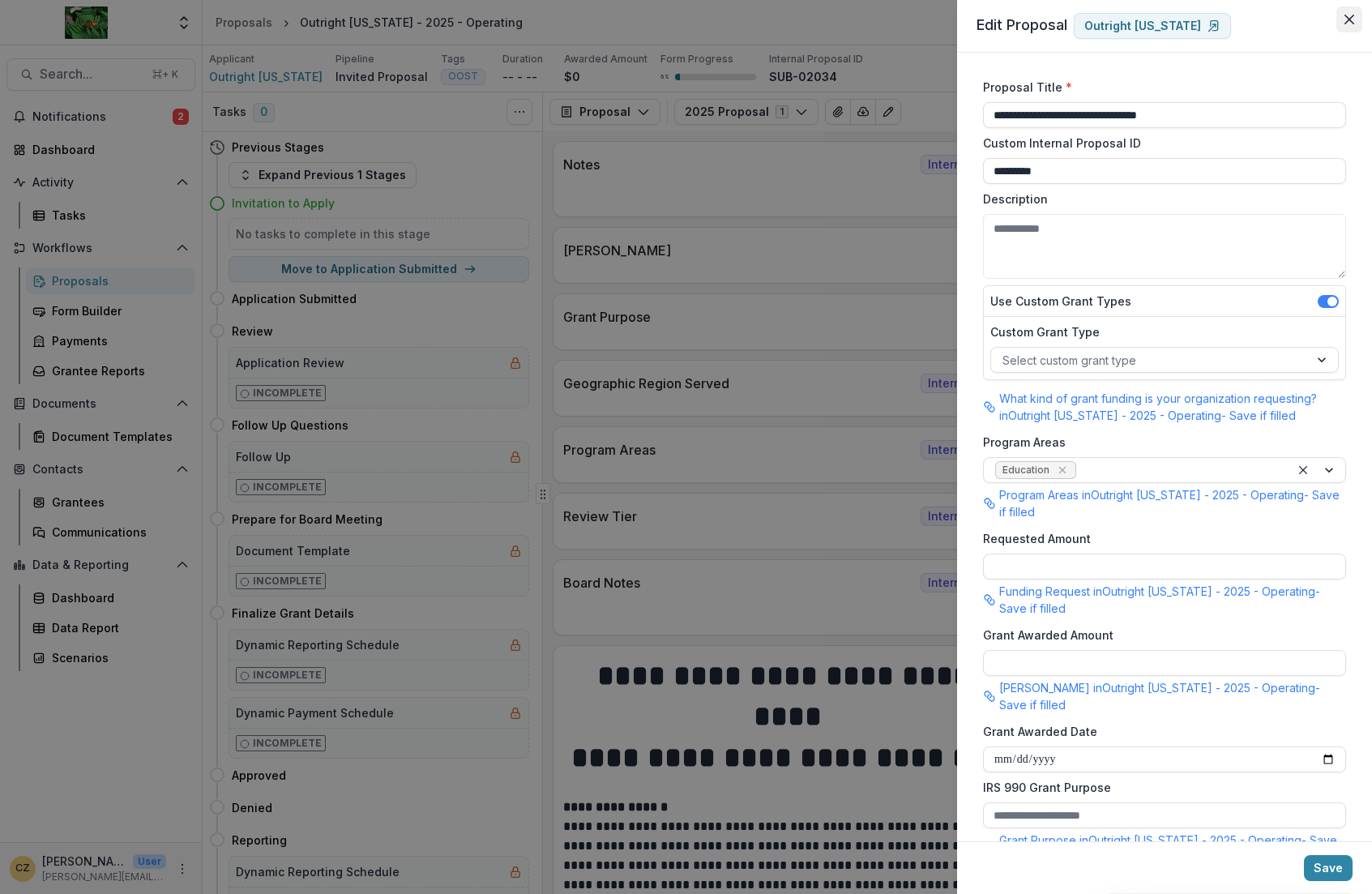 click 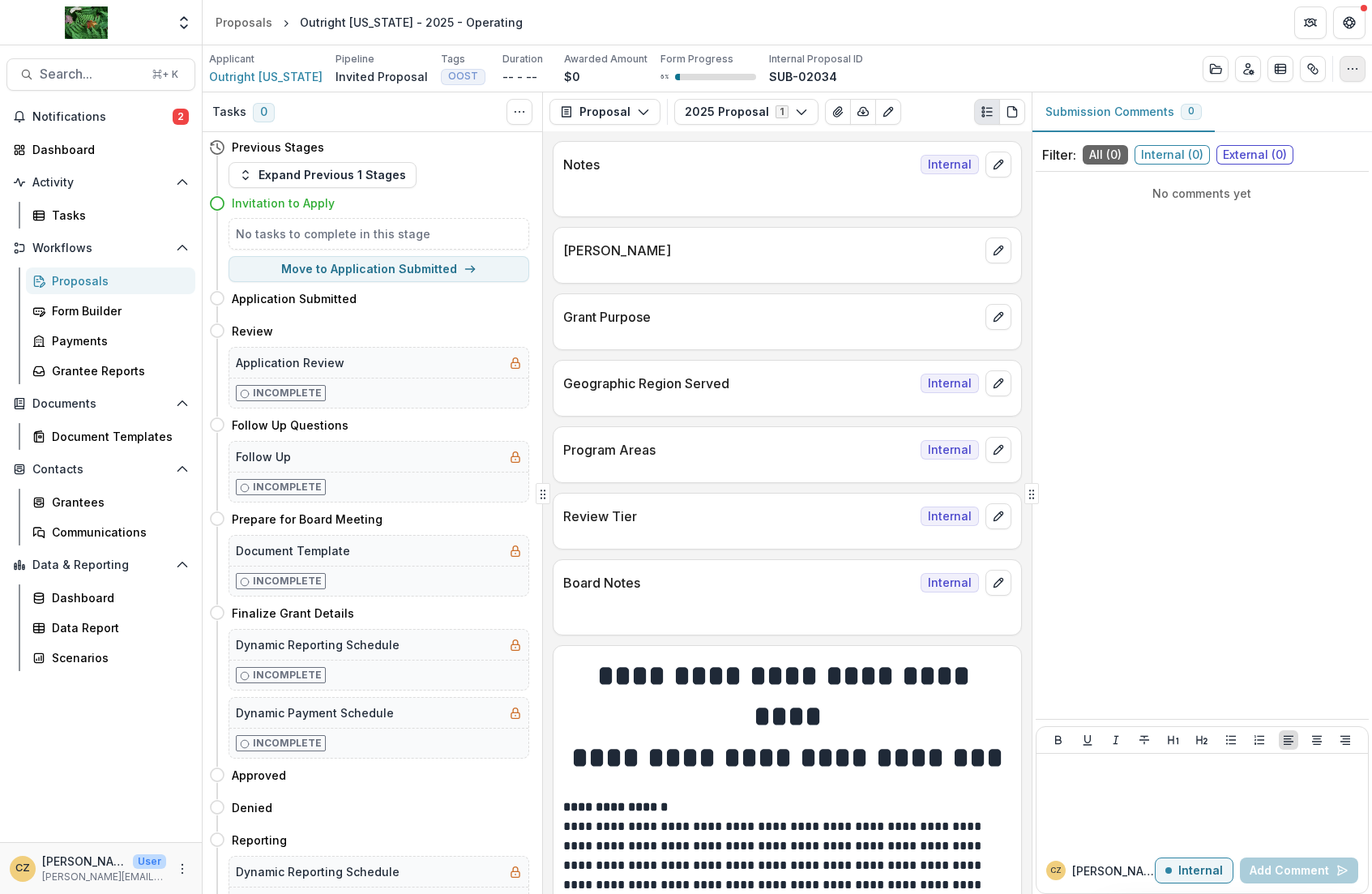 click 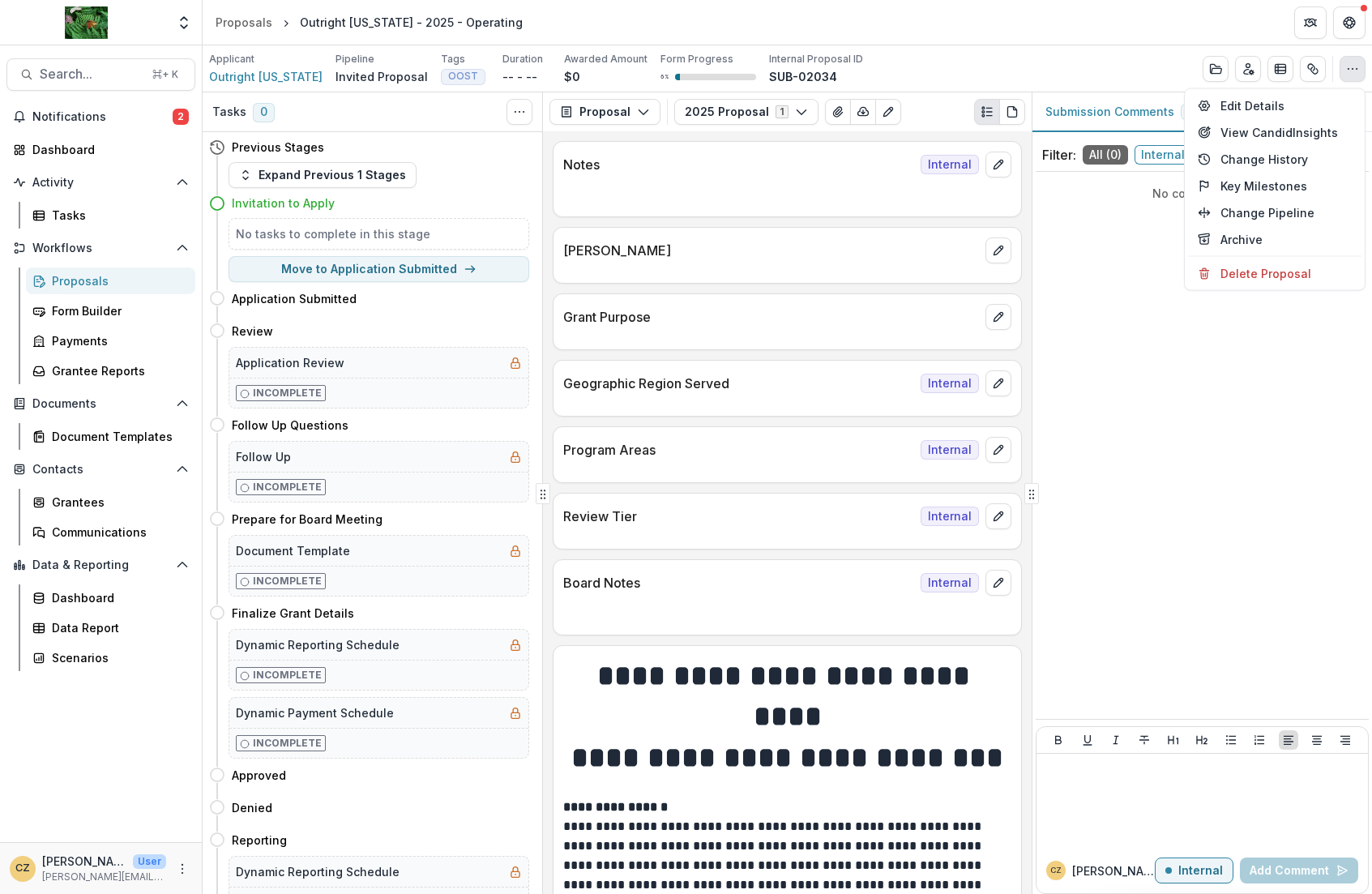 click on "Proposals Outright Vermont - 2025 - Operating" at bounding box center [787, 22] 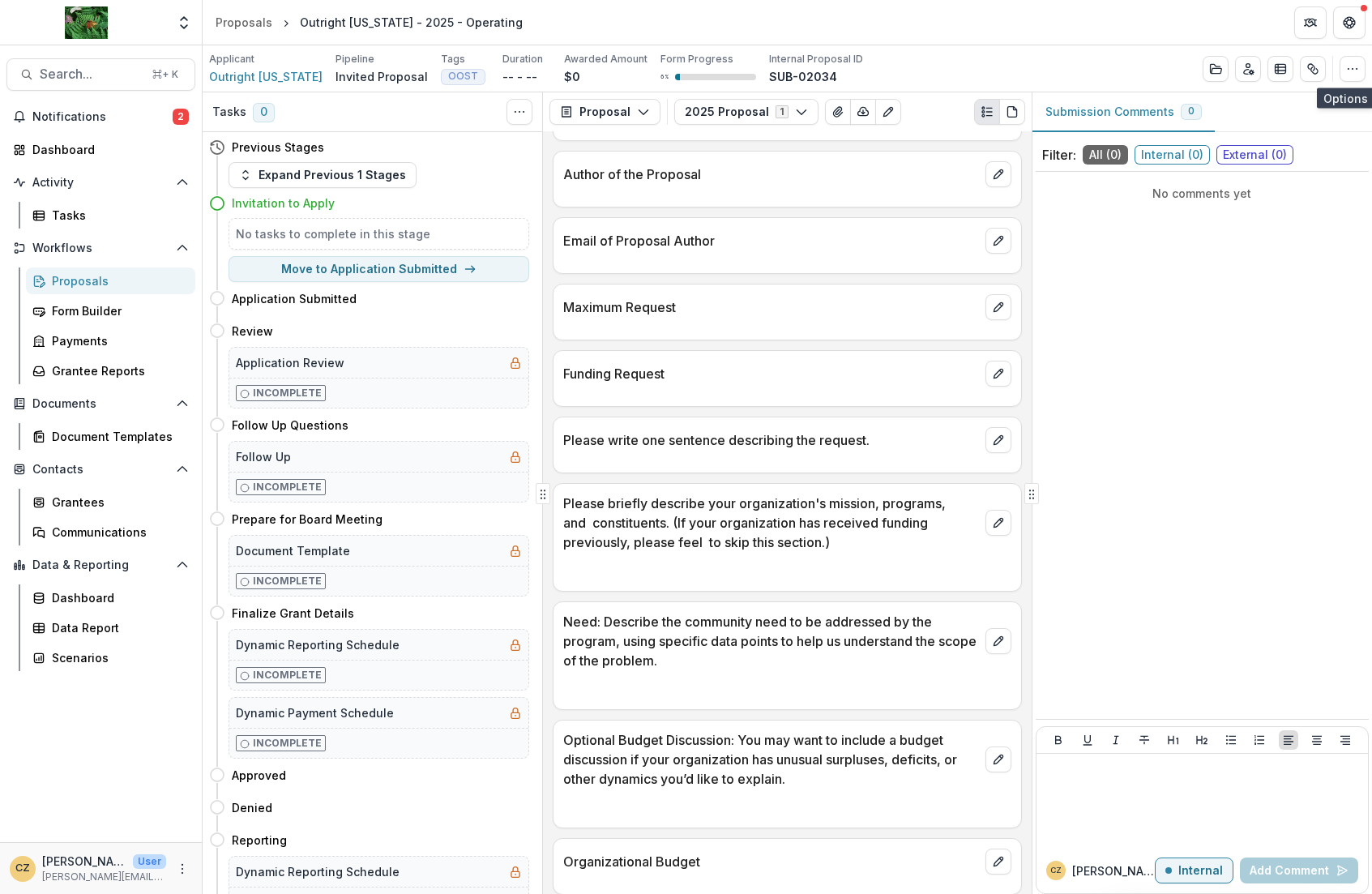 scroll, scrollTop: 0, scrollLeft: 0, axis: both 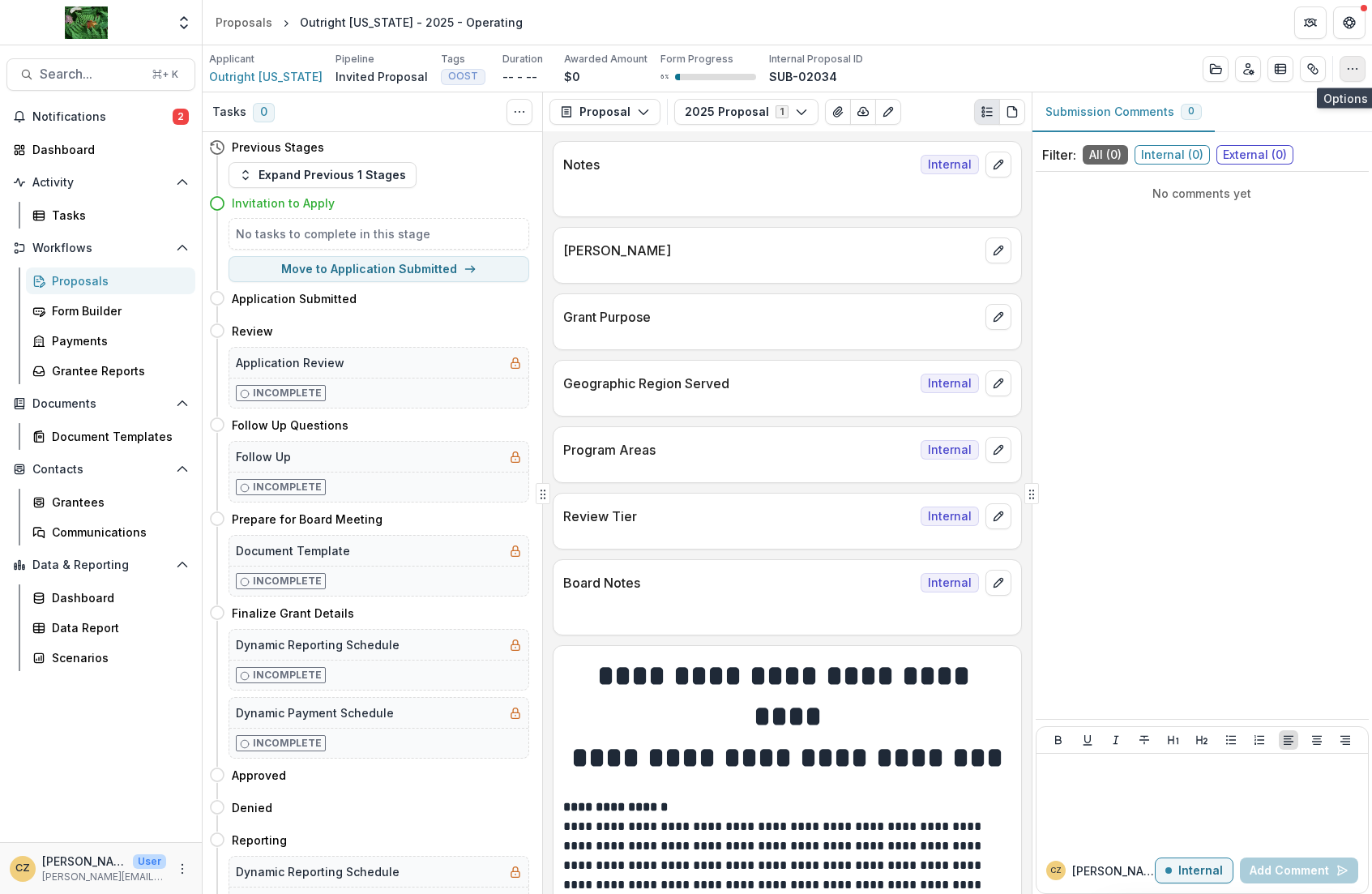 click 